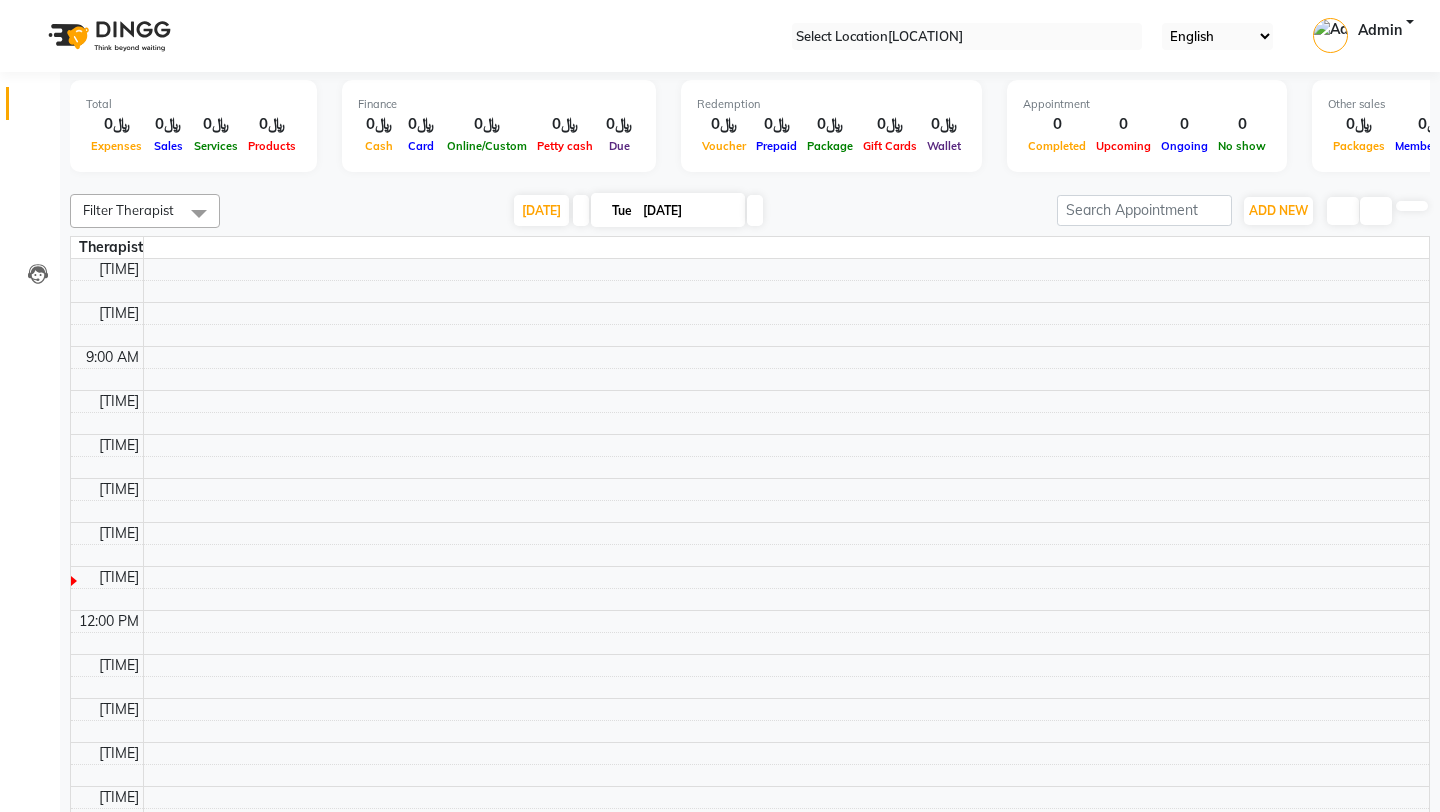 scroll, scrollTop: 0, scrollLeft: 0, axis: both 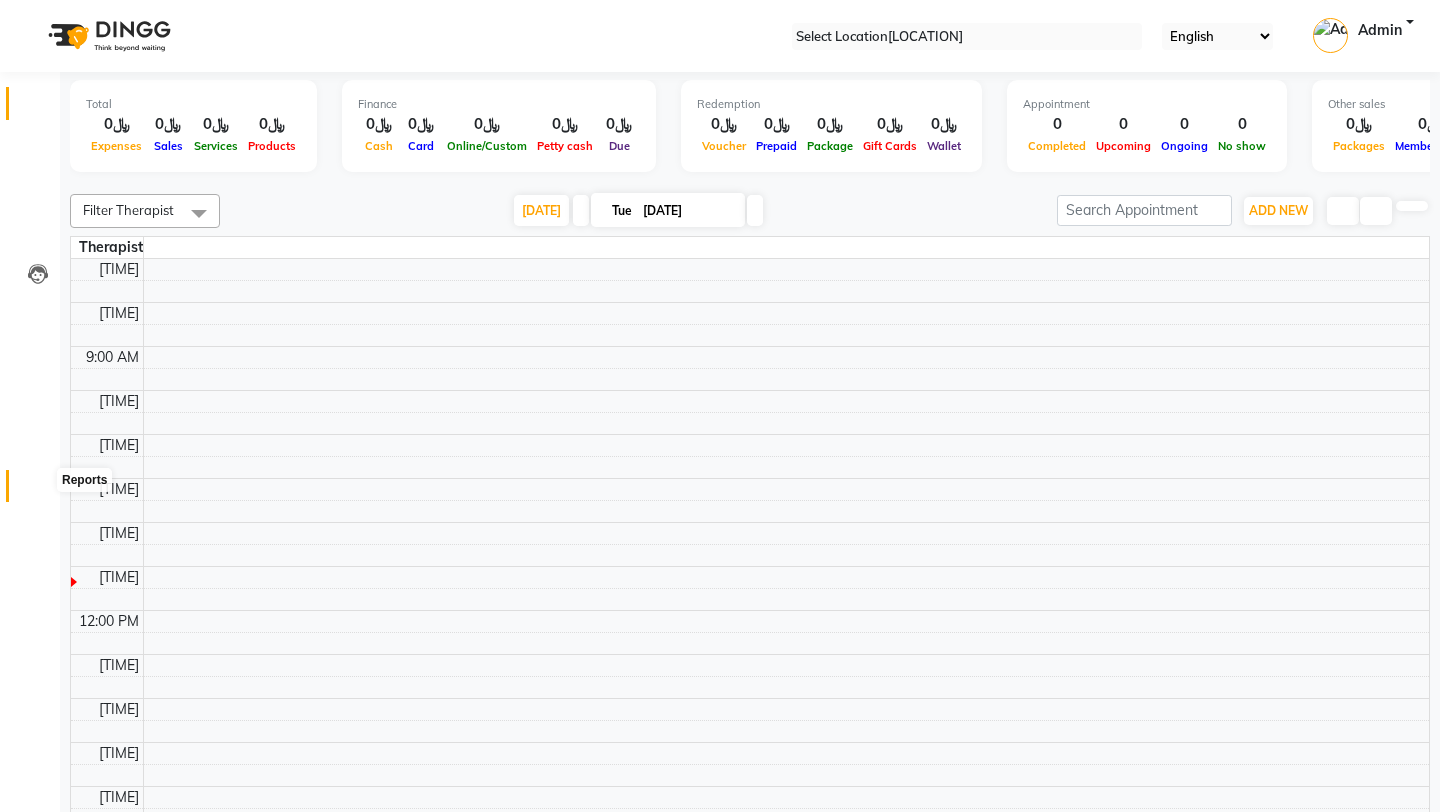 click at bounding box center [38, 491] 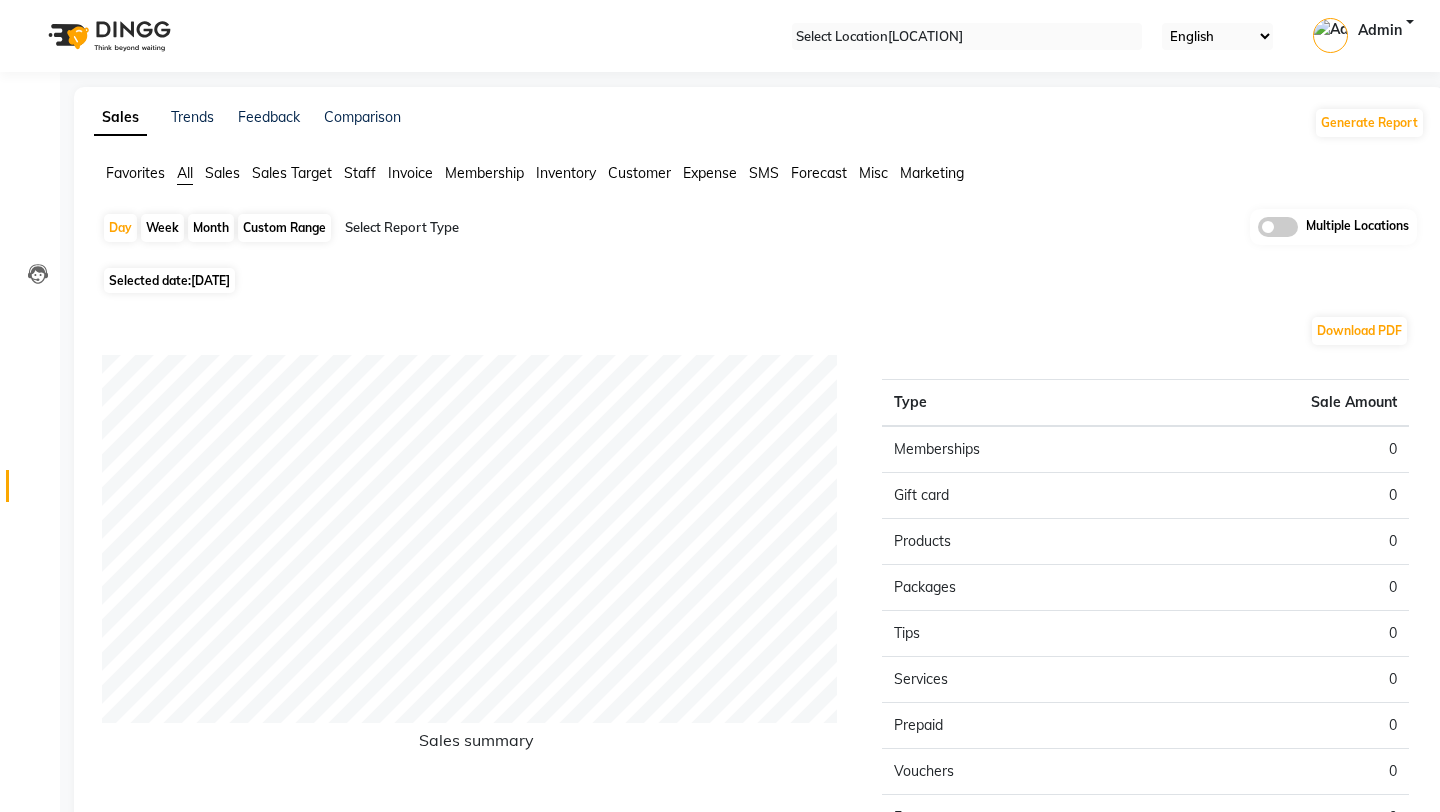 click on "Inventory" at bounding box center [135, 173] 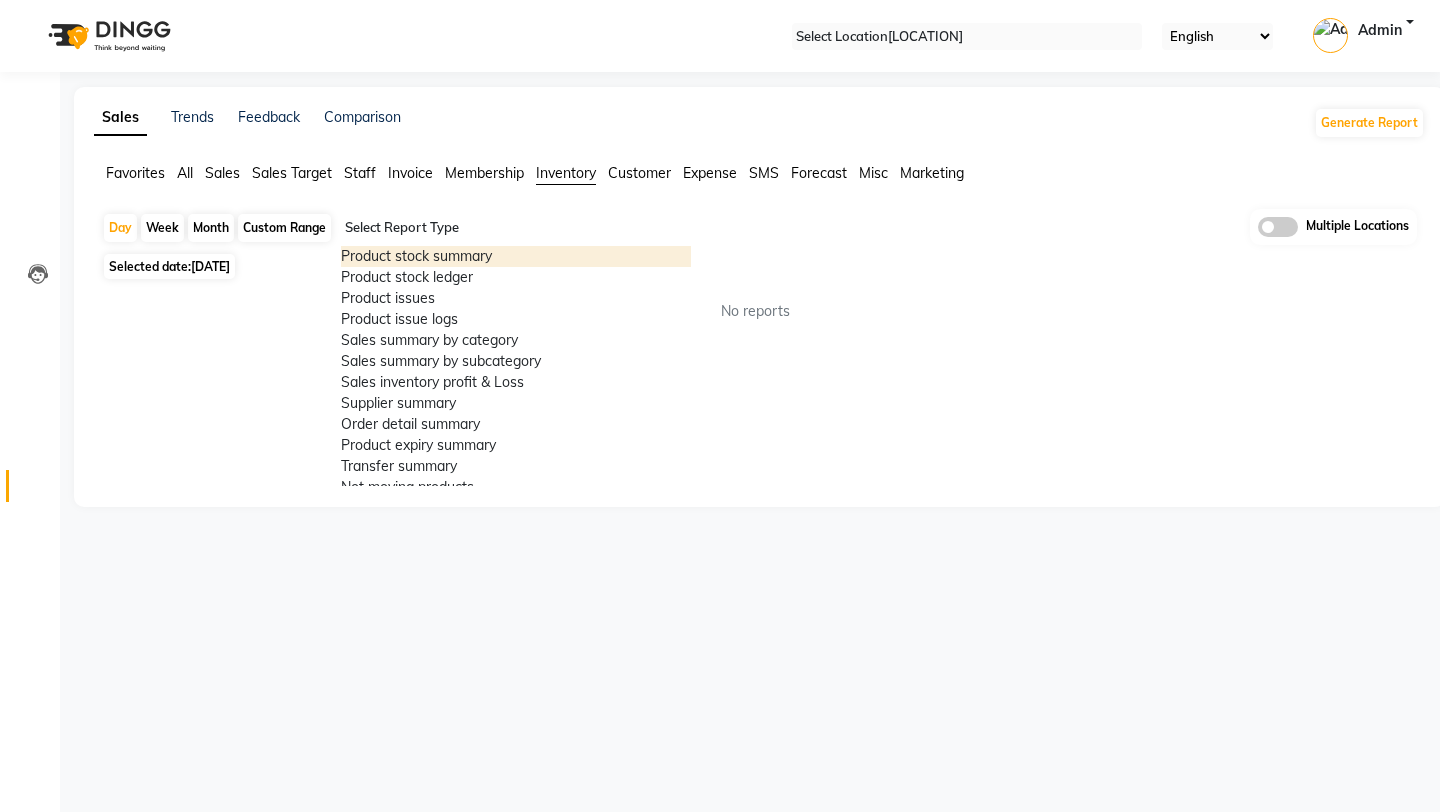 click at bounding box center (516, 228) 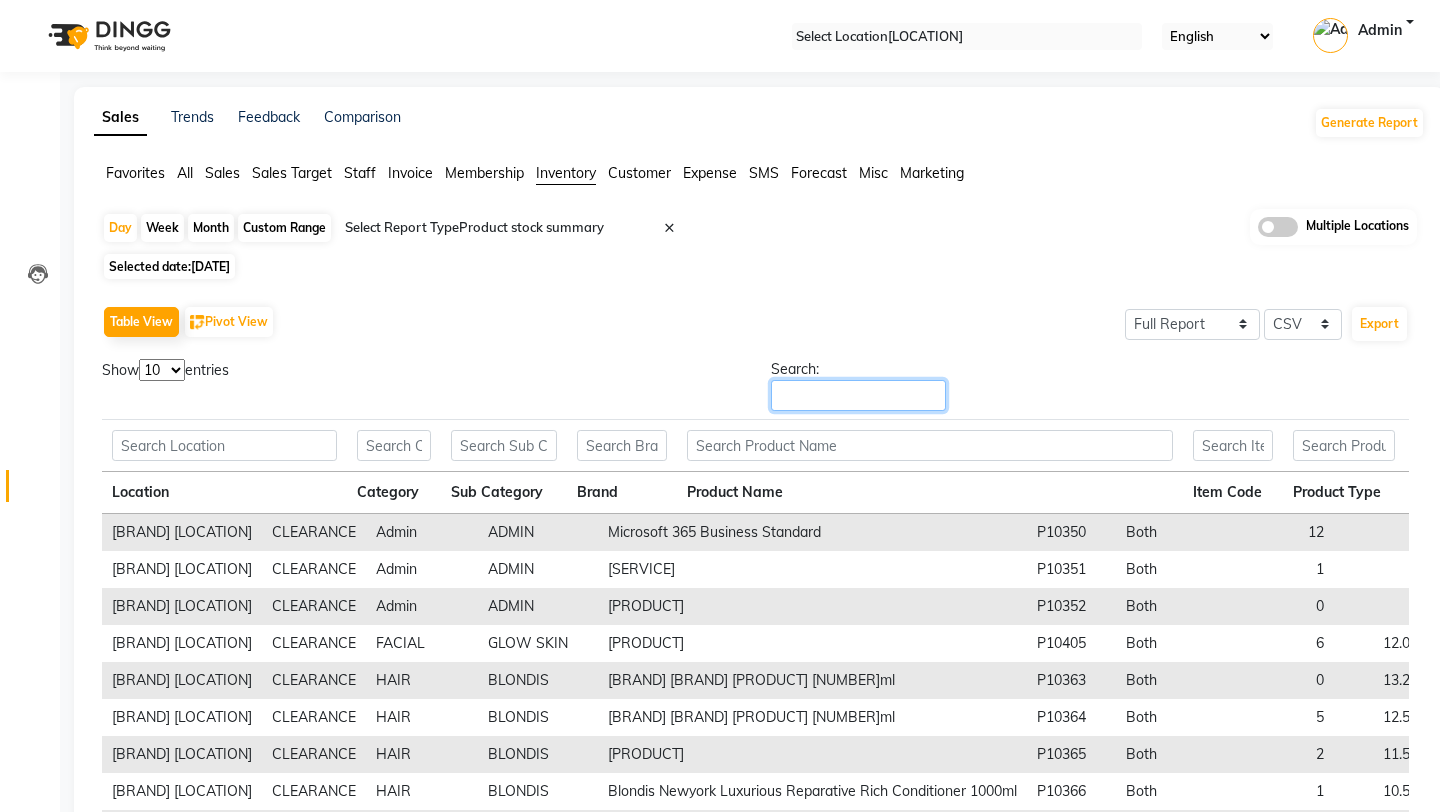 click on "Search:" at bounding box center (858, 395) 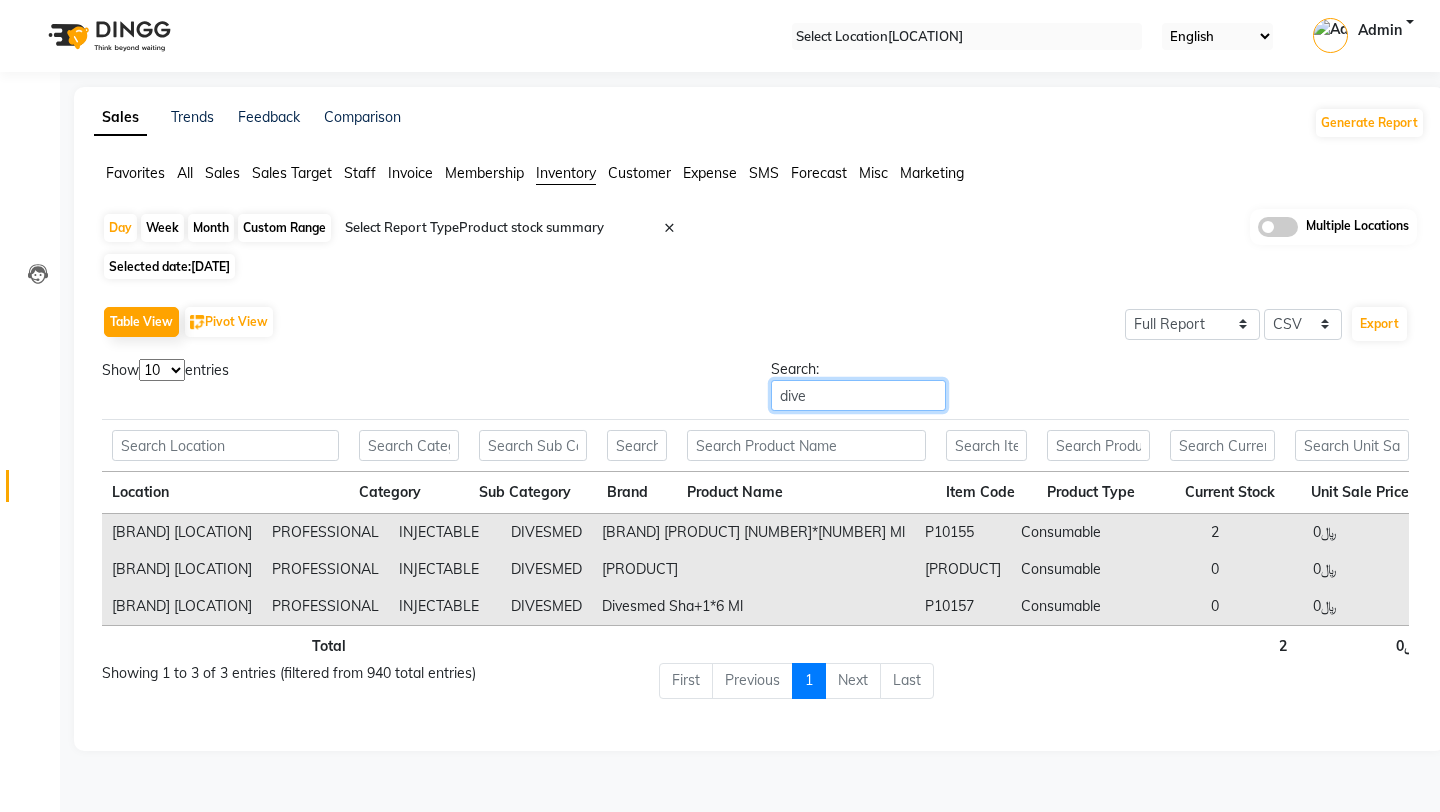 scroll, scrollTop: 0, scrollLeft: 89, axis: horizontal 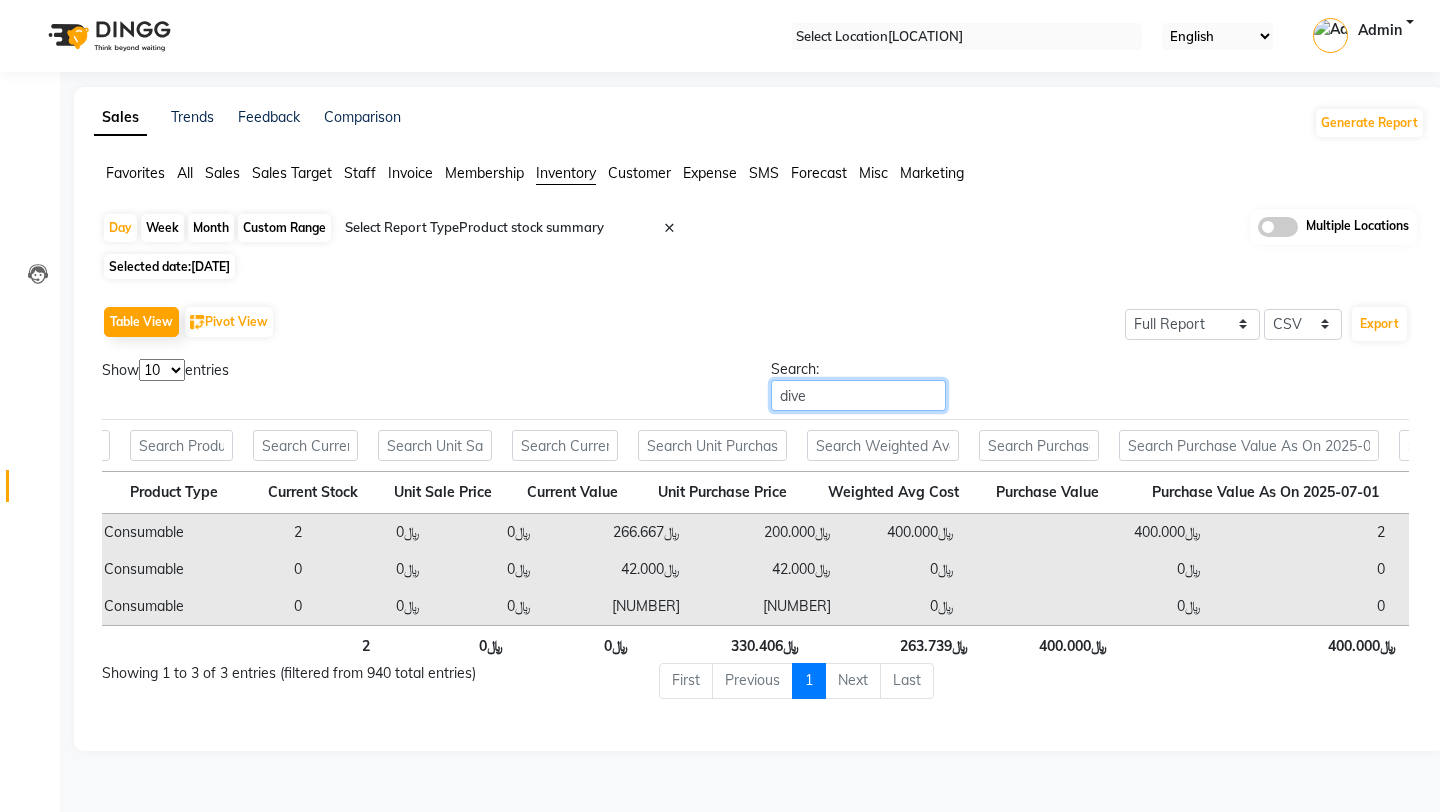 type on "dive" 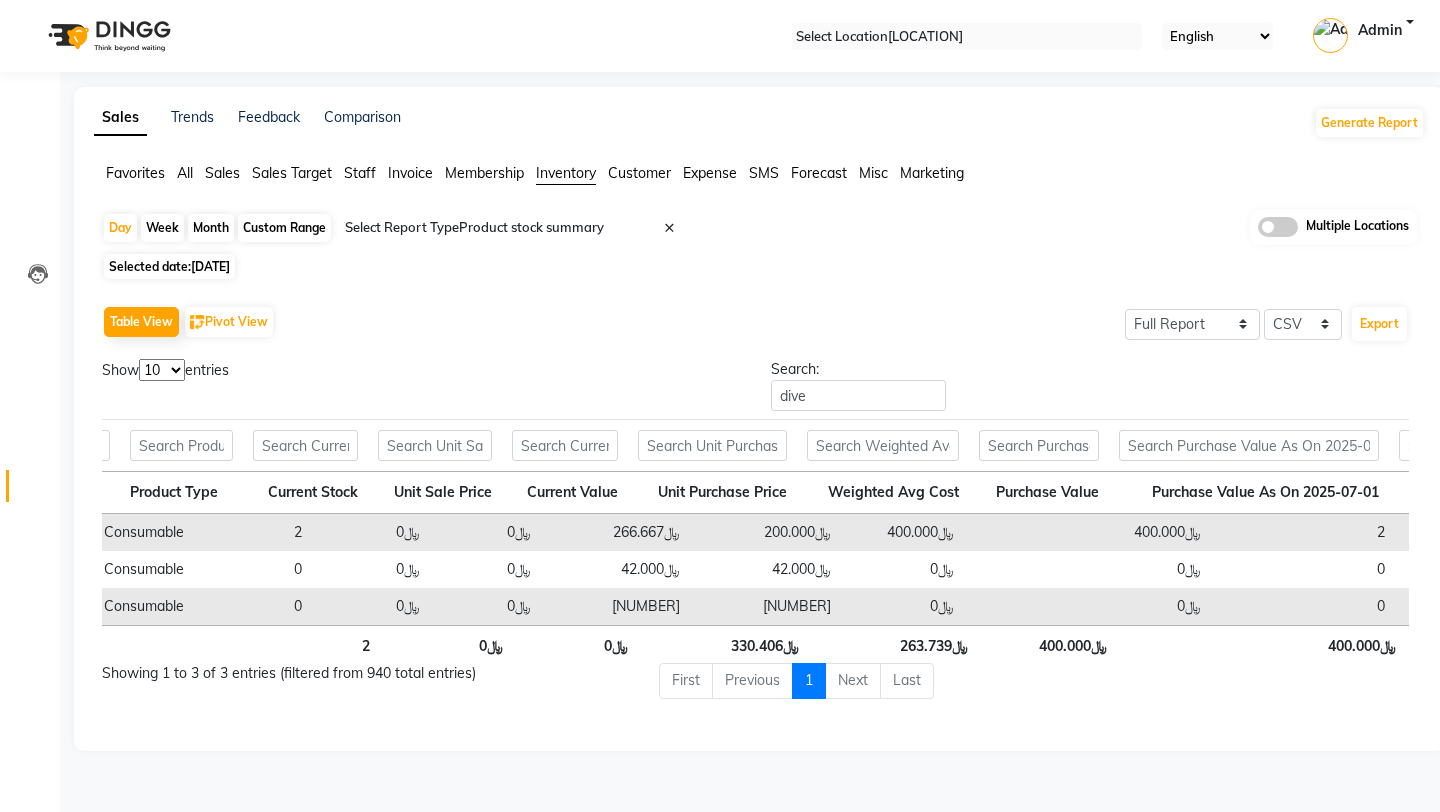 click at bounding box center (1278, 227) 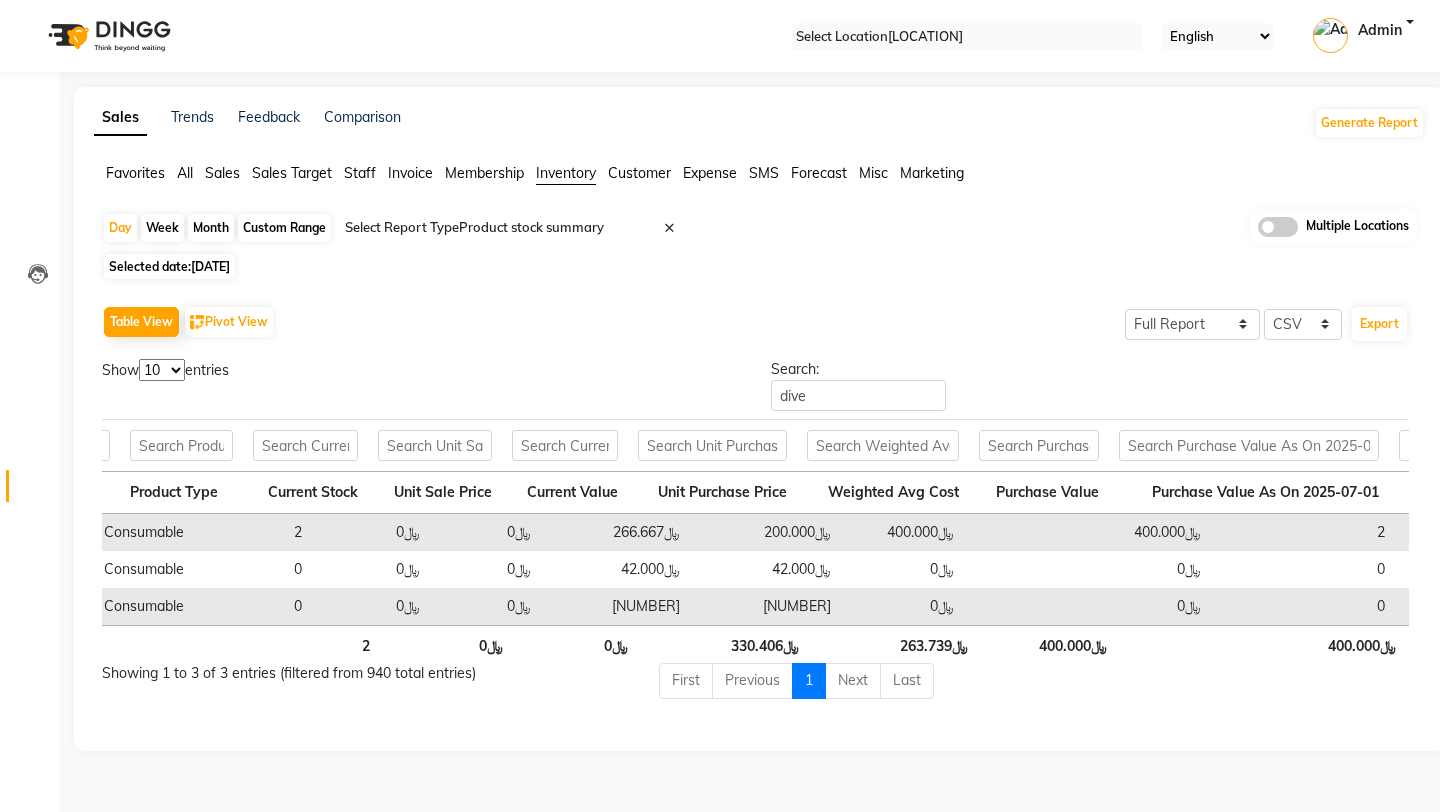 click at bounding box center [1258, 232] 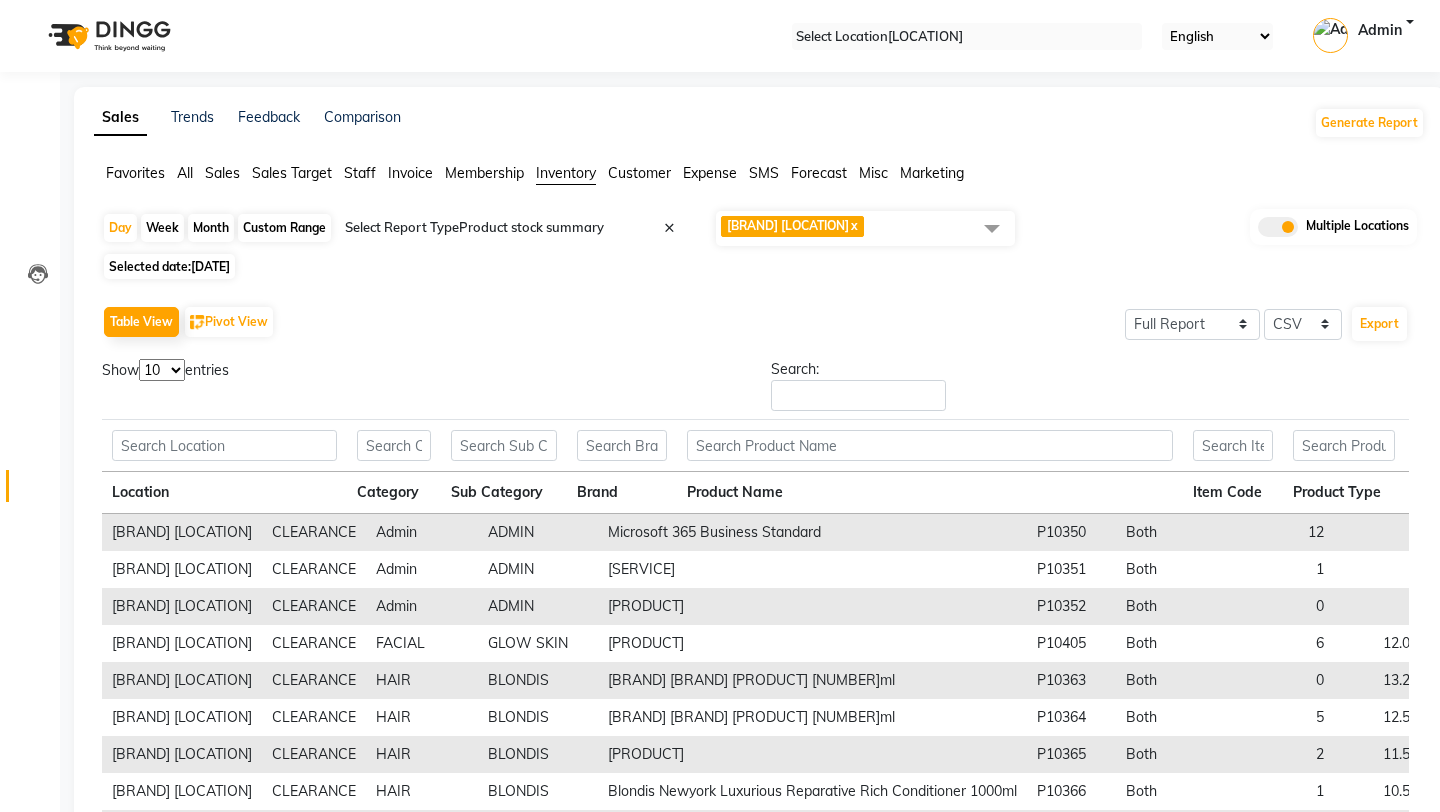 click on "[LOCATION] x" at bounding box center [865, 228] 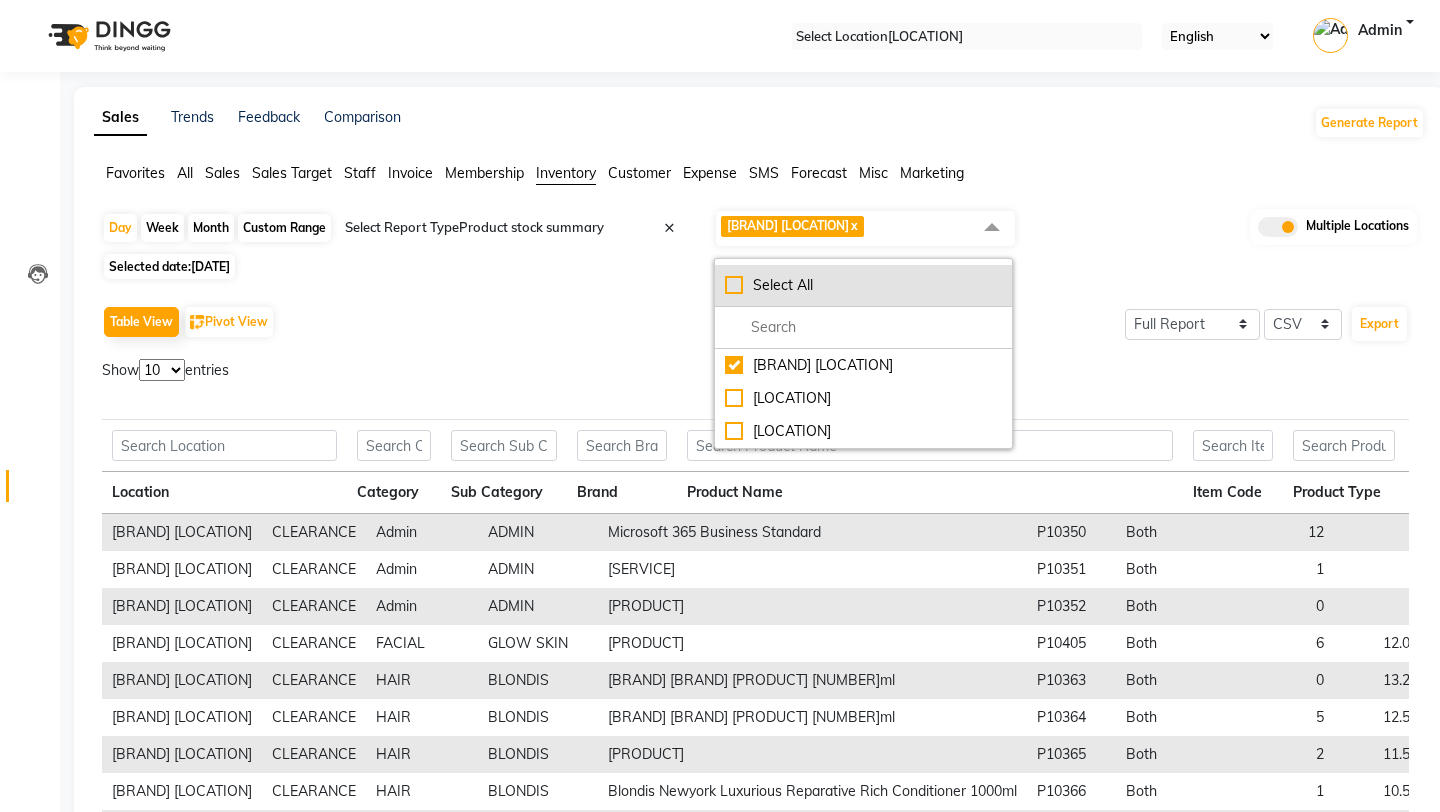 click on "Select All" at bounding box center [863, 285] 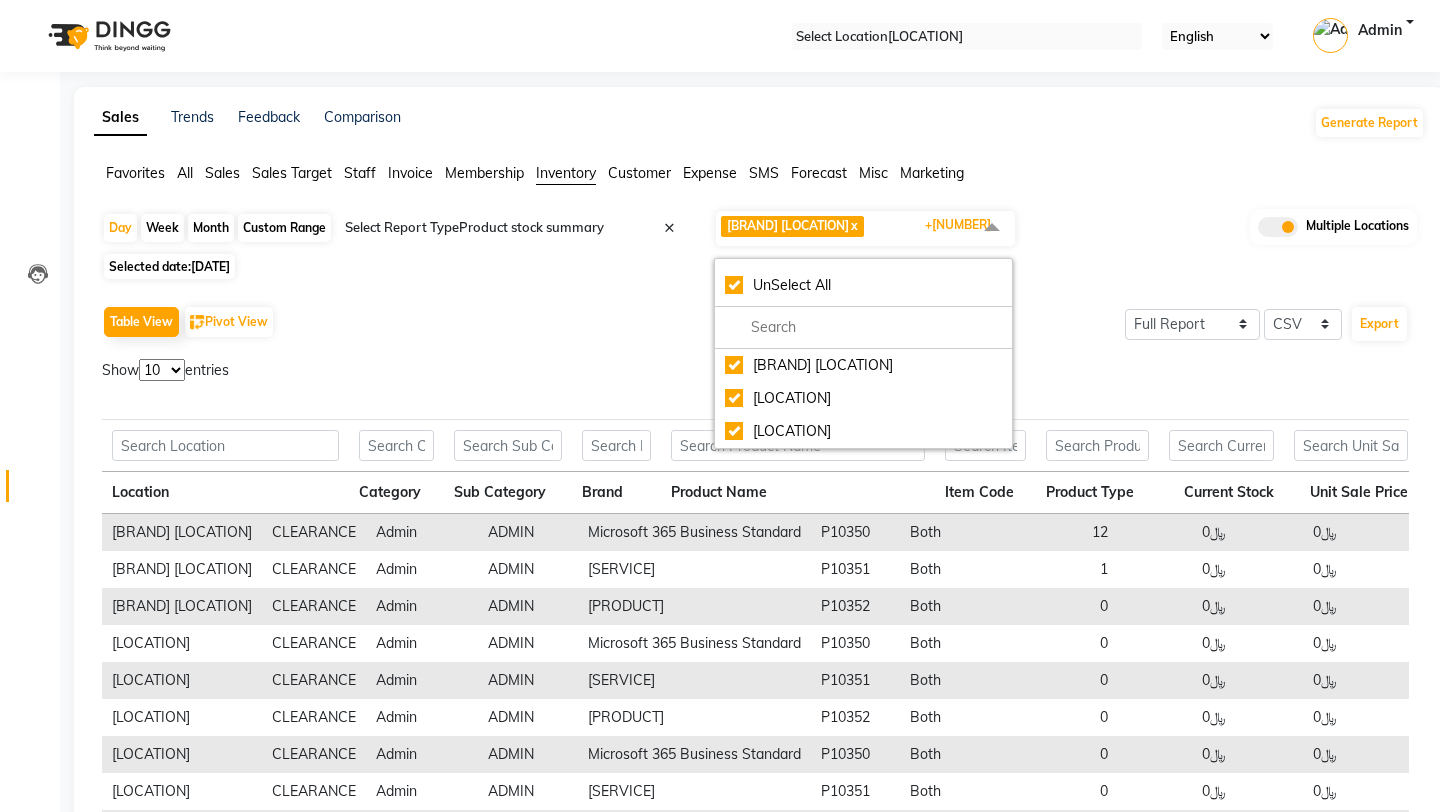 click on "Table View   Pivot View  Select Full Report Filtered Report Select CSV PDF  Export" at bounding box center [755, 322] 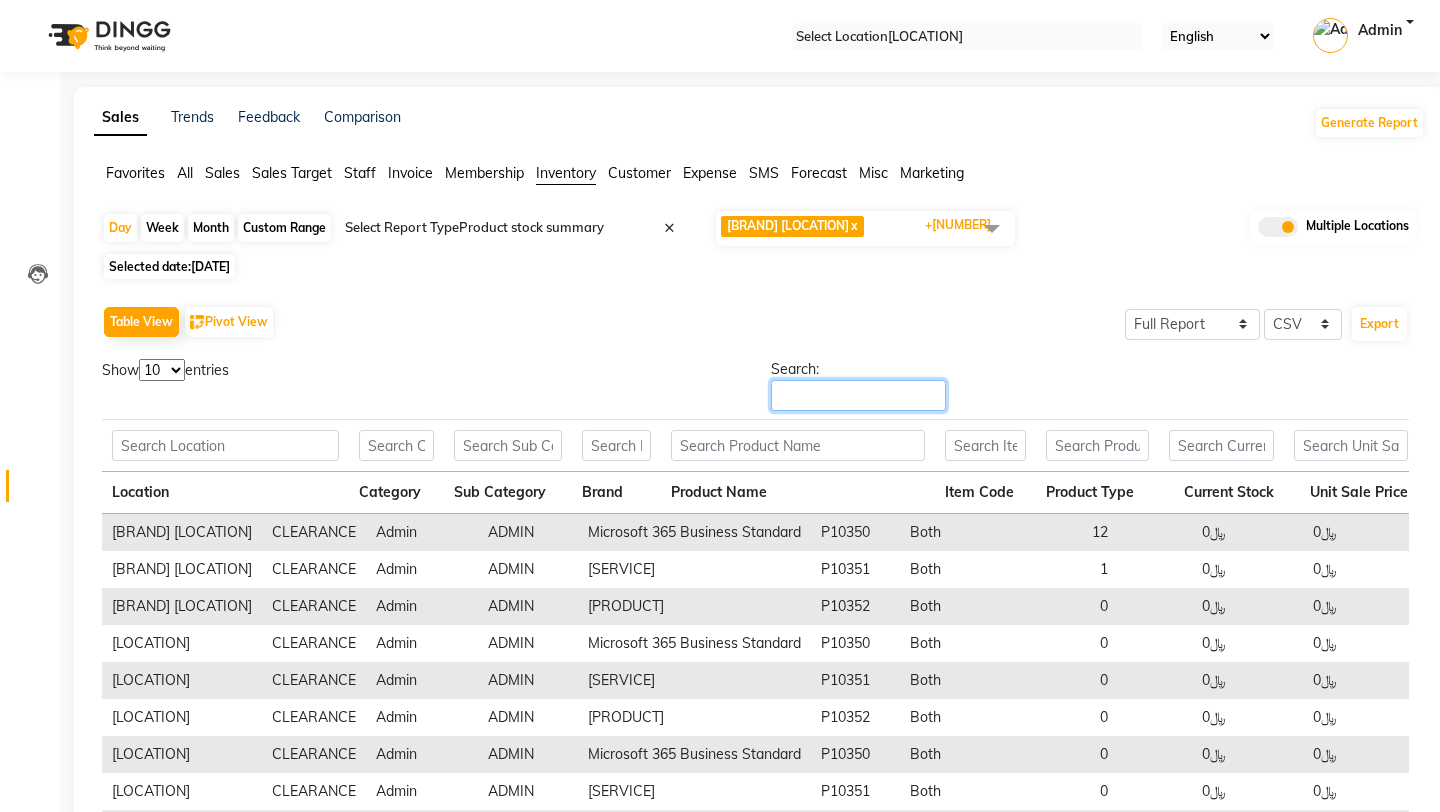 click on "Search:" at bounding box center (858, 395) 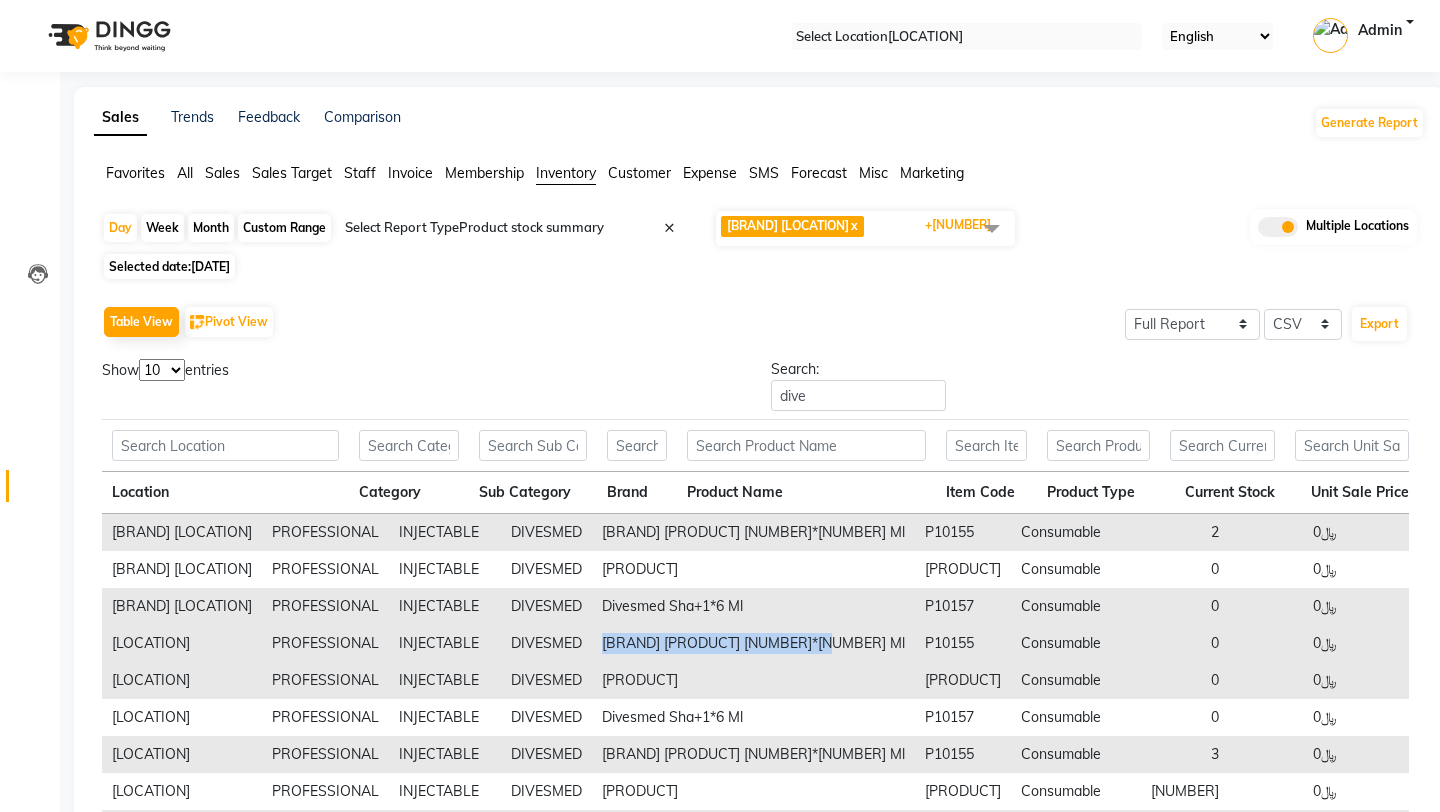 drag, startPoint x: 706, startPoint y: 630, endPoint x: 917, endPoint y: 627, distance: 211.02133 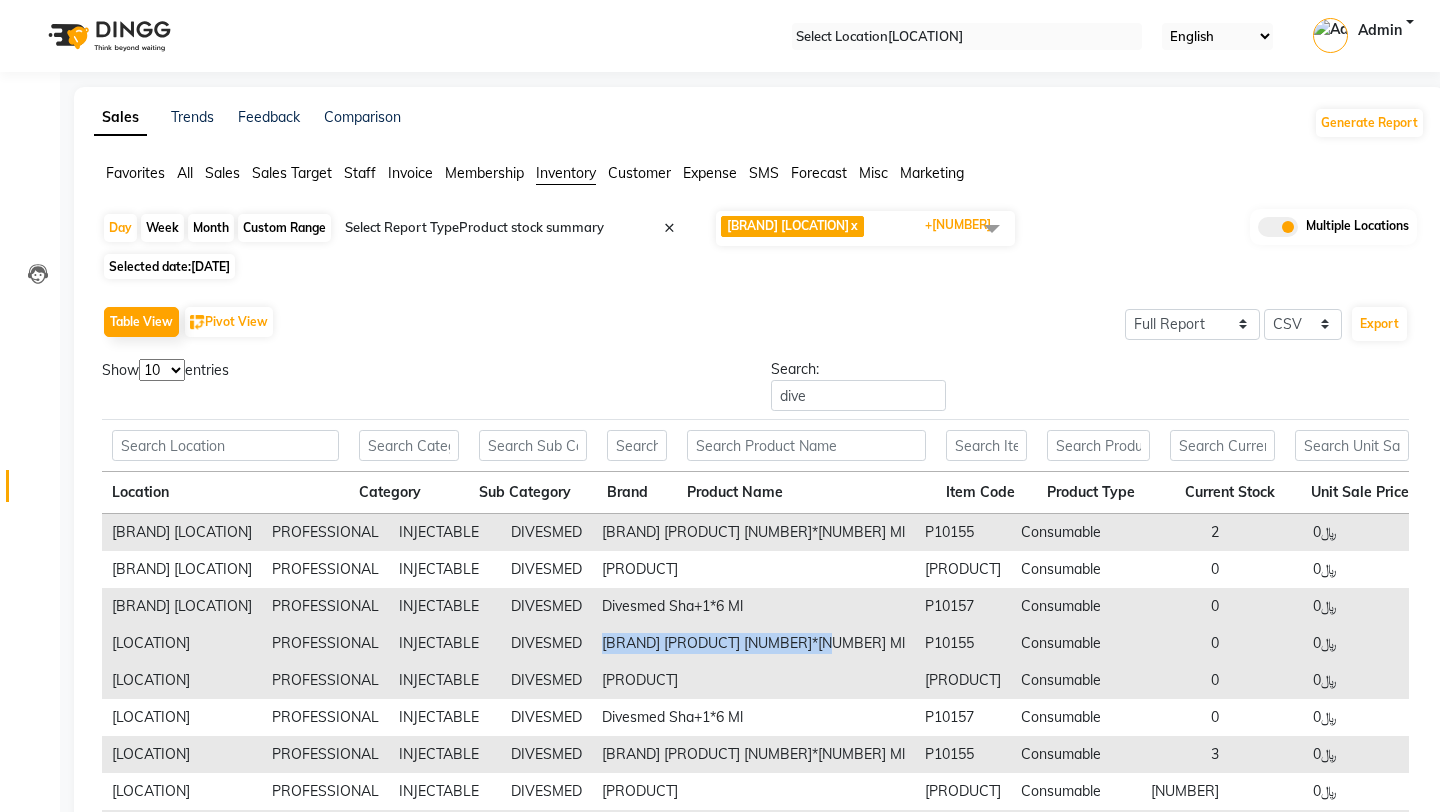 click on "[BRAND] [PRODUCT] [NUMBER]*[NUMBER] Ml" at bounding box center [753, 569] 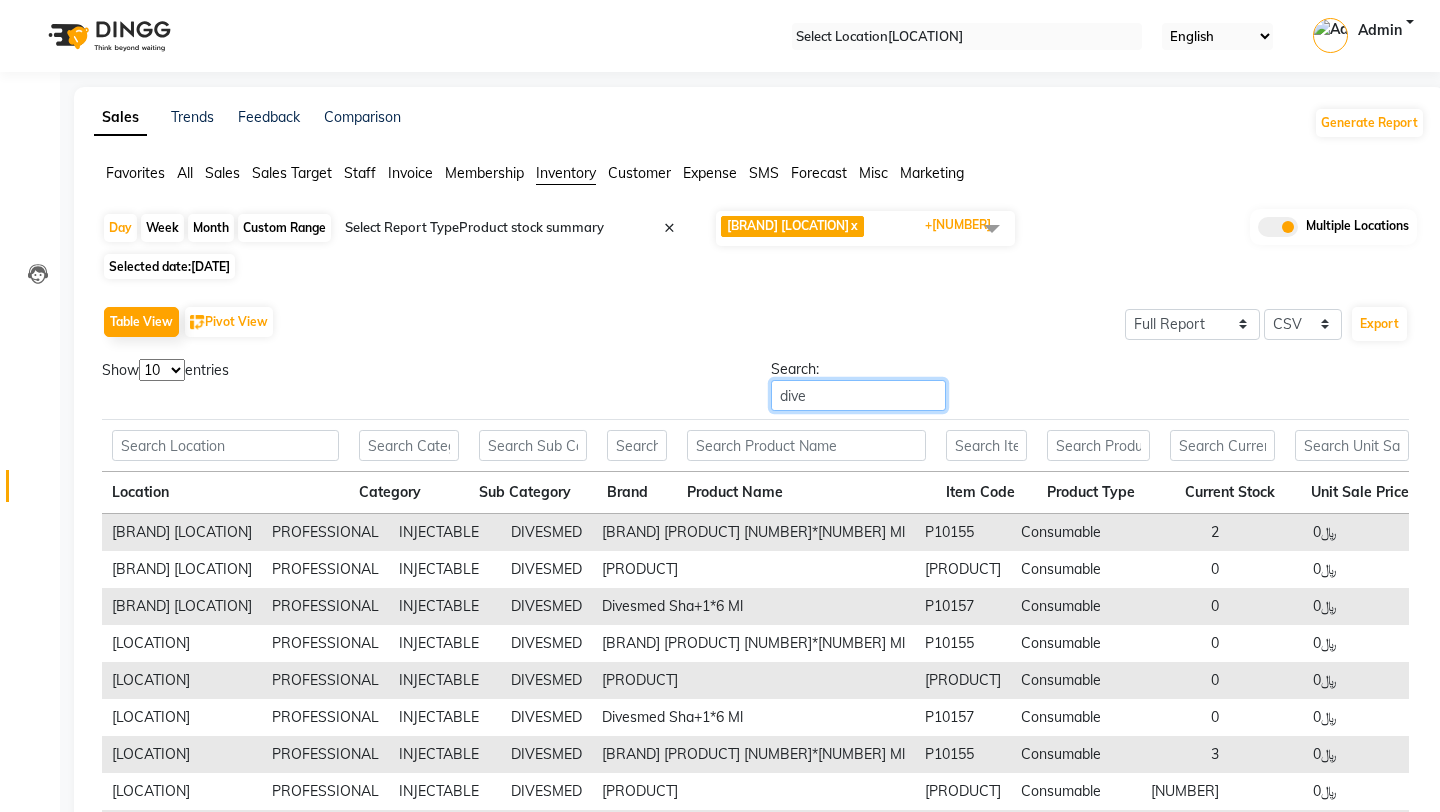 click on "dive" at bounding box center [858, 395] 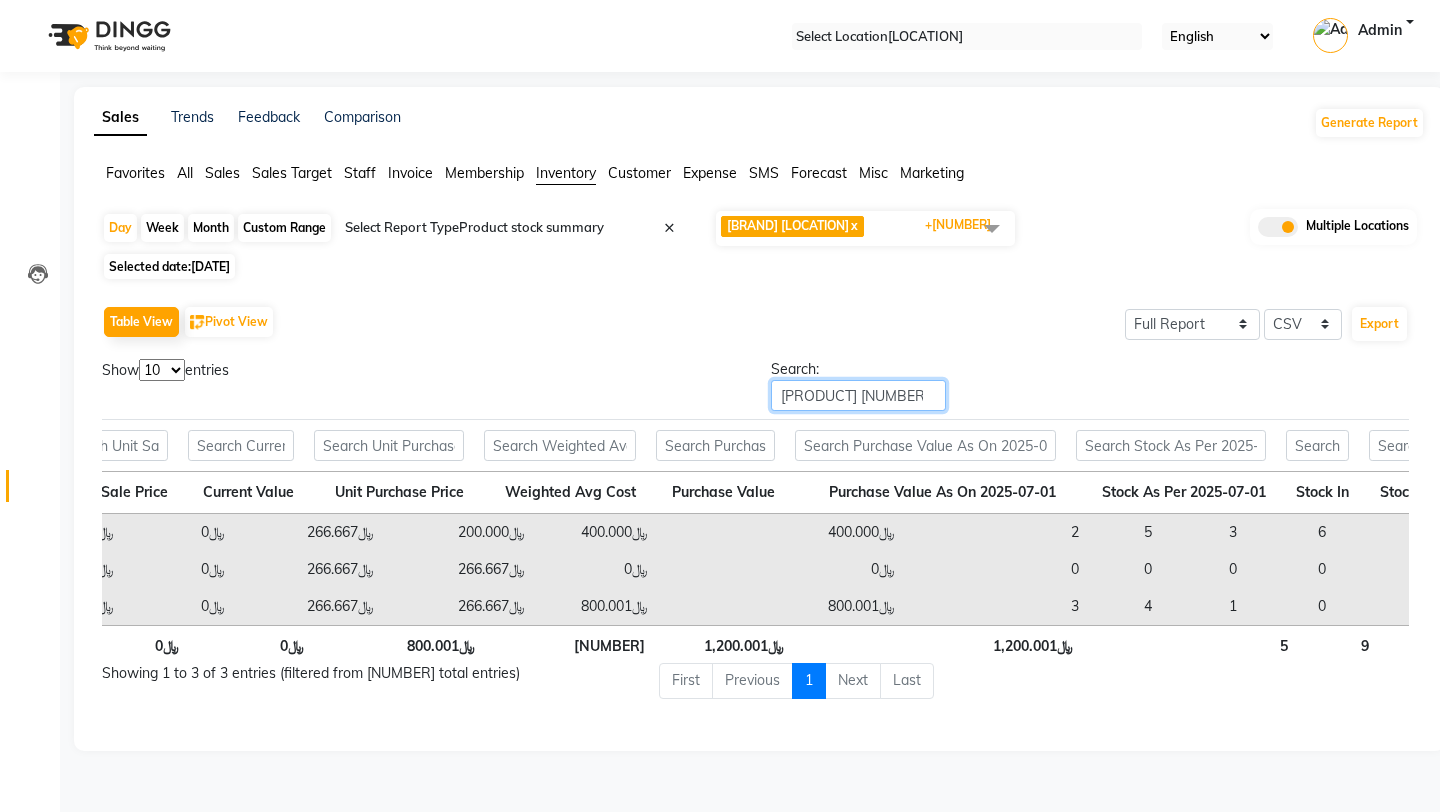 type on "[BRAND] [PRODUCT] [NUMBER]*[NUMBER] Ml" 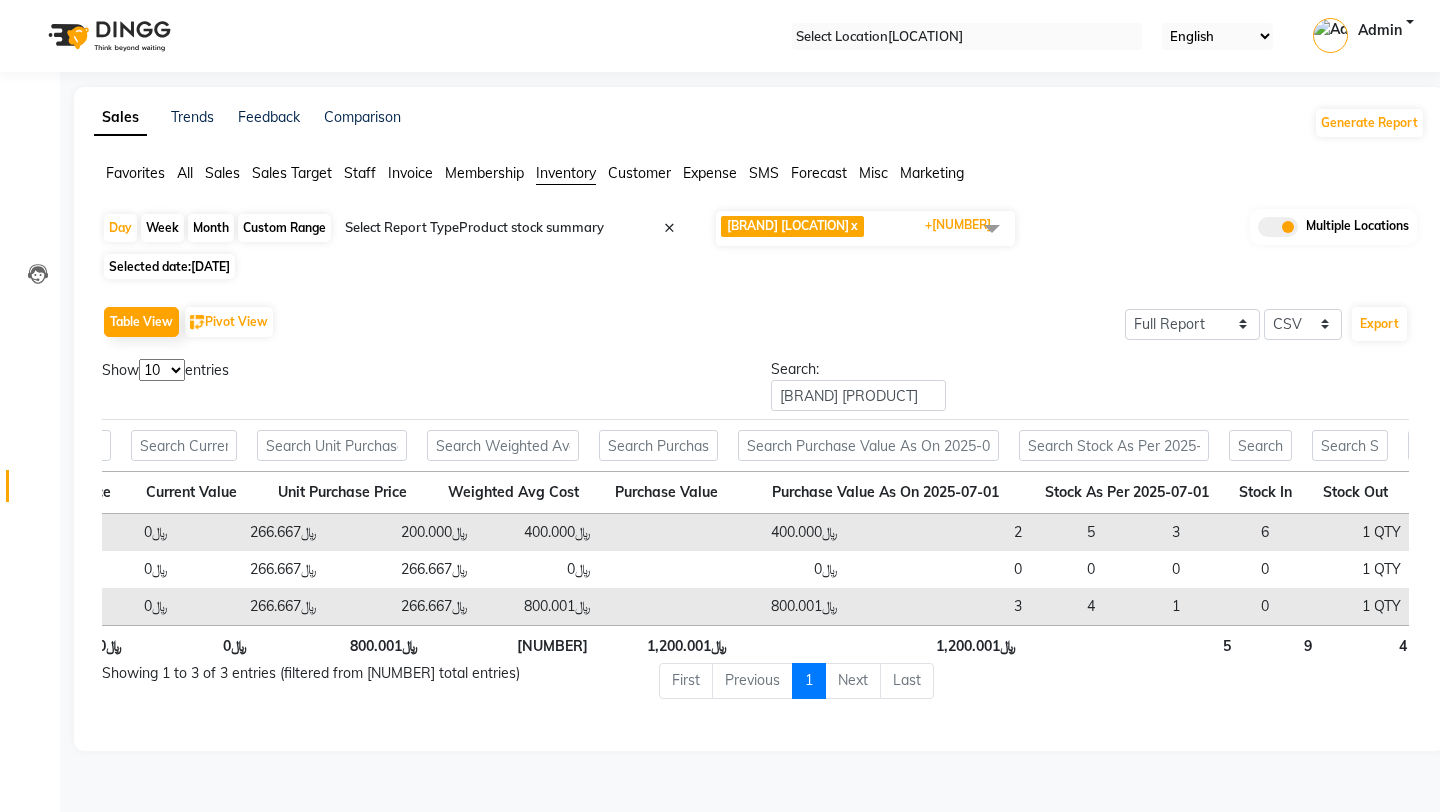 click on "[LOCATION] x [LOCATION] x [LOCATION] x +[NUMBER]" at bounding box center [865, 228] 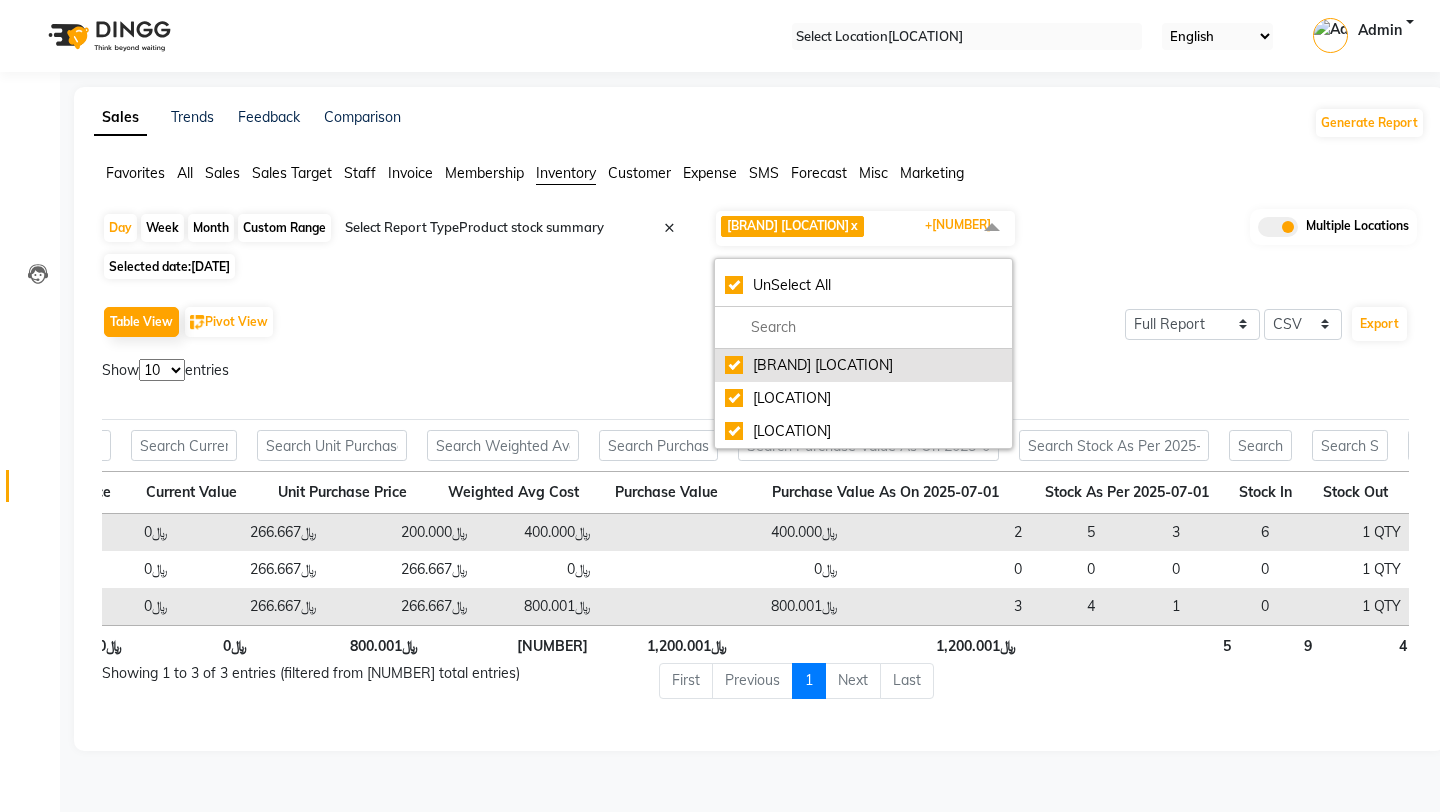 click on "[BRAND] [LOCATION]" at bounding box center [863, 365] 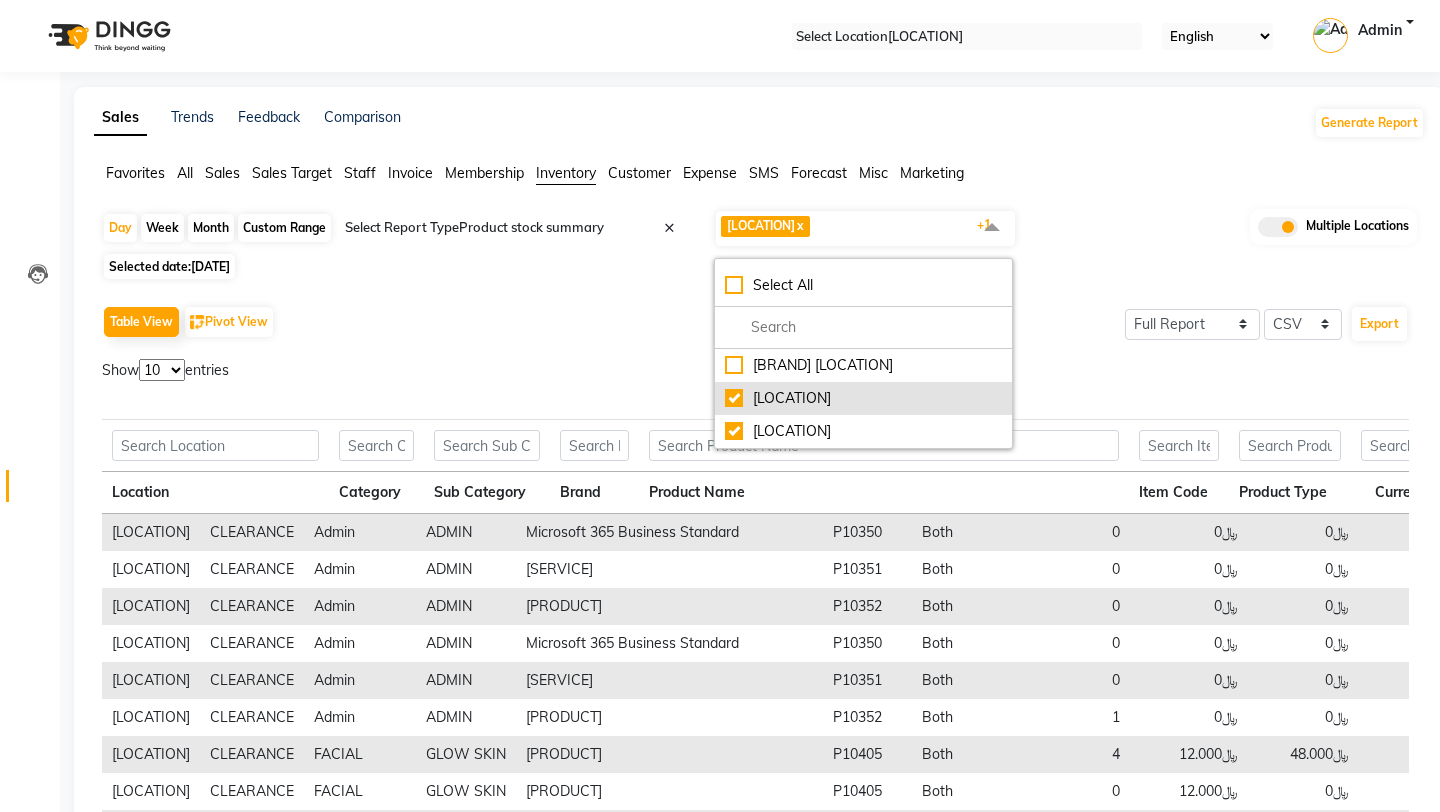 click on "[LOCATION]" at bounding box center (863, 365) 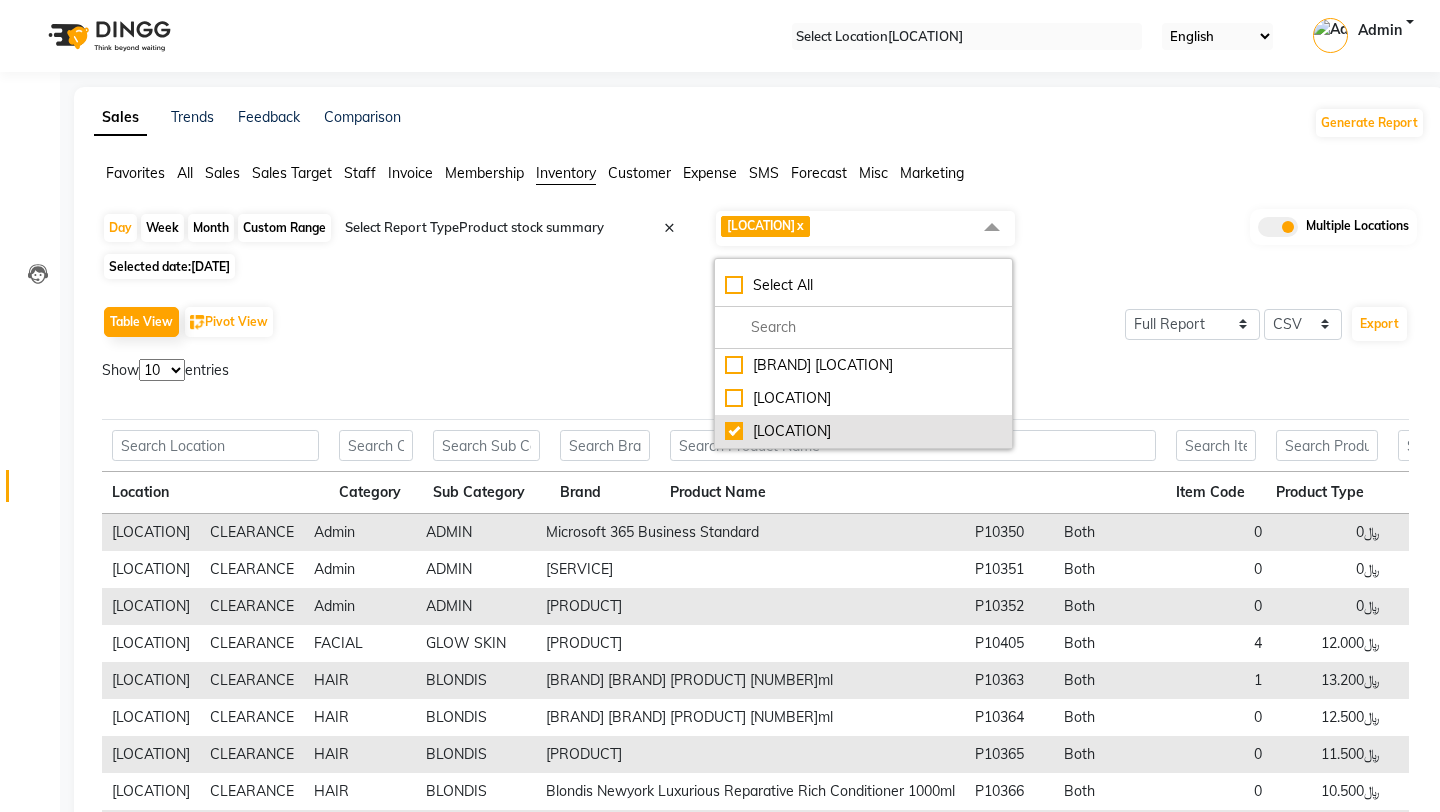 click on "[LOCATION]" at bounding box center [863, 365] 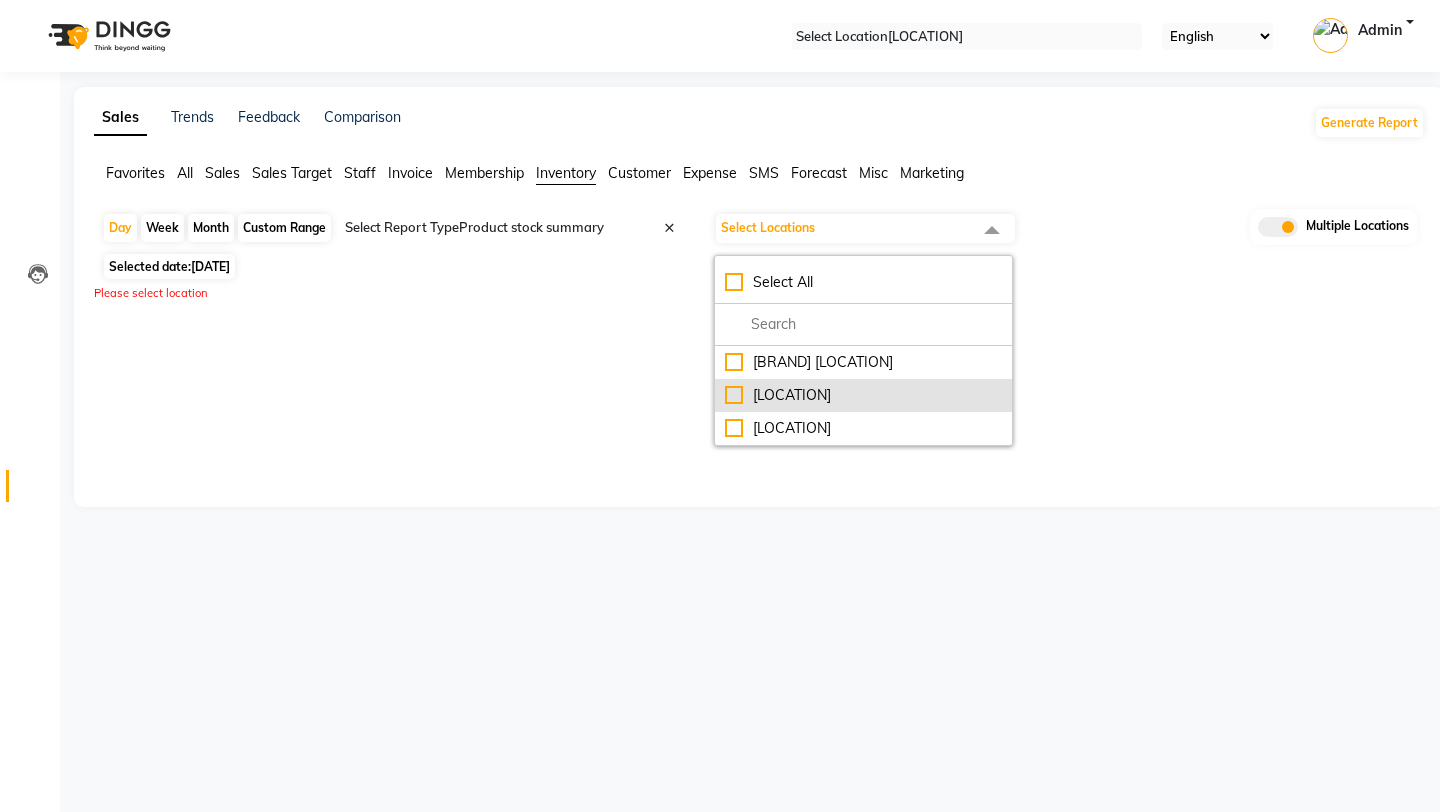 click on "[LOCATION]" at bounding box center [863, 362] 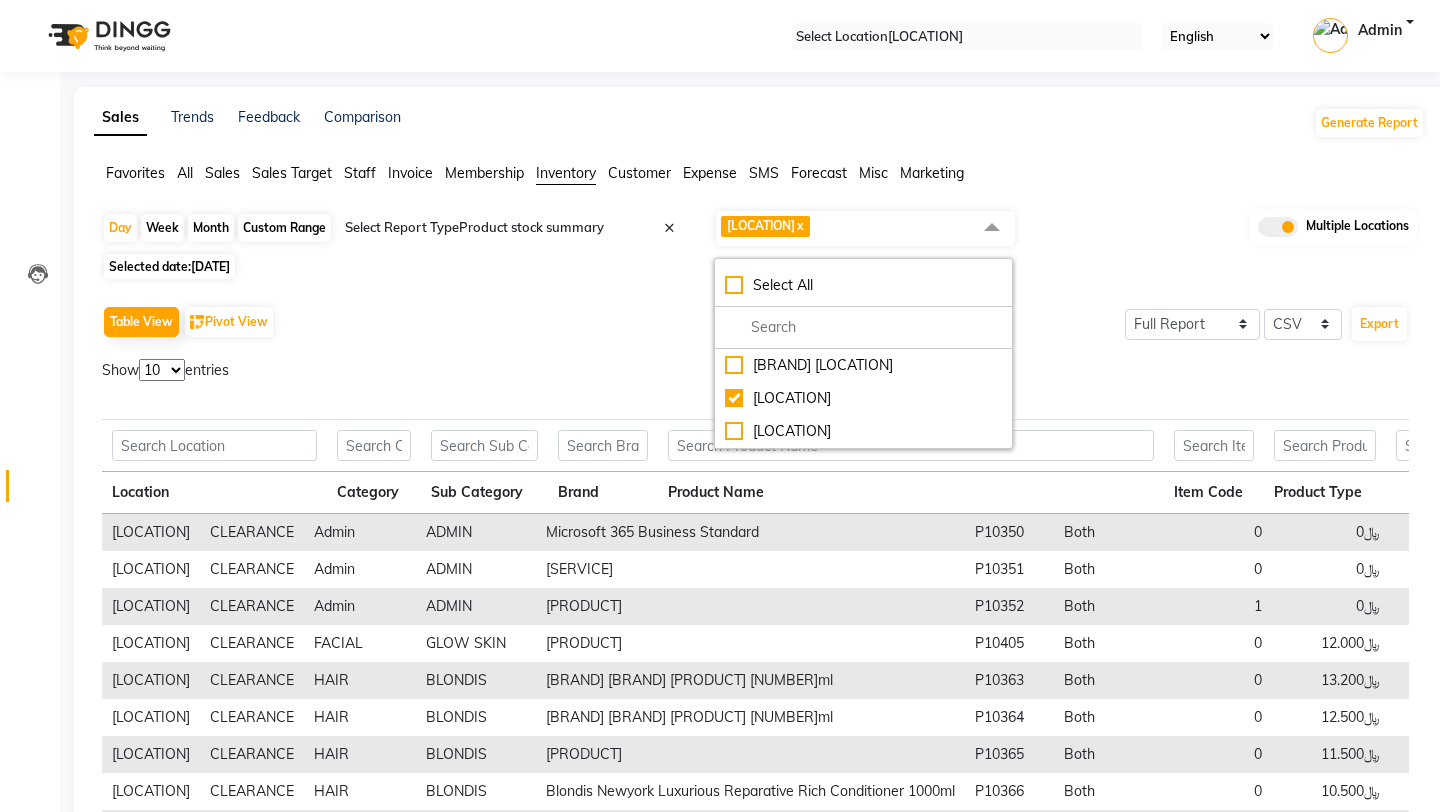 click on "Search:" at bounding box center (858, 395) 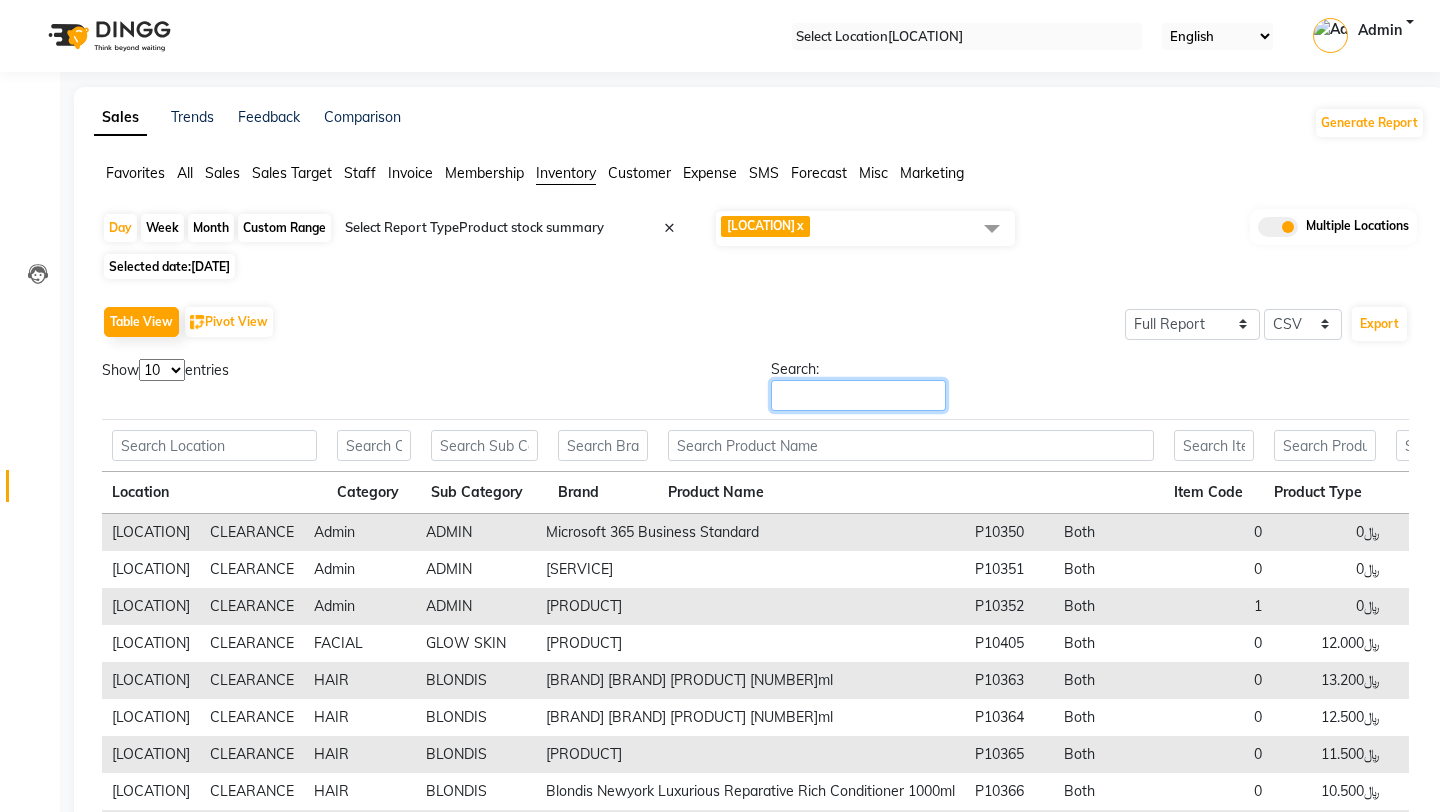 paste on "[BRAND] [PRODUCT] [NUMBER]*[NUMBER] Ml" 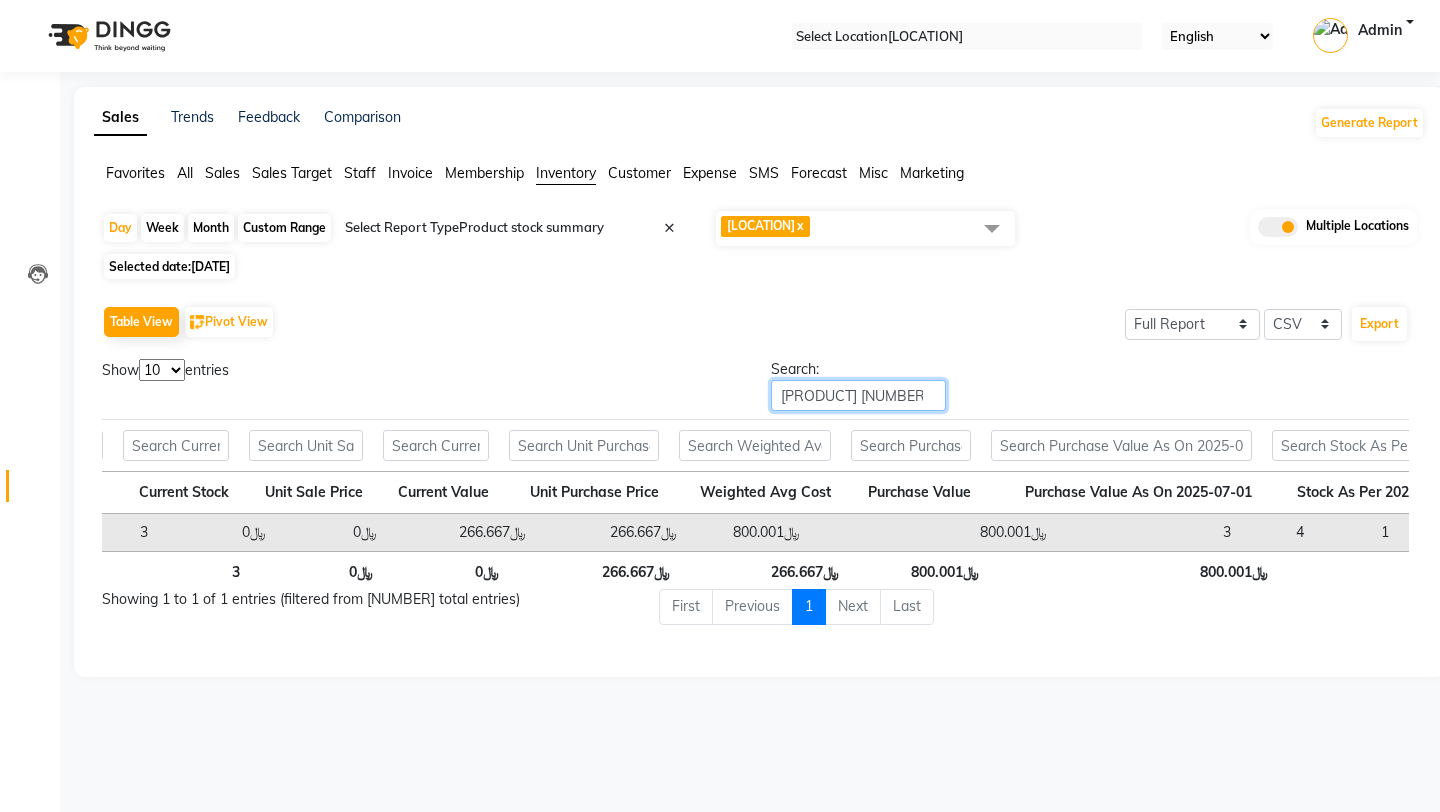 type on "[BRAND] [PRODUCT] [NUMBER]*[NUMBER] Ml" 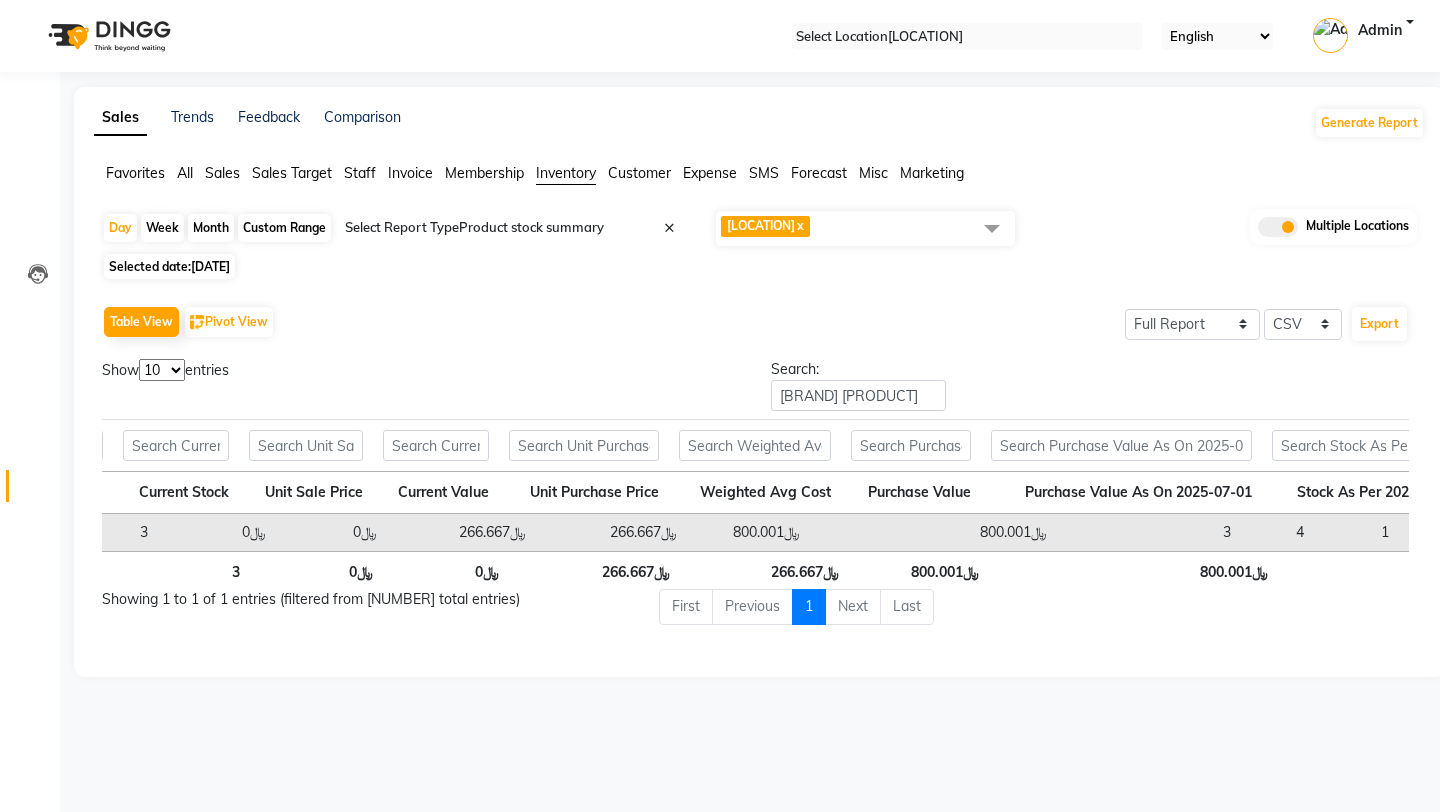 click on "[LOCATION] x" at bounding box center [865, 228] 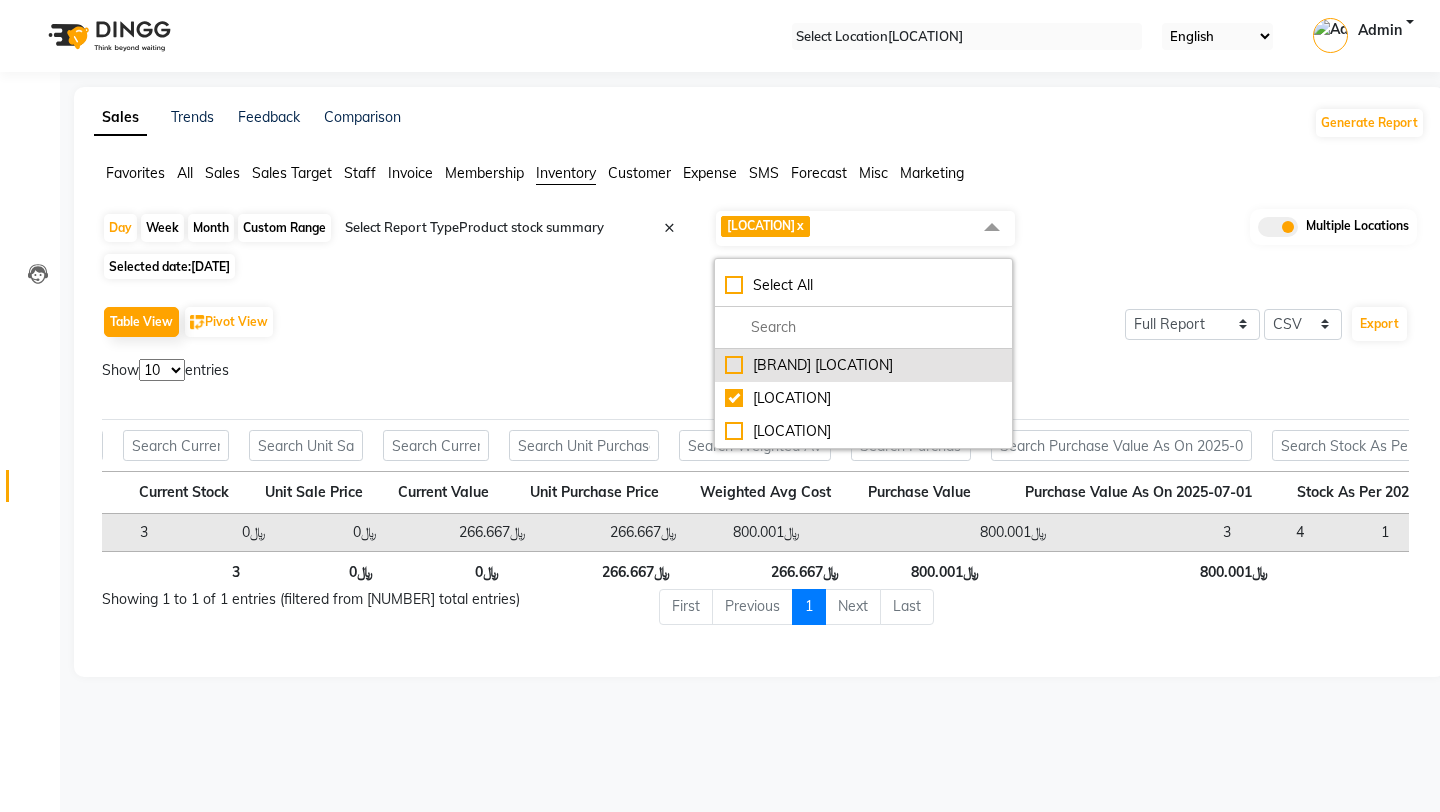 click on "[BRAND] [LOCATION]" at bounding box center (863, 365) 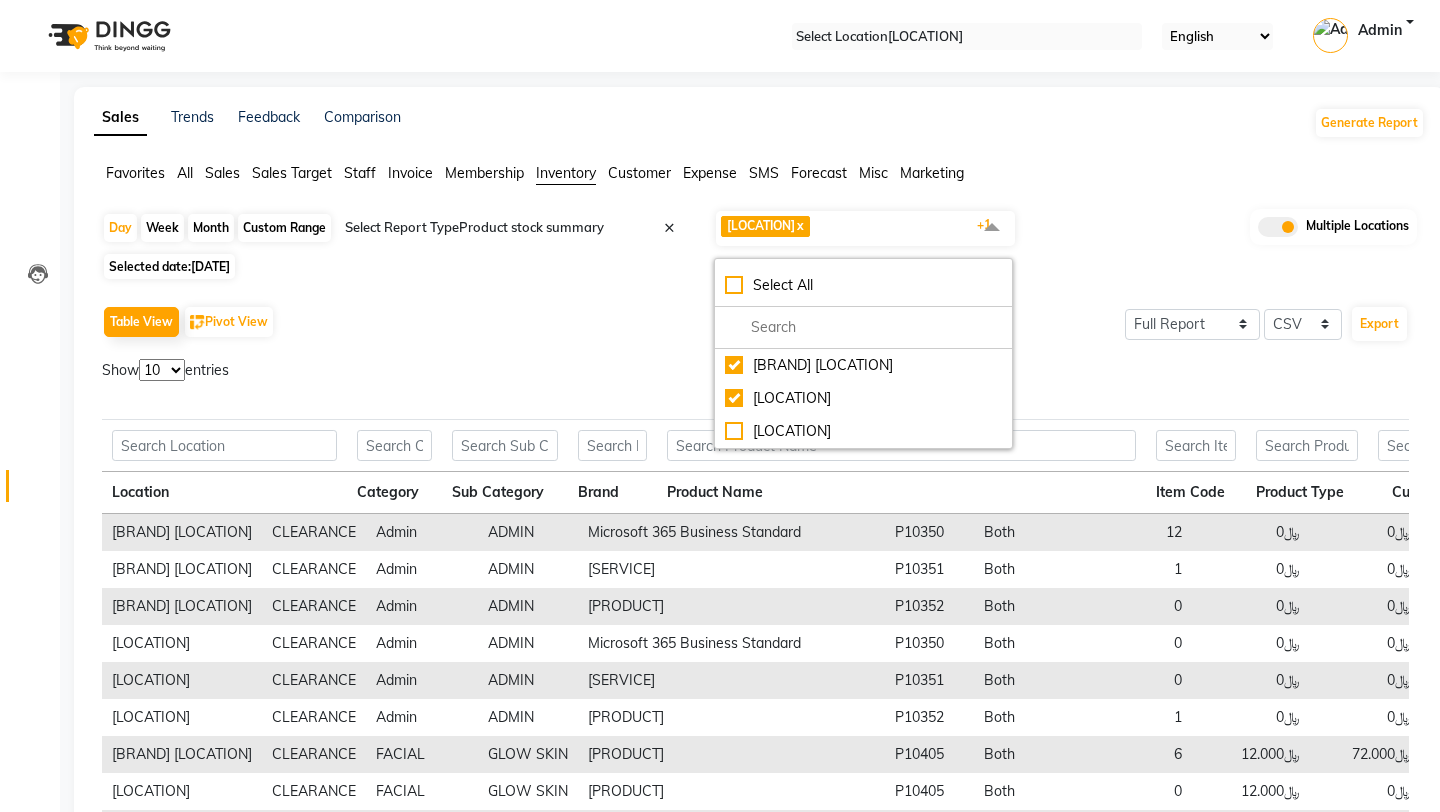 click on "Search:" at bounding box center [858, 395] 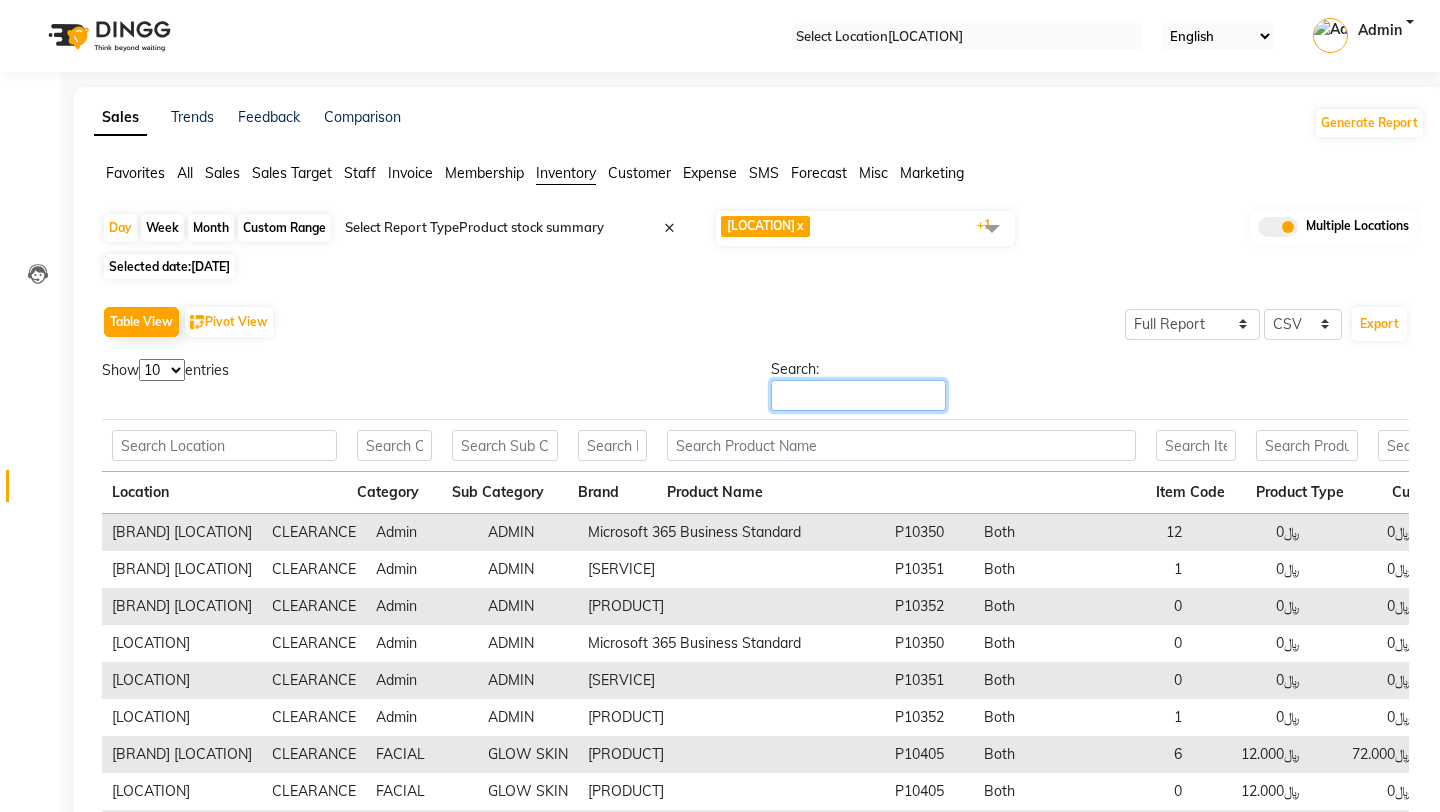 paste on "[BRAND] [PRODUCT] [NUMBER]*[NUMBER] Ml" 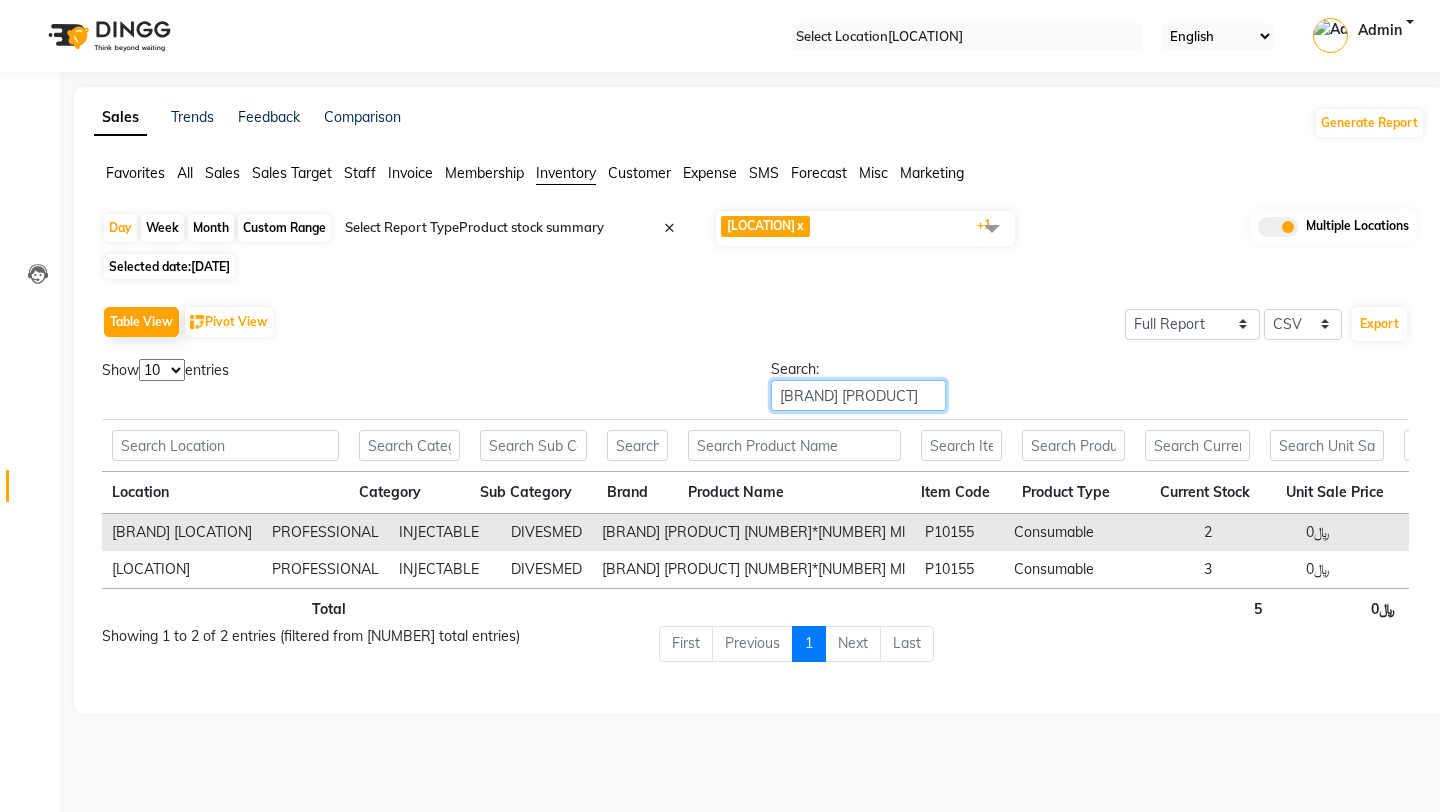 scroll, scrollTop: 0, scrollLeft: 61, axis: horizontal 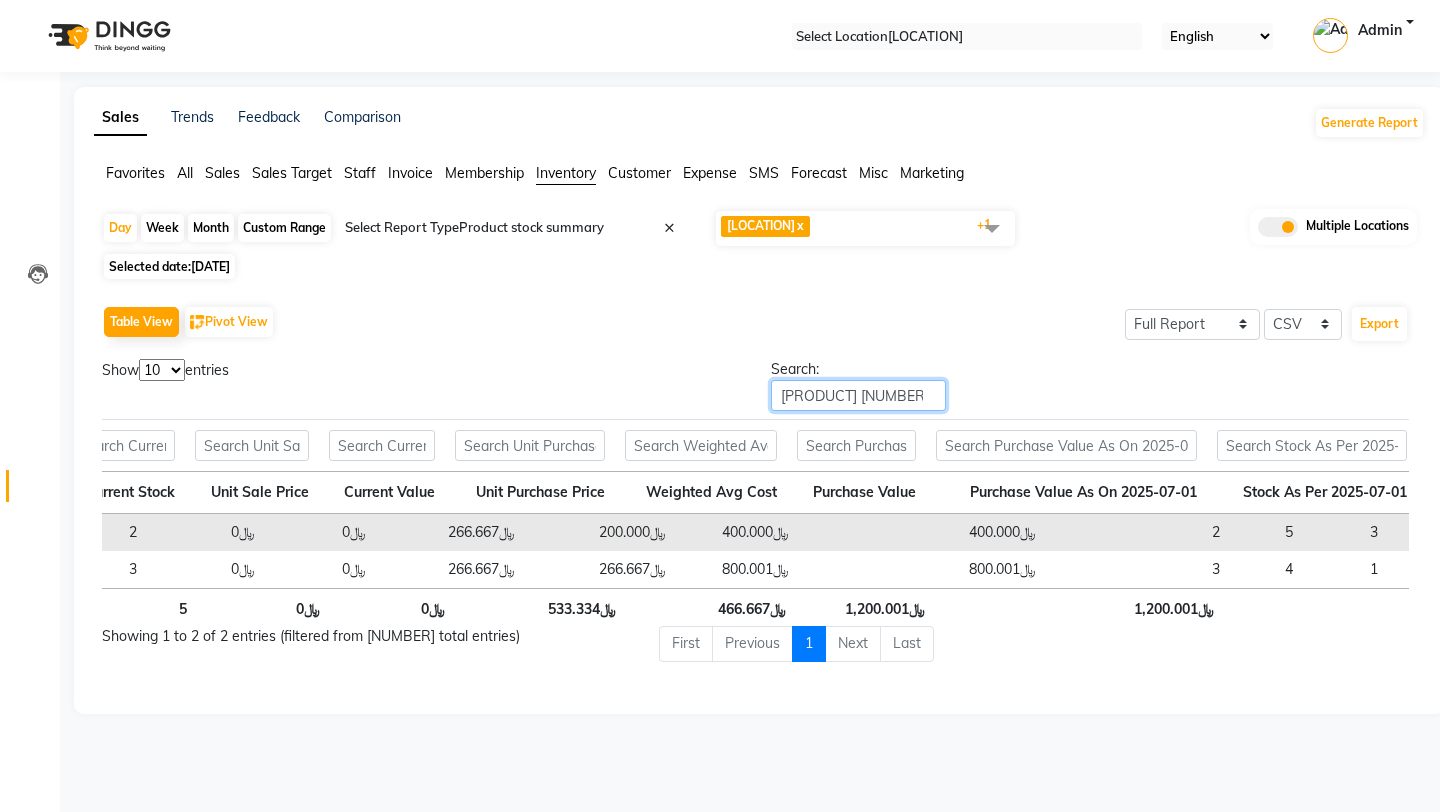 type on "[BRAND] [PRODUCT] [NUMBER]*[NUMBER] Ml" 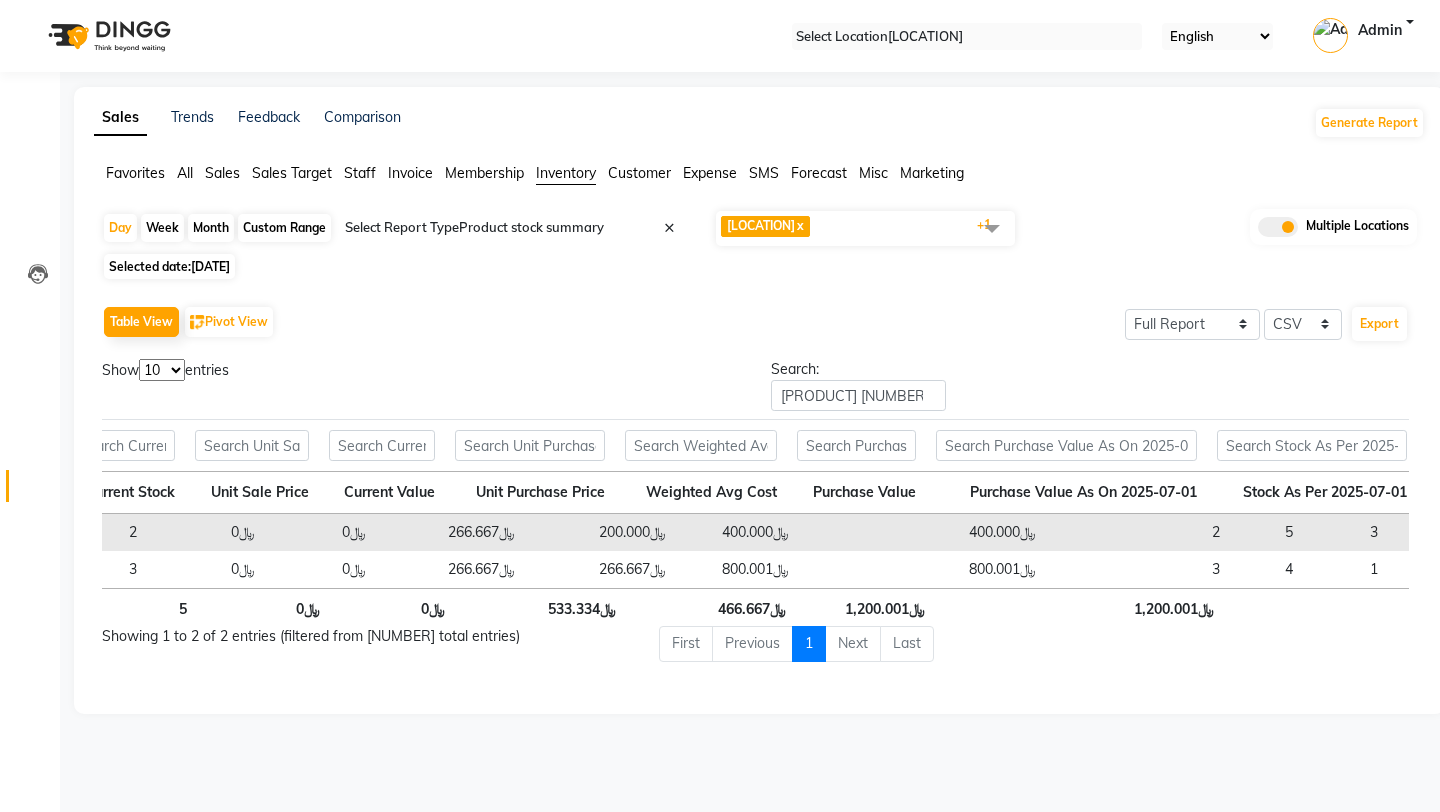 click at bounding box center [967, 37] 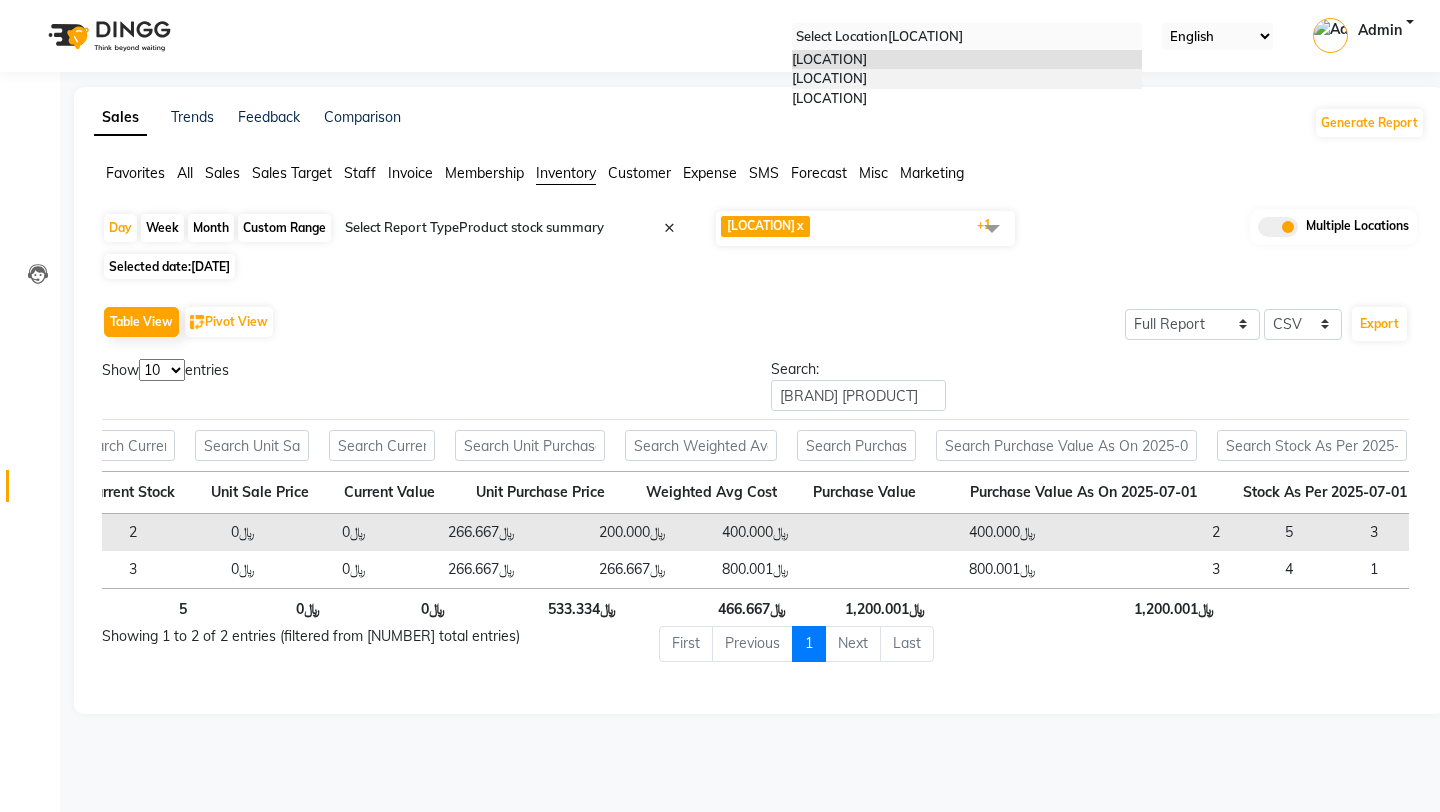 click on "[LOCATION]" at bounding box center (829, 78) 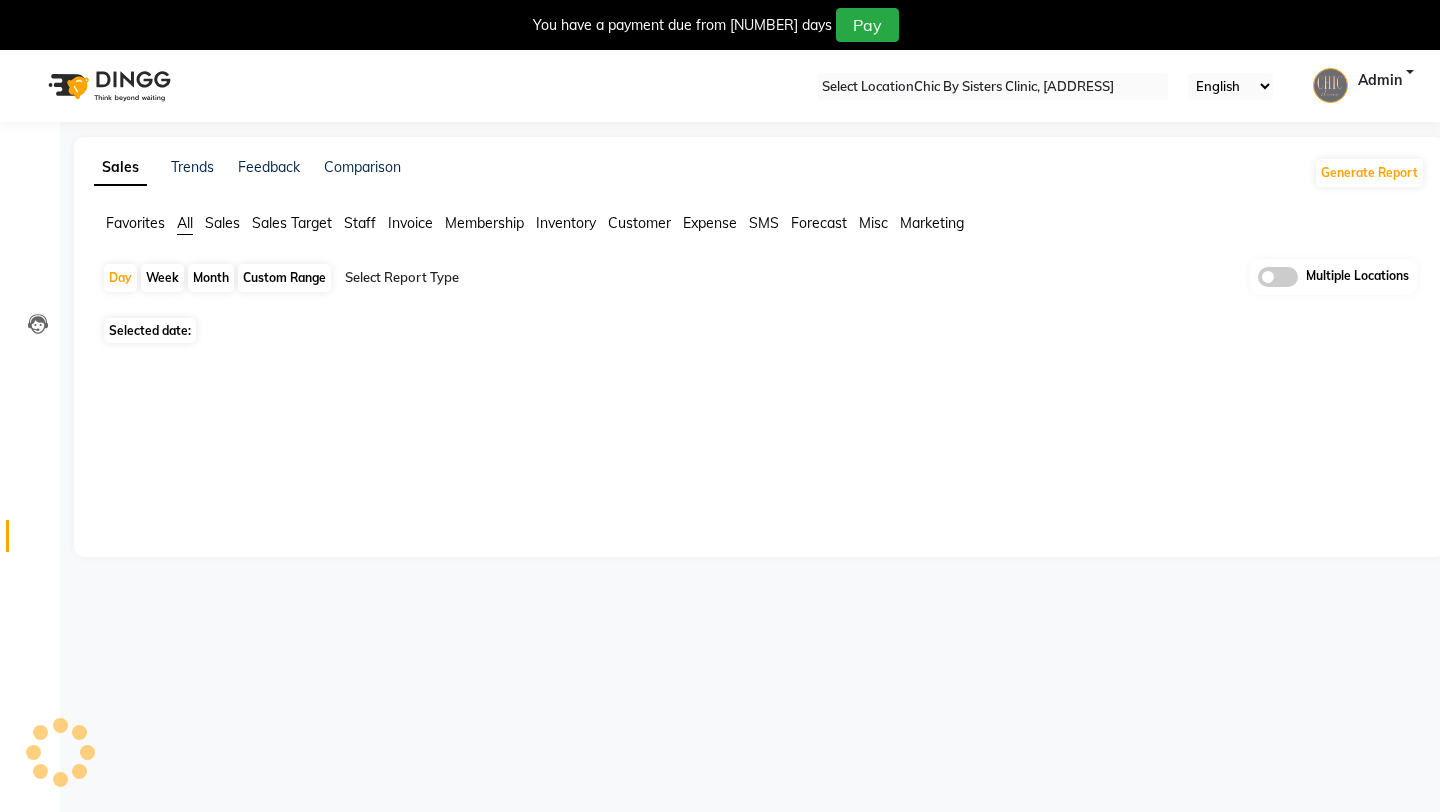 scroll, scrollTop: 0, scrollLeft: 0, axis: both 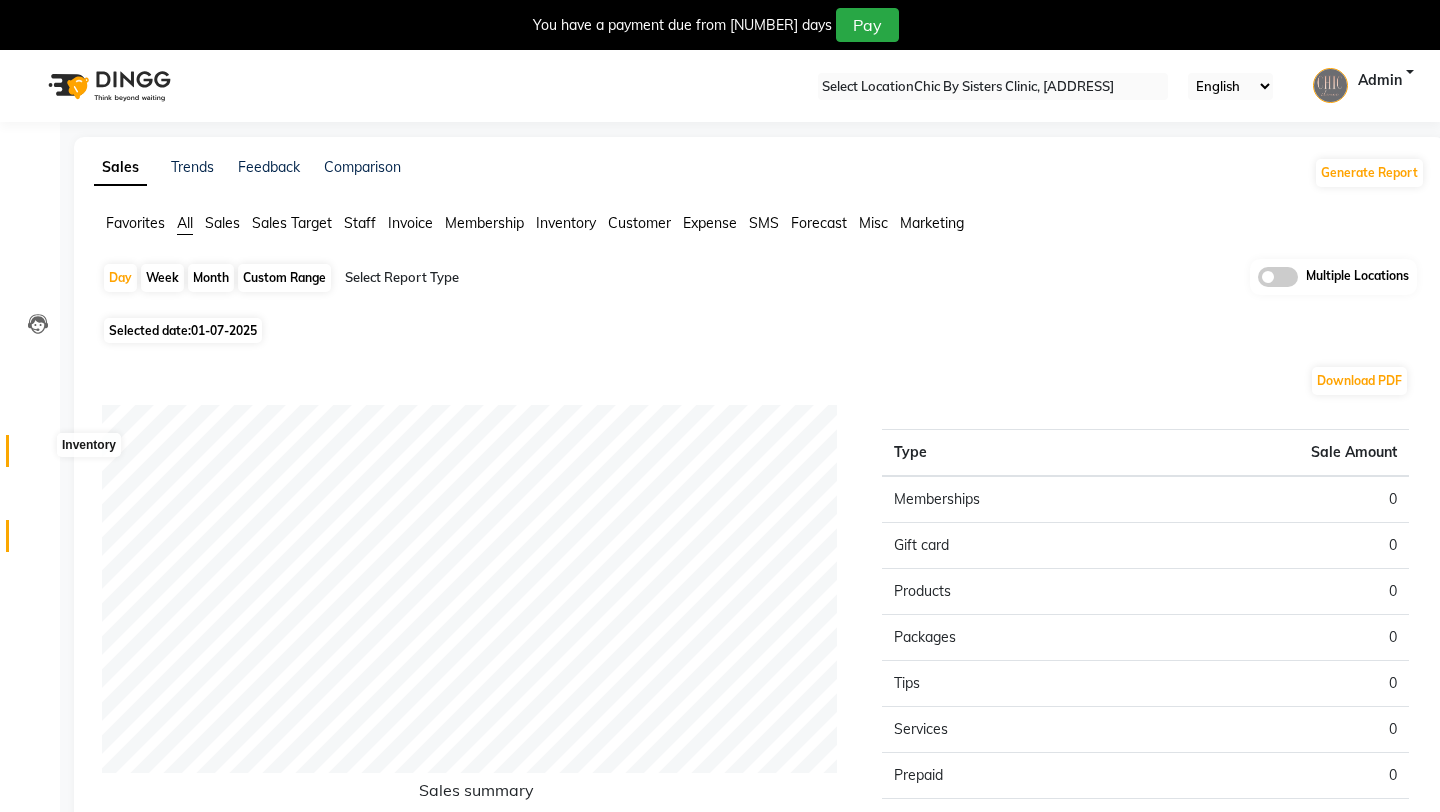 click at bounding box center (37, 456) 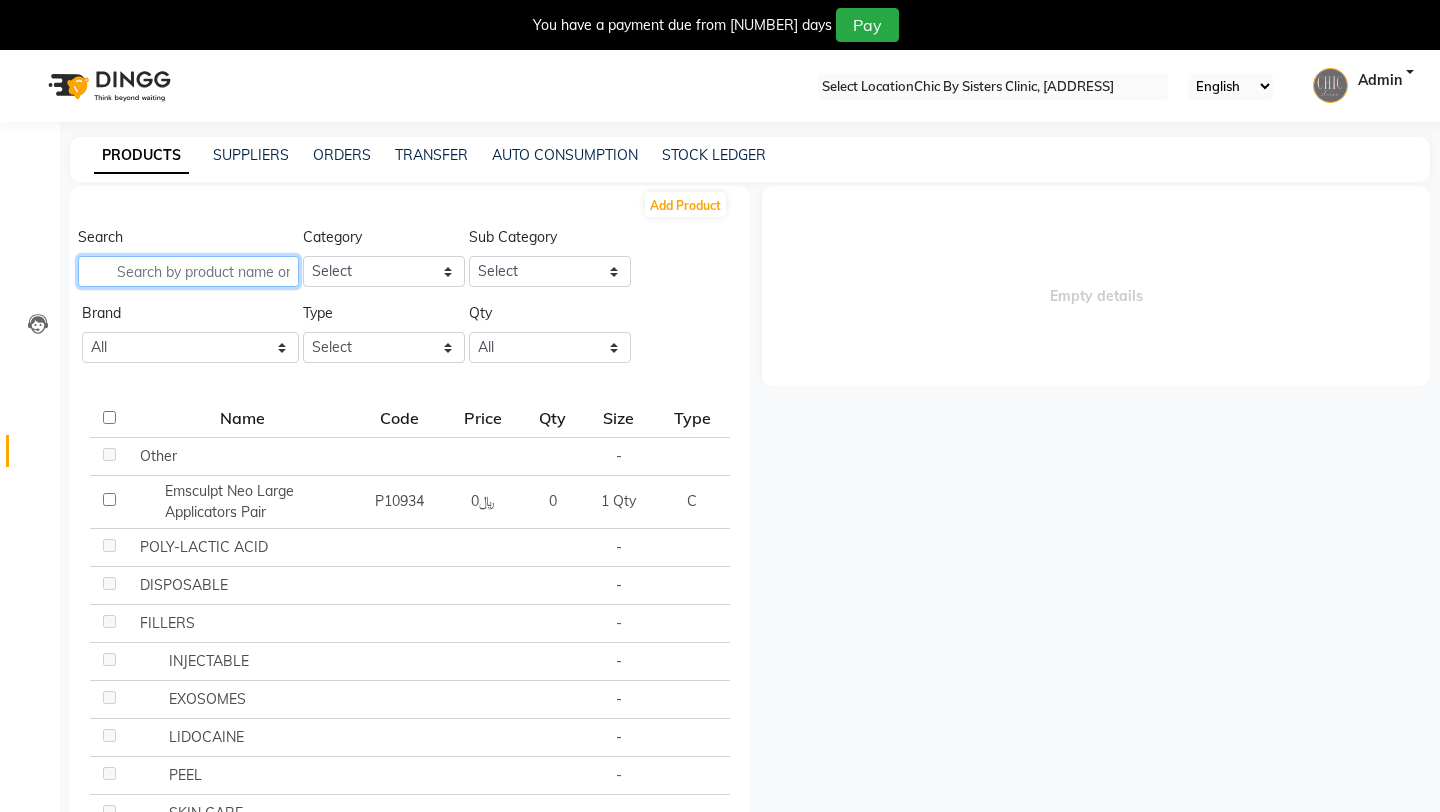 click at bounding box center (188, 271) 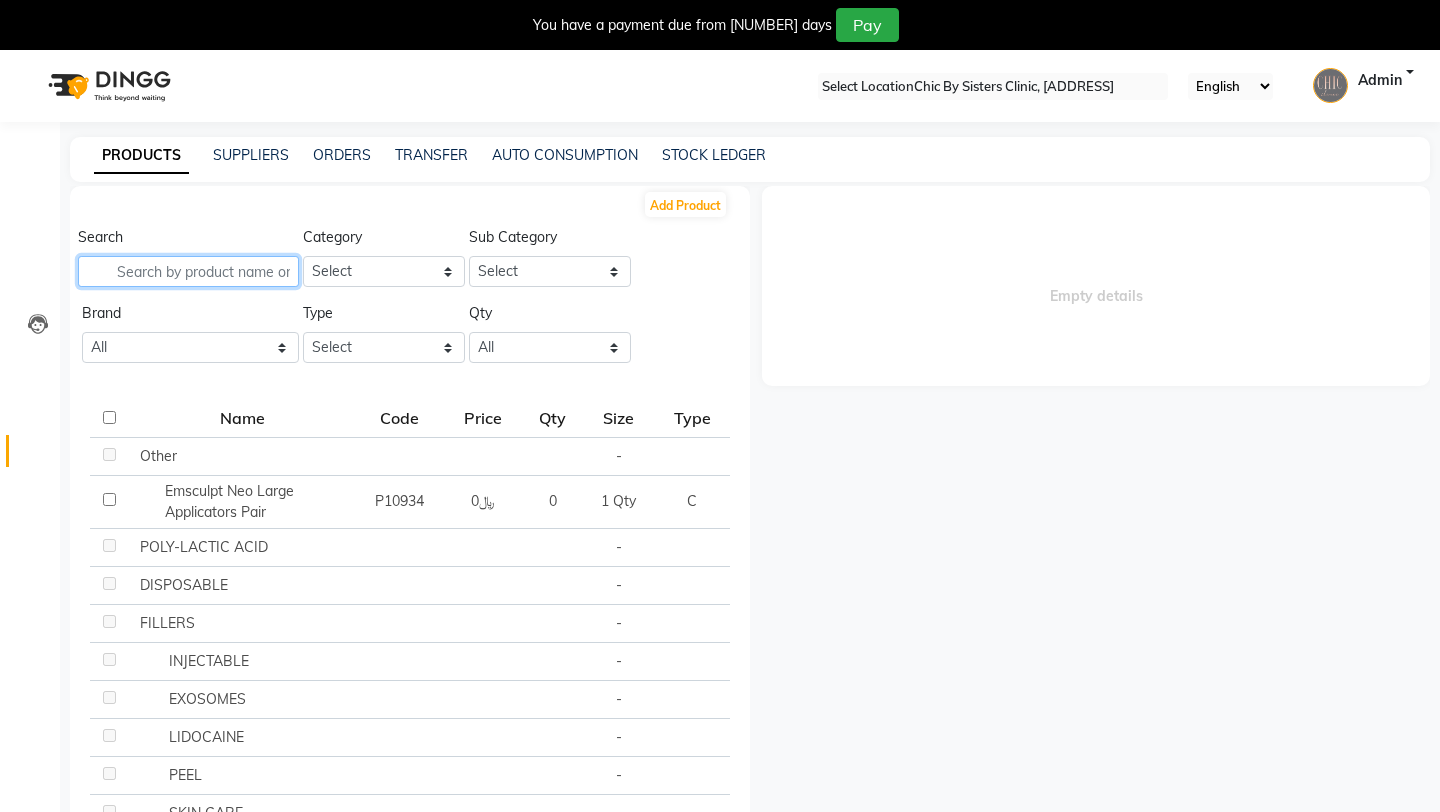 paste on "Divesmed White Bright 10*5 Ml" 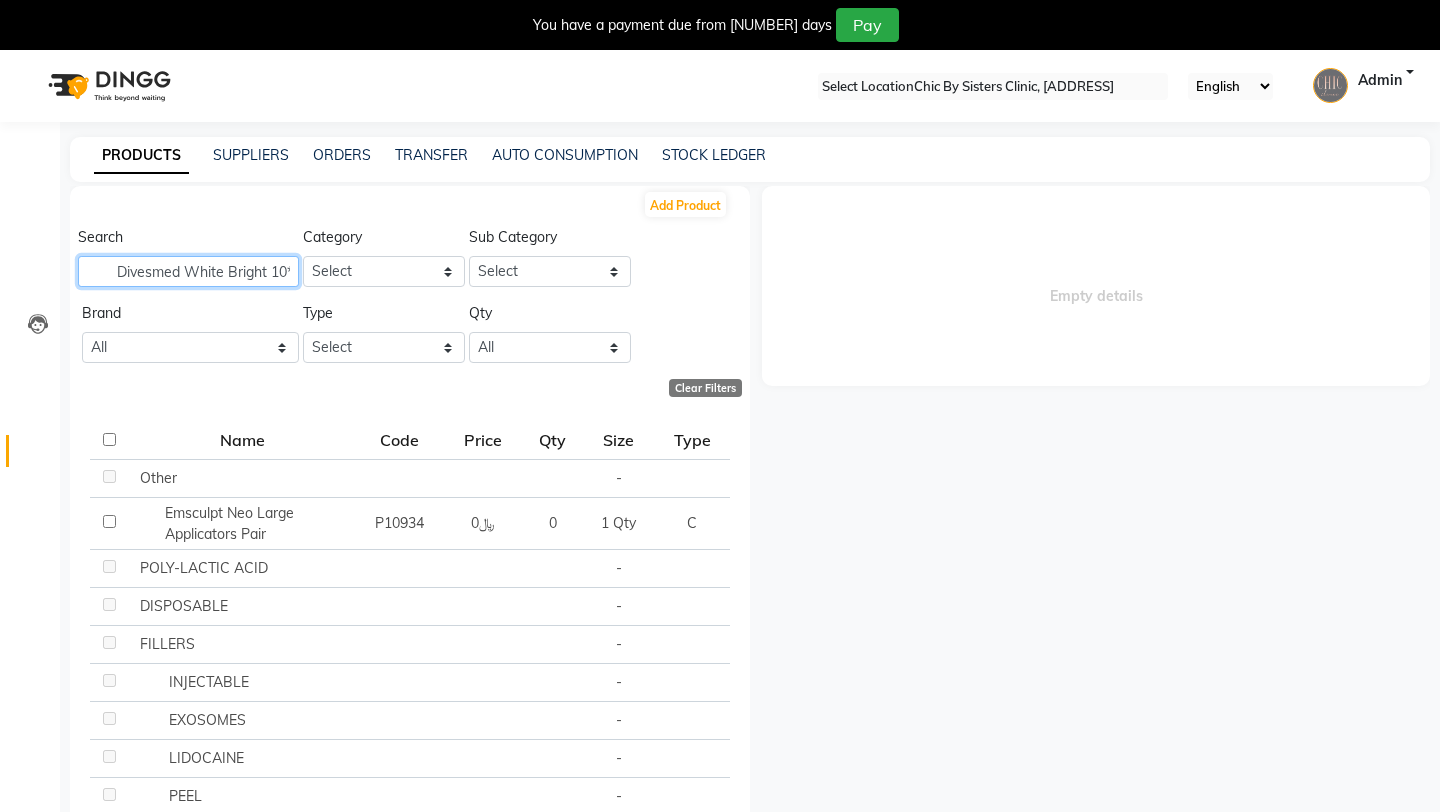 scroll, scrollTop: 0, scrollLeft: 31, axis: horizontal 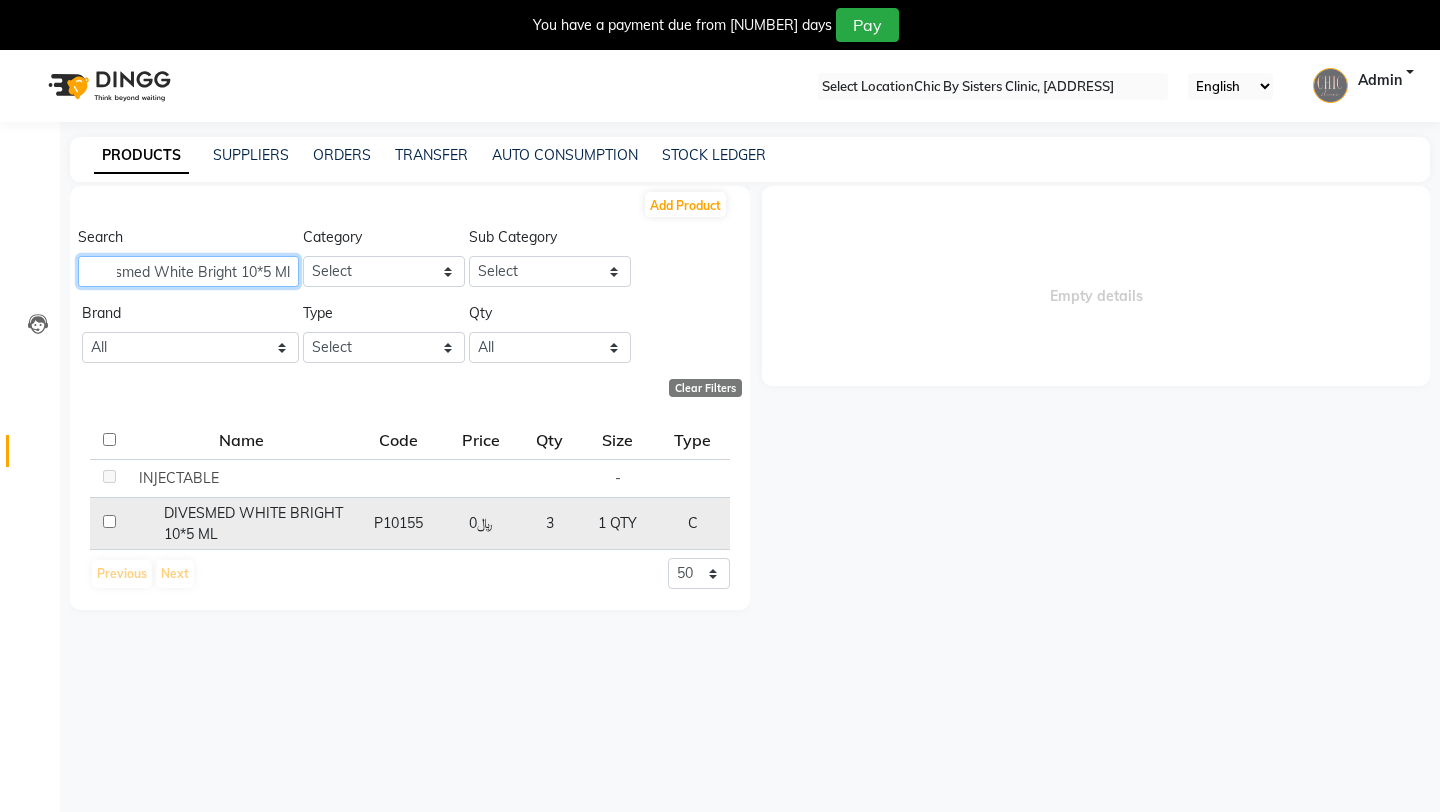 type on "[BRAND] [PRODUCT] [NUMBER]*[NUMBER] Ml" 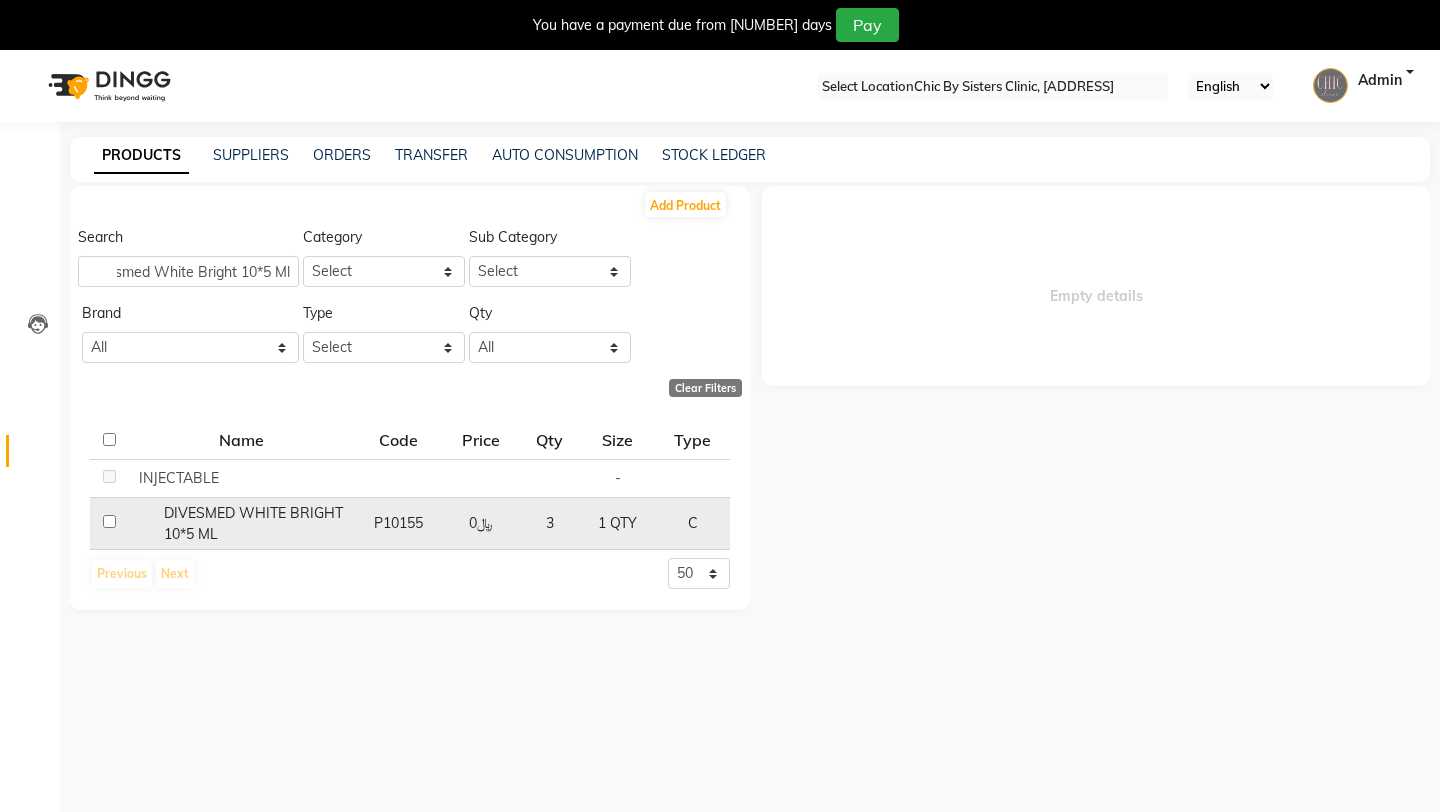 click on "DIVESMED WHITE BRIGHT 10*5 ML" at bounding box center [179, 478] 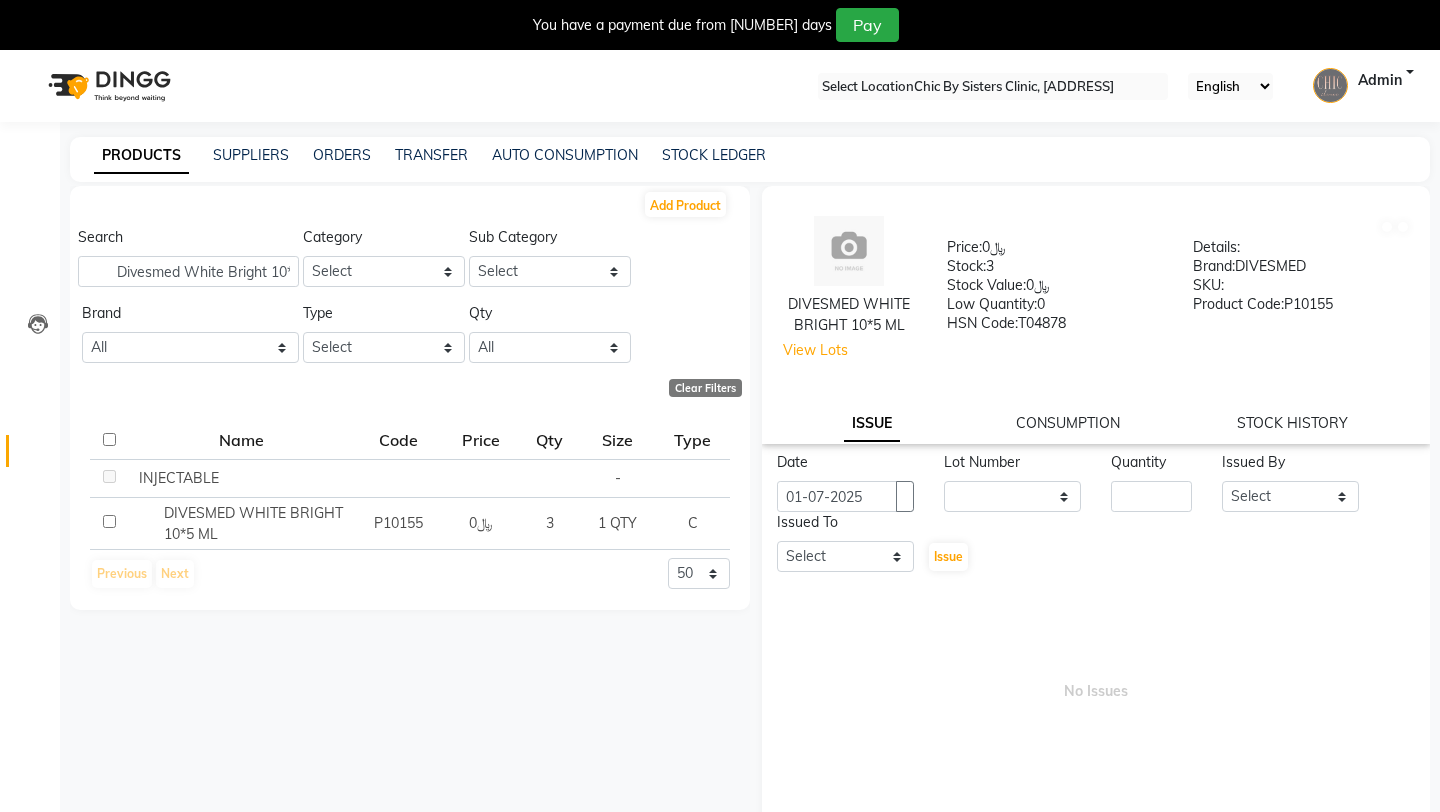 click on "View Lots" at bounding box center [815, 350] 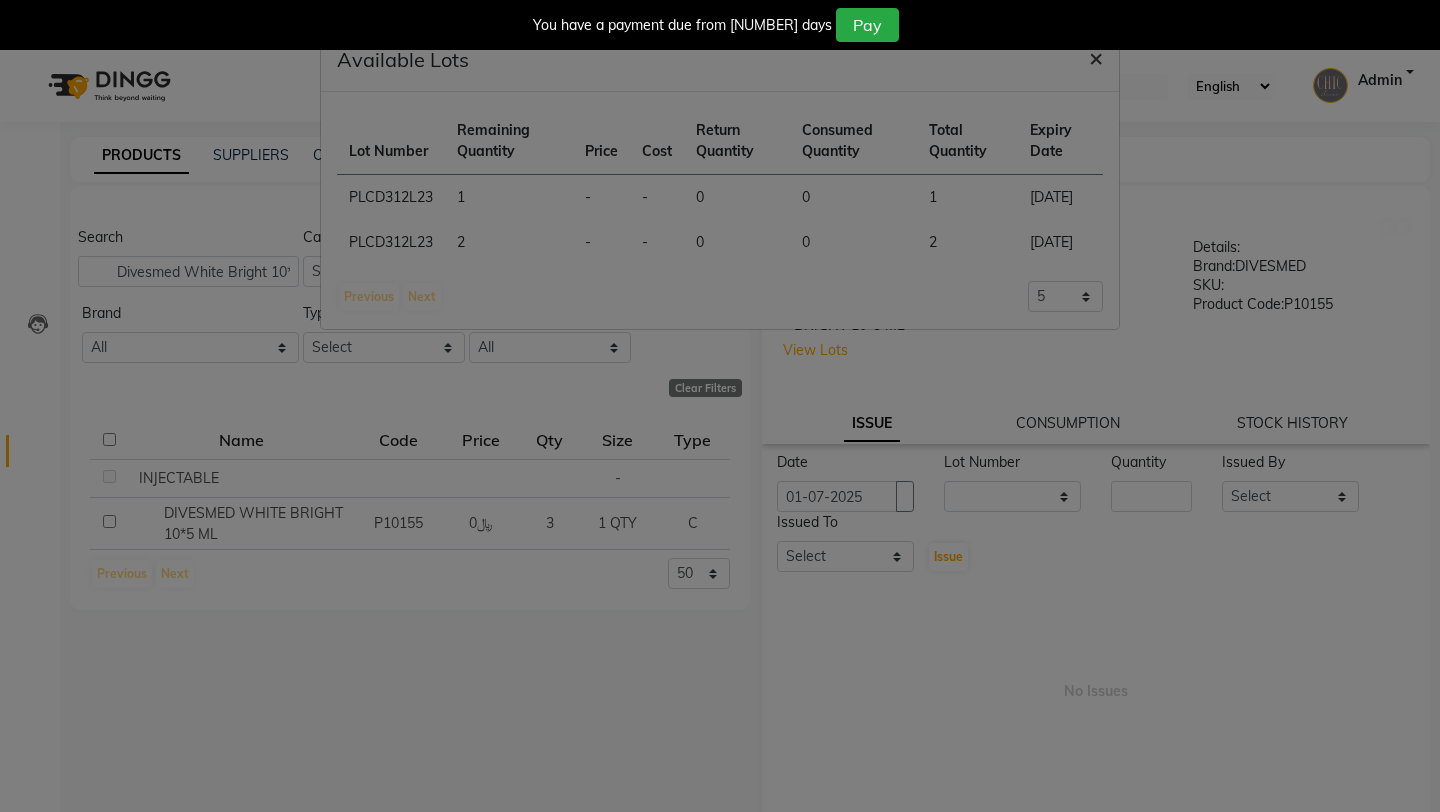 click on "×" at bounding box center (1096, 57) 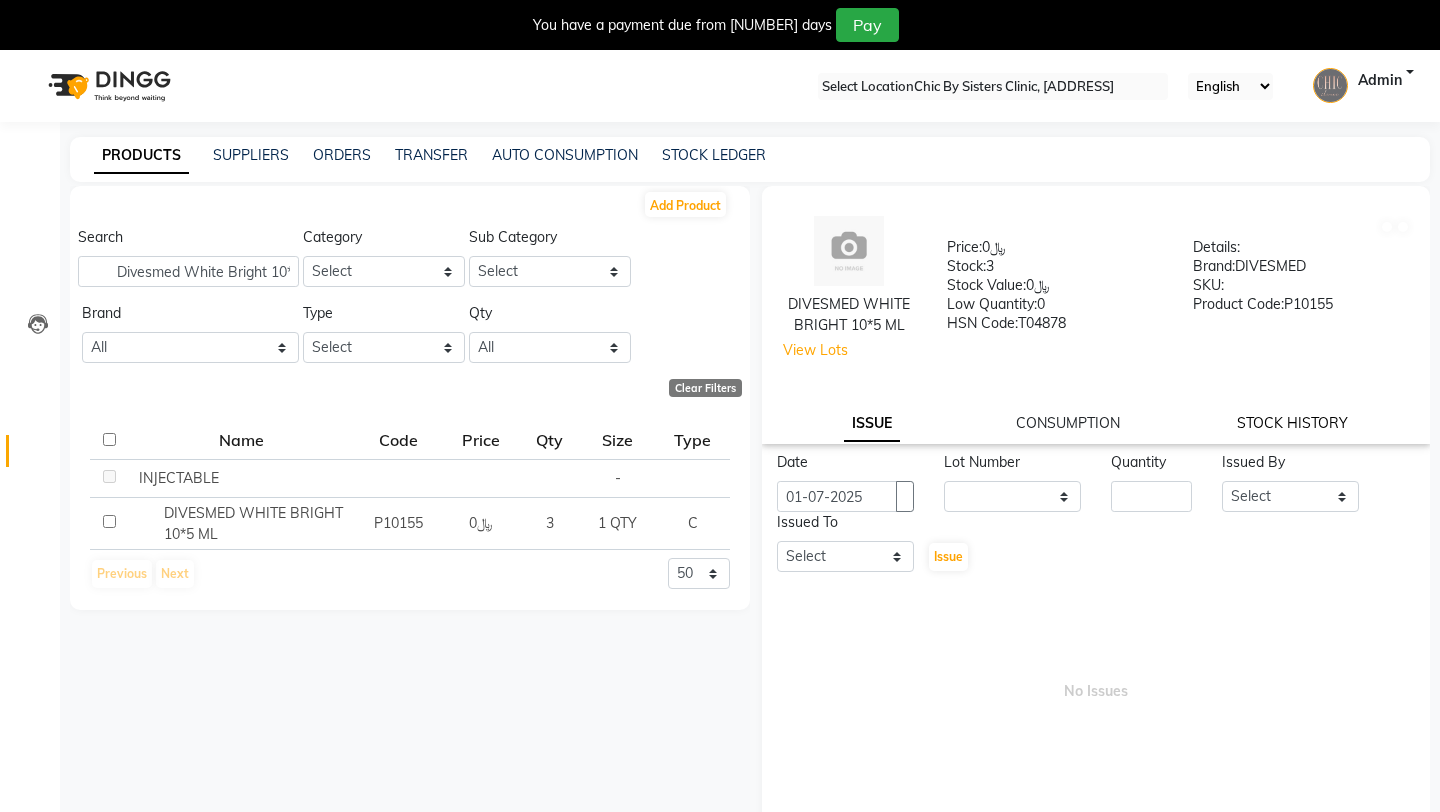 click on "STOCK HISTORY" at bounding box center (872, 424) 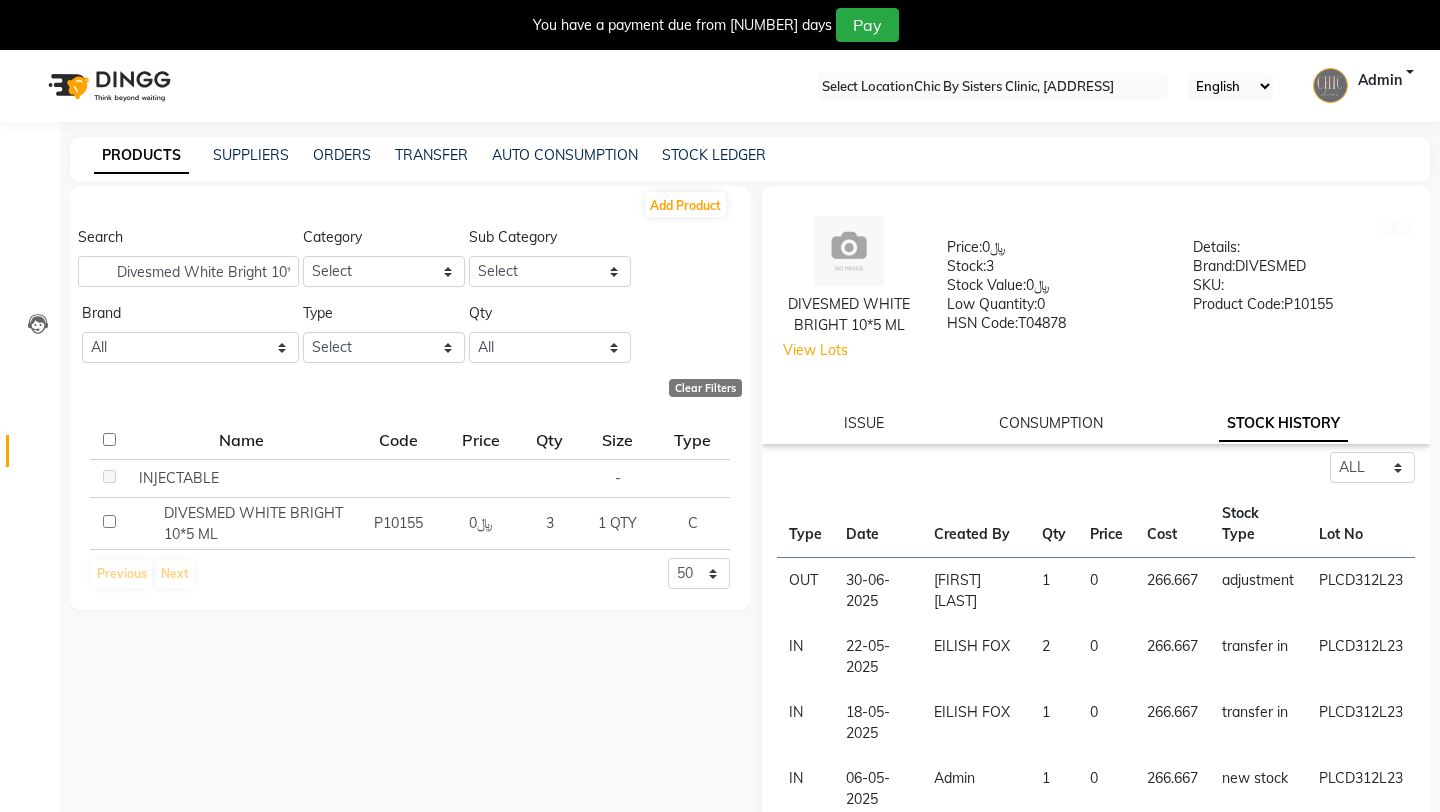 scroll, scrollTop: 8, scrollLeft: 0, axis: vertical 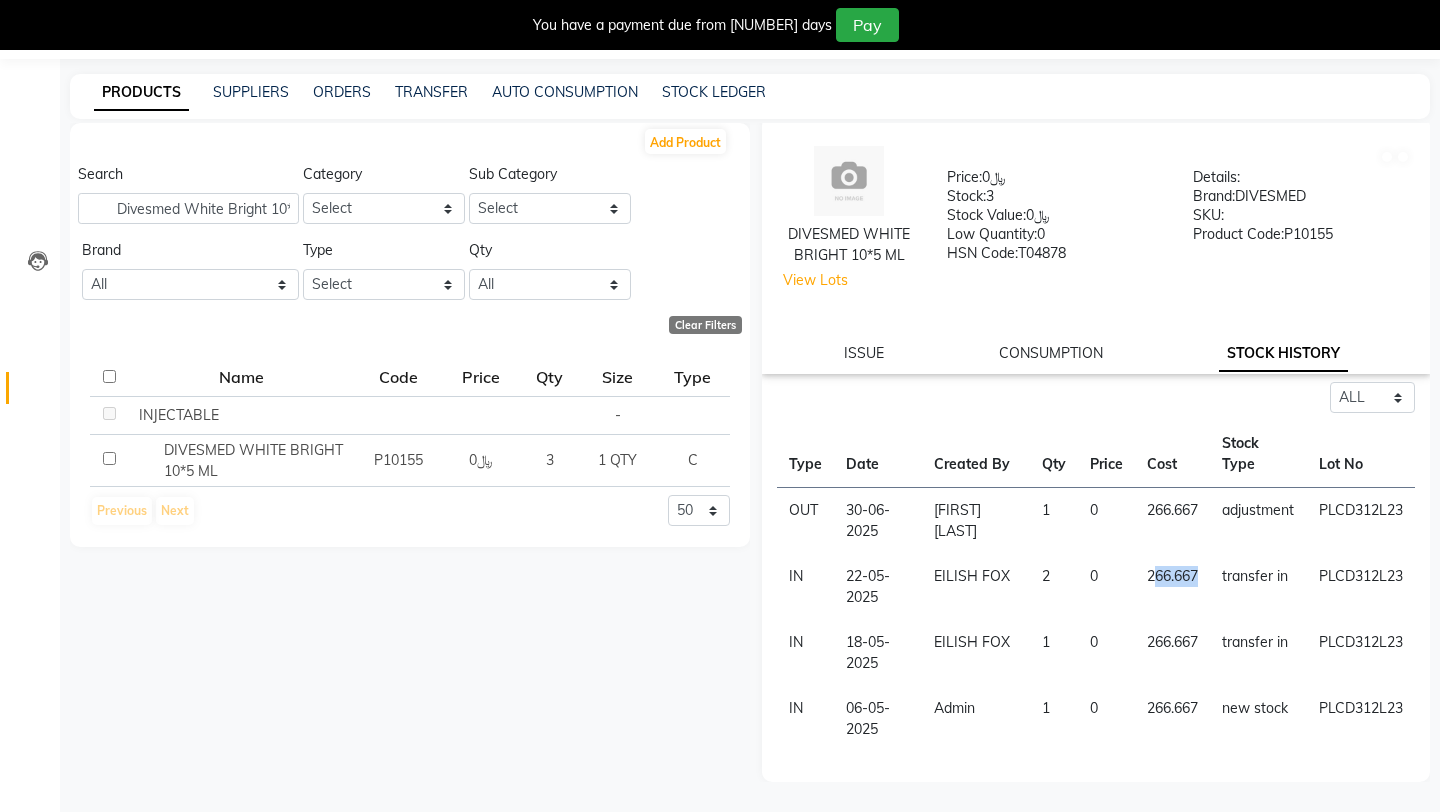 drag, startPoint x: 1147, startPoint y: 577, endPoint x: 1201, endPoint y: 579, distance: 54.037025 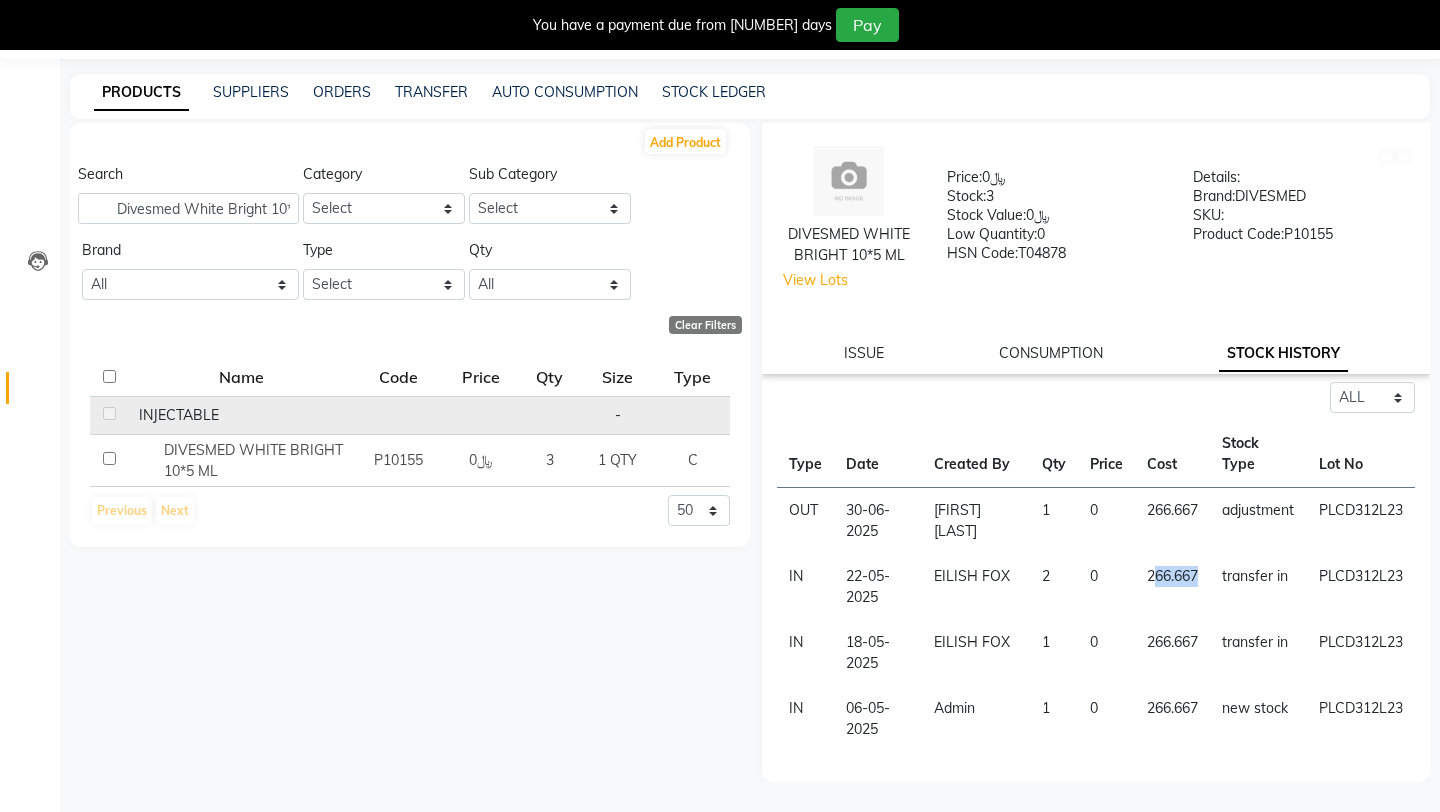 scroll, scrollTop: 0, scrollLeft: 0, axis: both 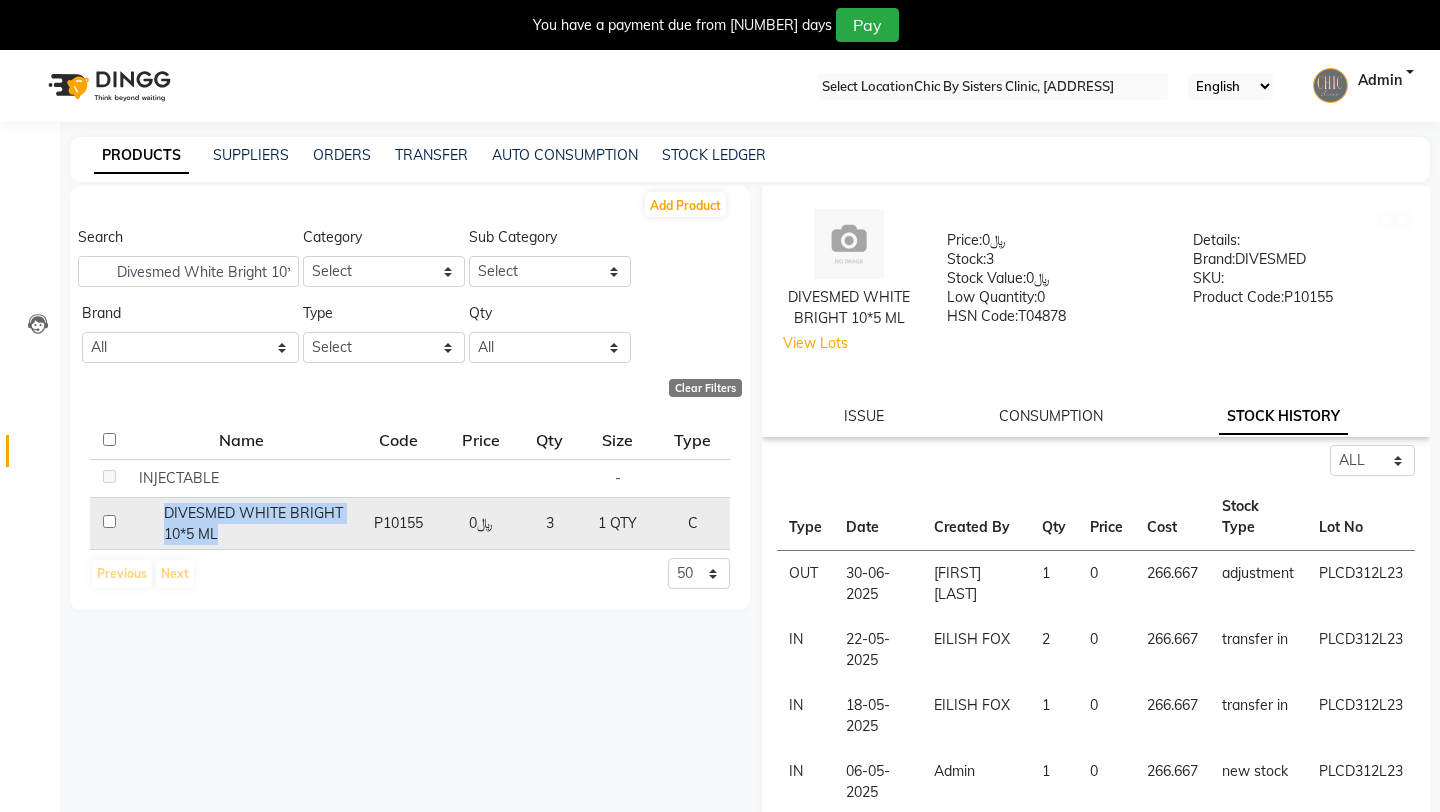 drag, startPoint x: 163, startPoint y: 507, endPoint x: 235, endPoint y: 526, distance: 74.46476 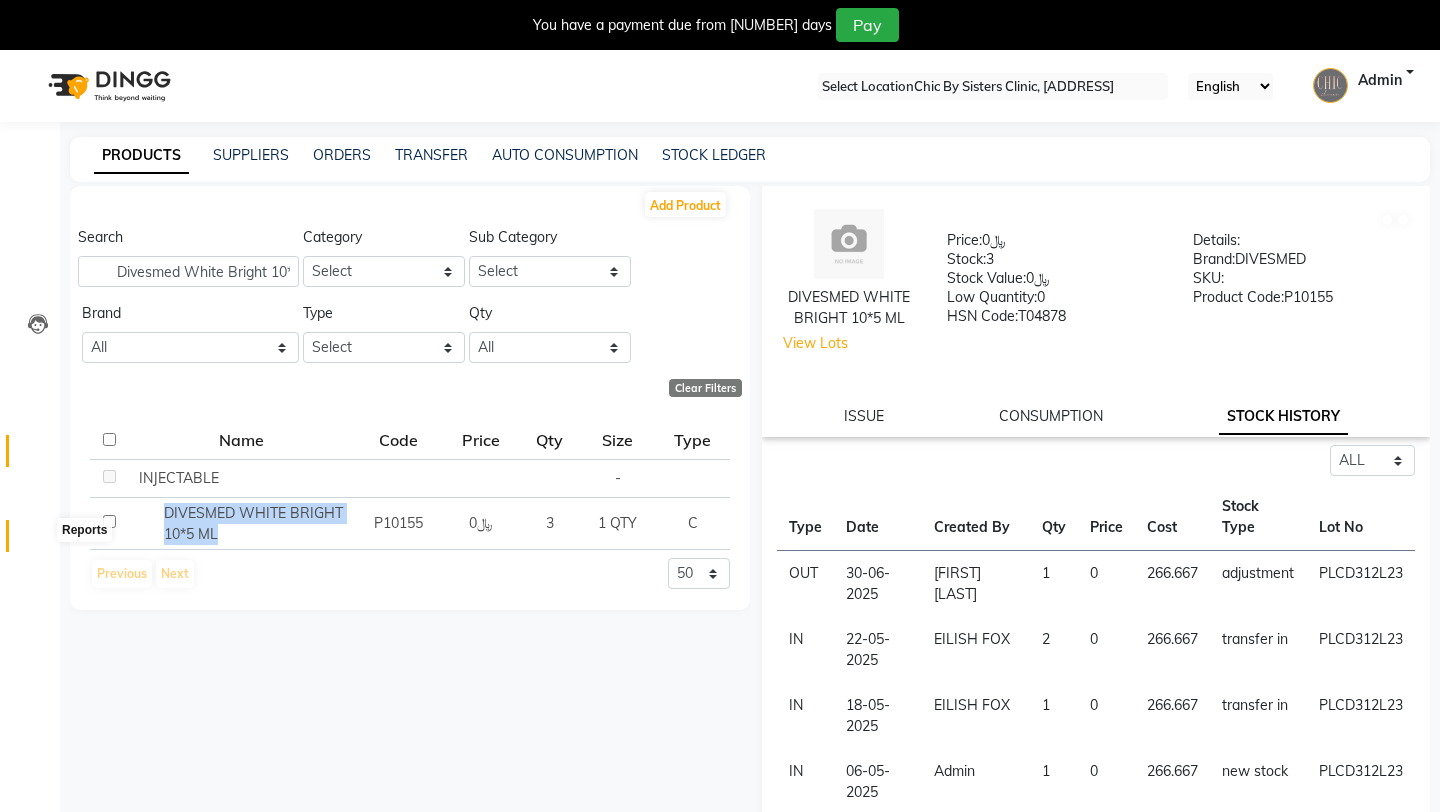 click at bounding box center (37, 541) 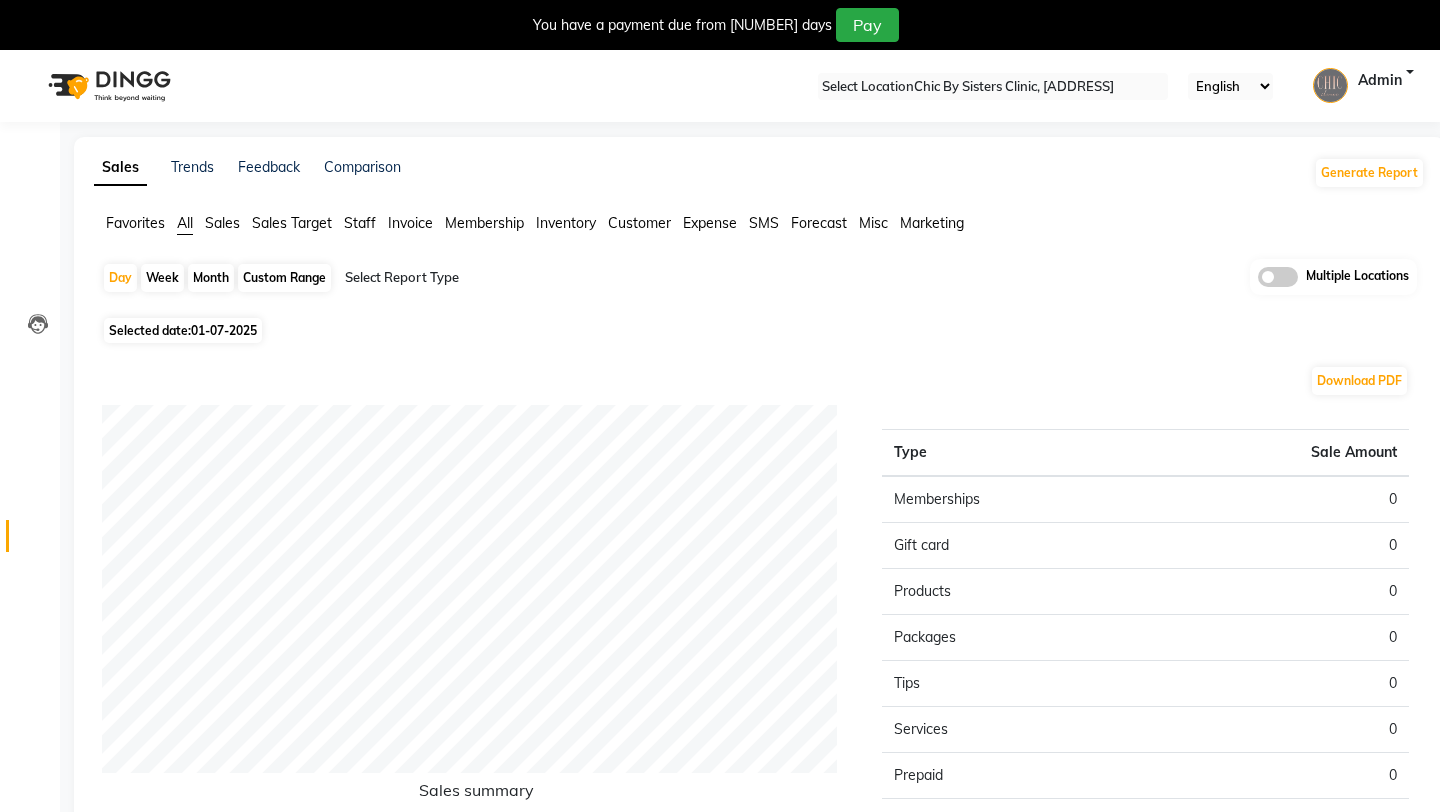 click on "Invoice" at bounding box center (135, 223) 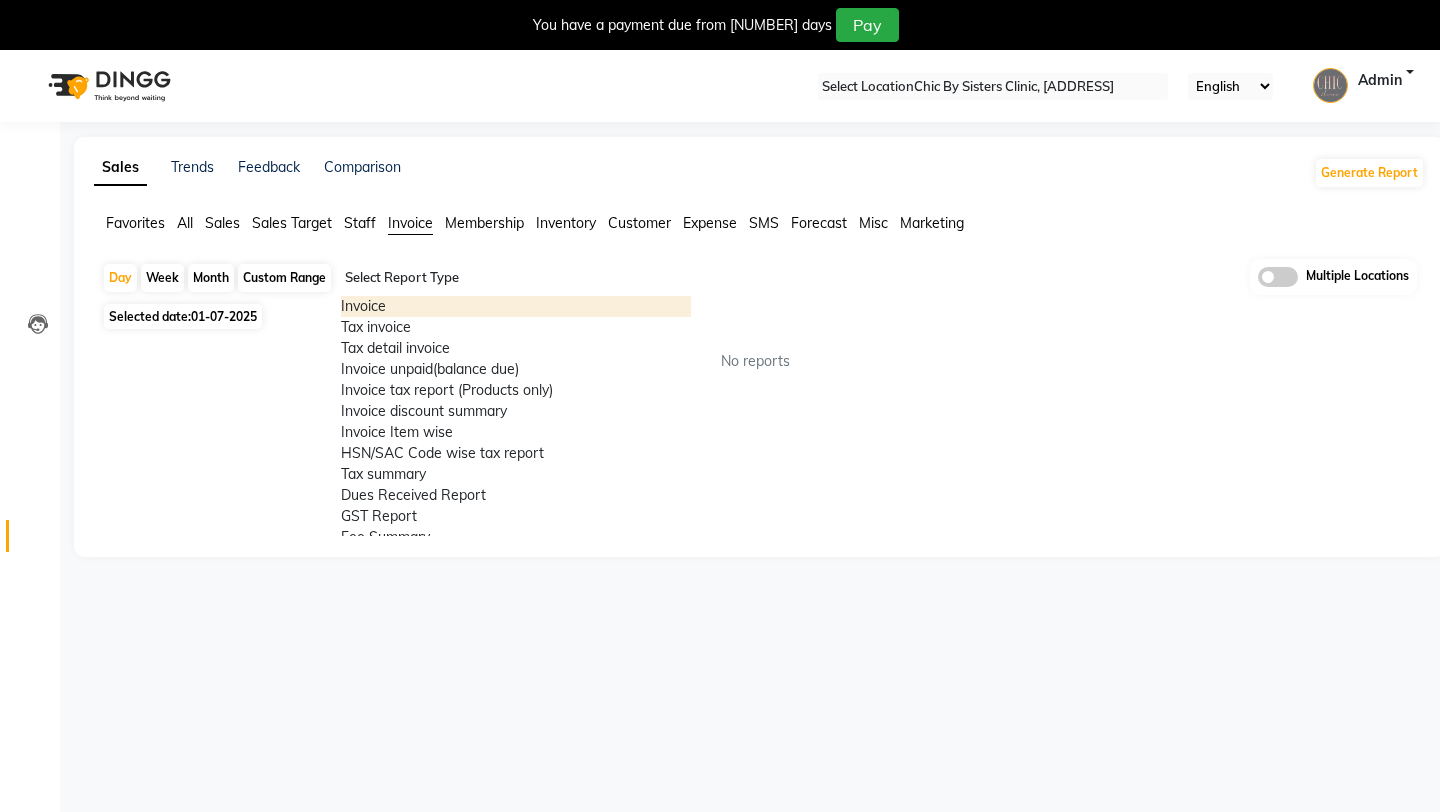 click at bounding box center (516, 278) 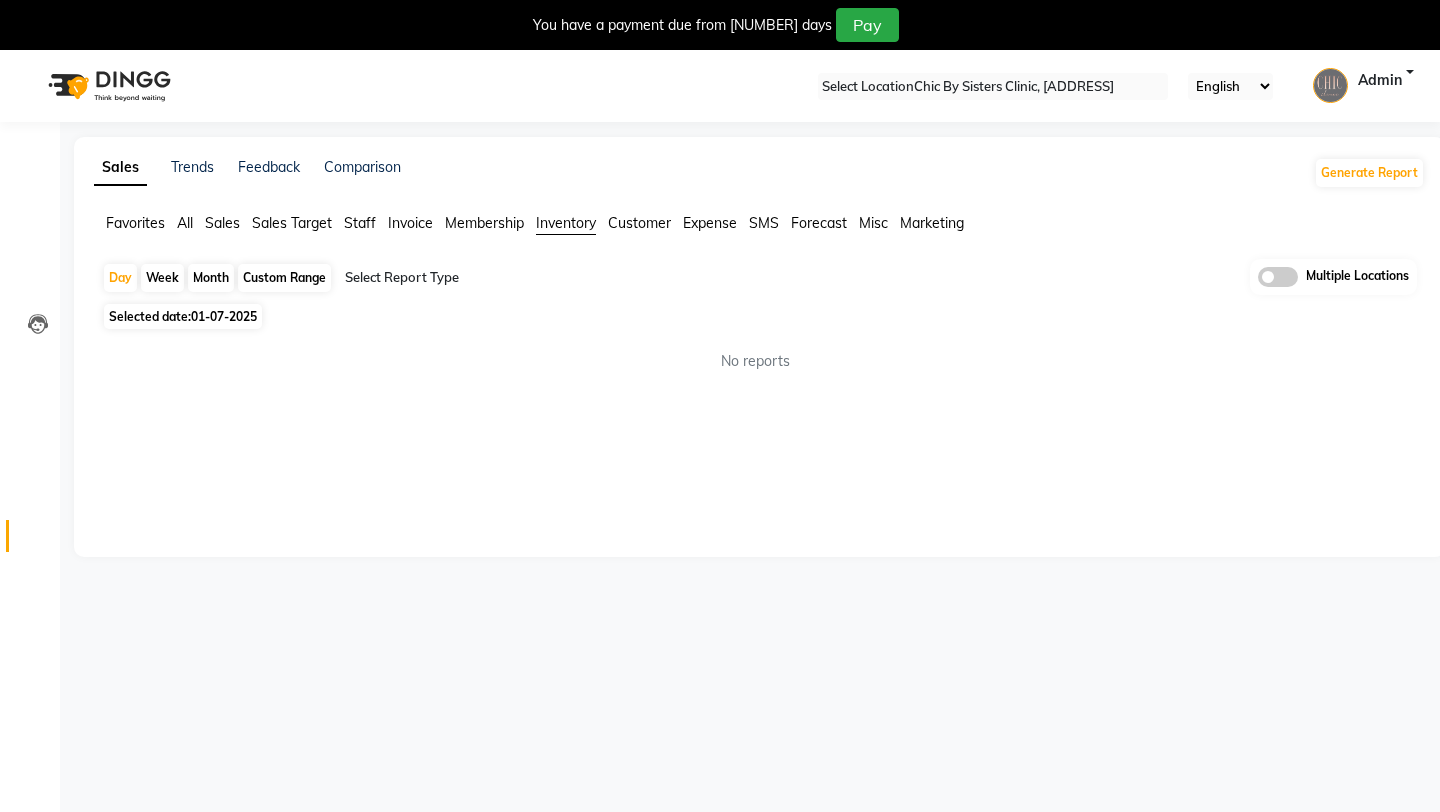 click at bounding box center [516, 278] 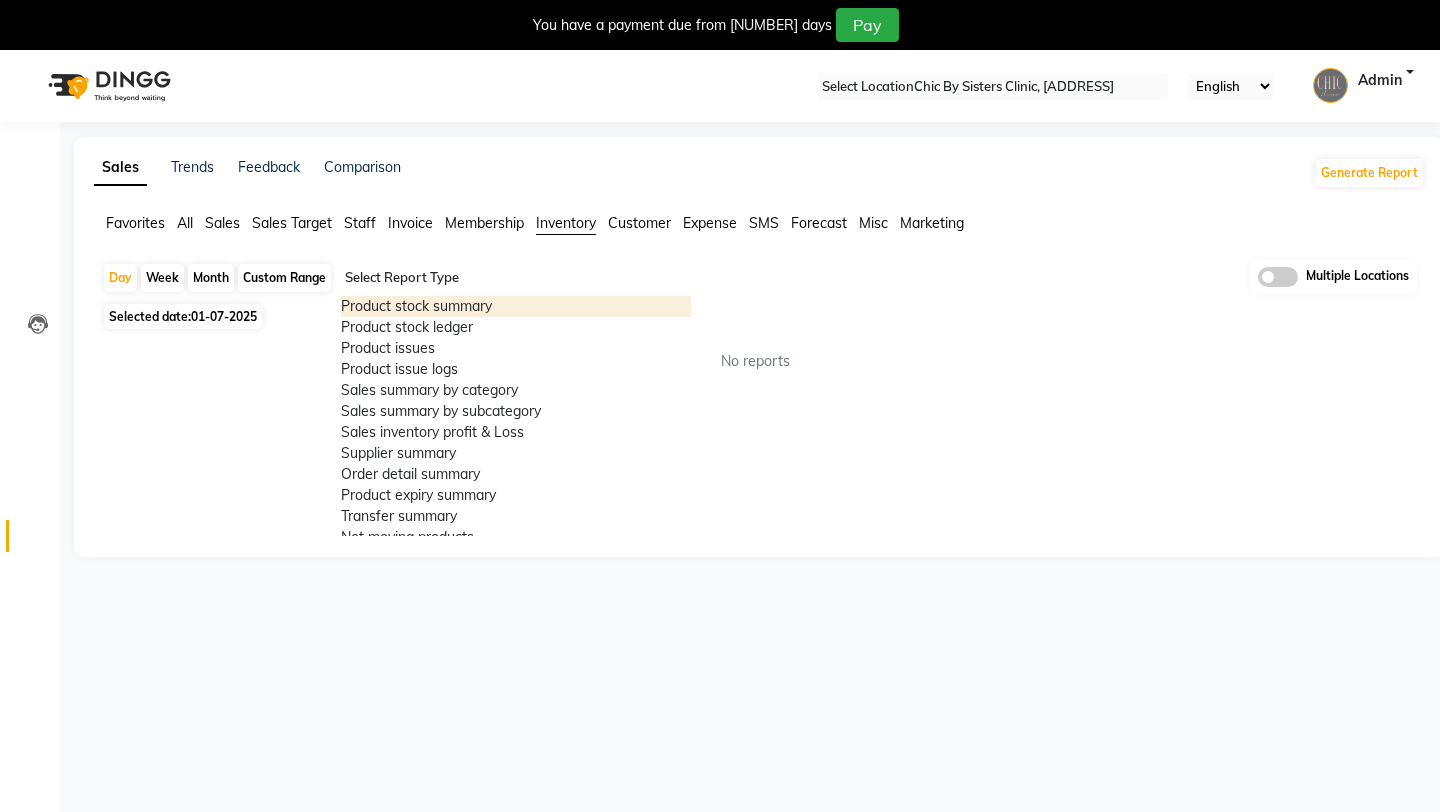 click on "Product stock summary" at bounding box center (516, 306) 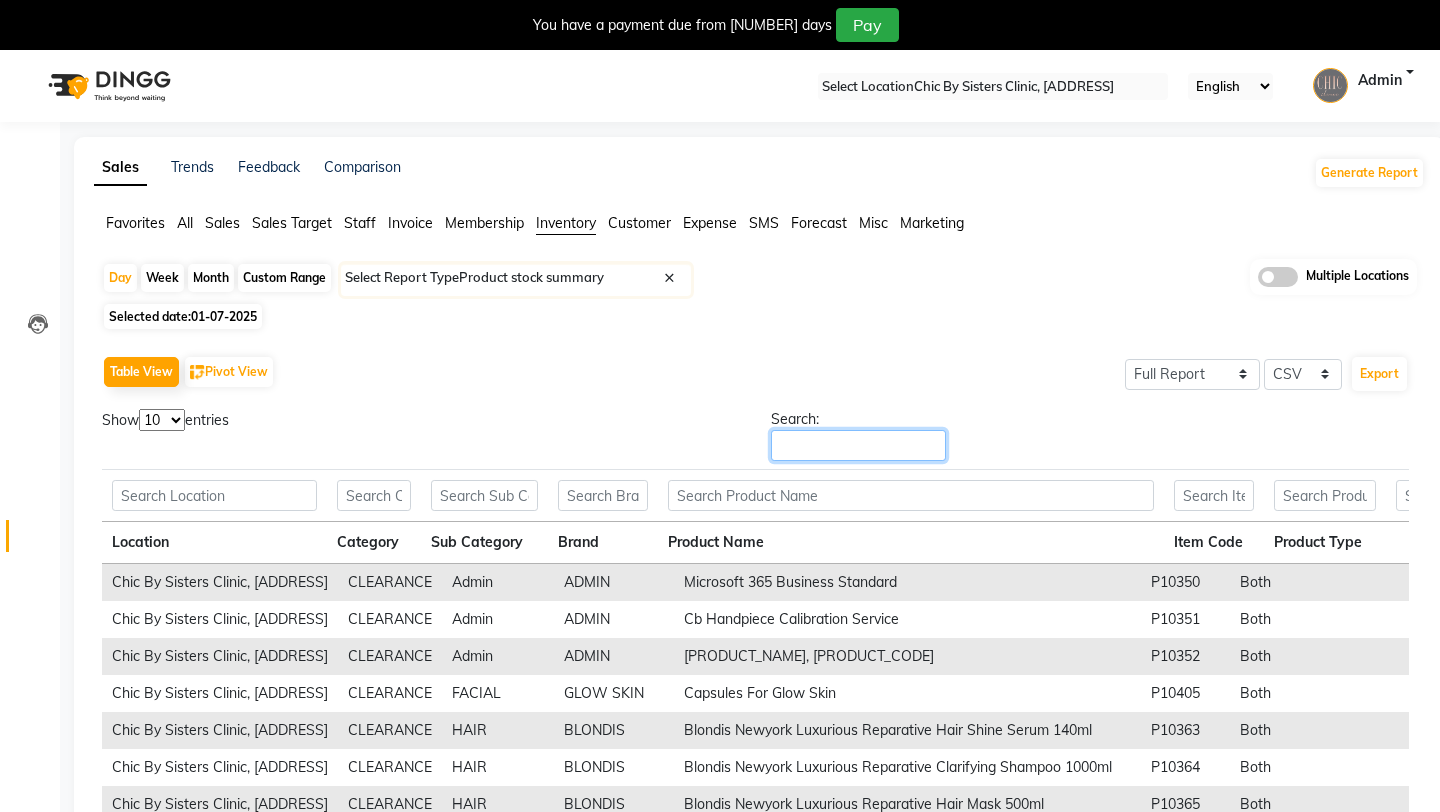 click on "Search:" at bounding box center (858, 445) 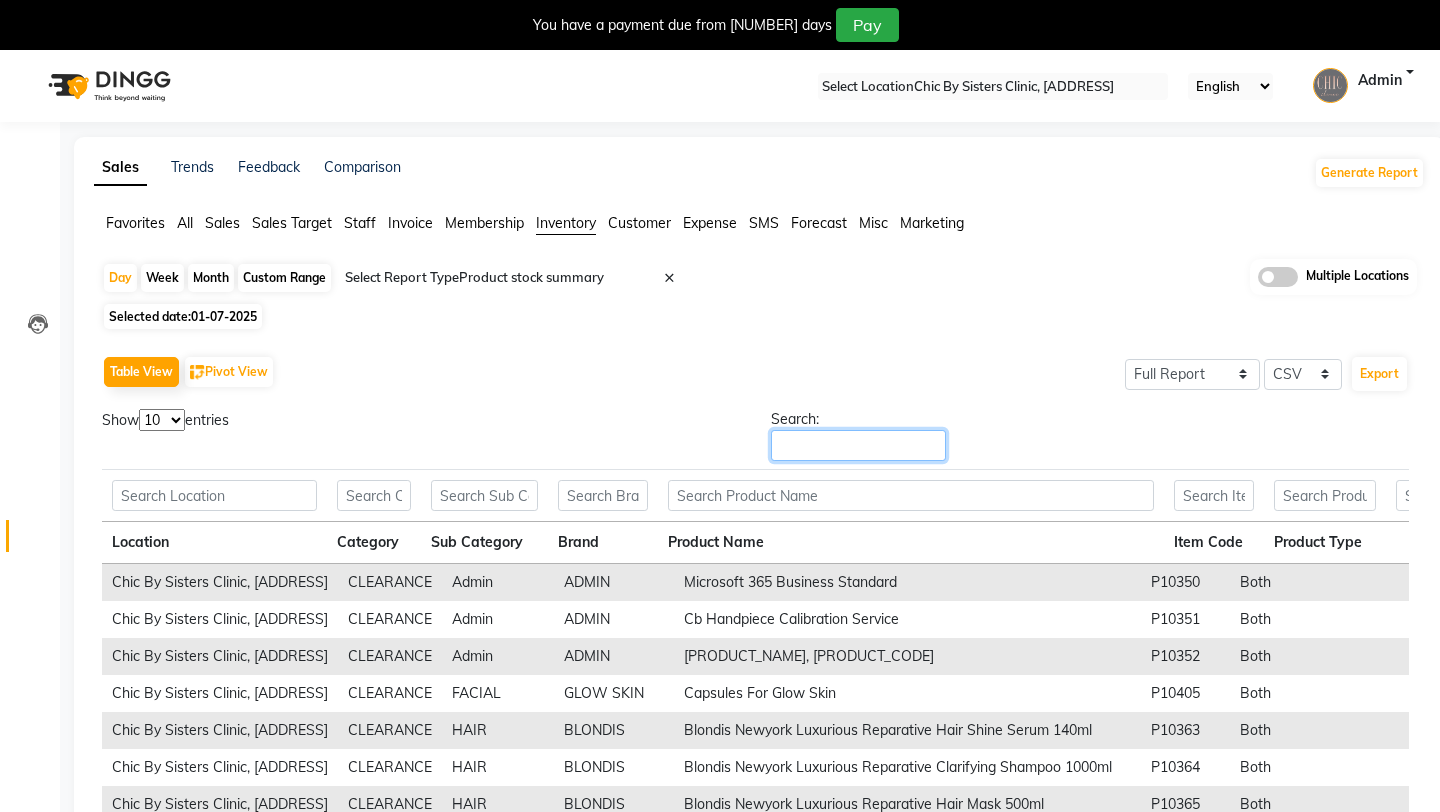 paste on "DIVESMED WHITE BRIGHT 10*5 ML" 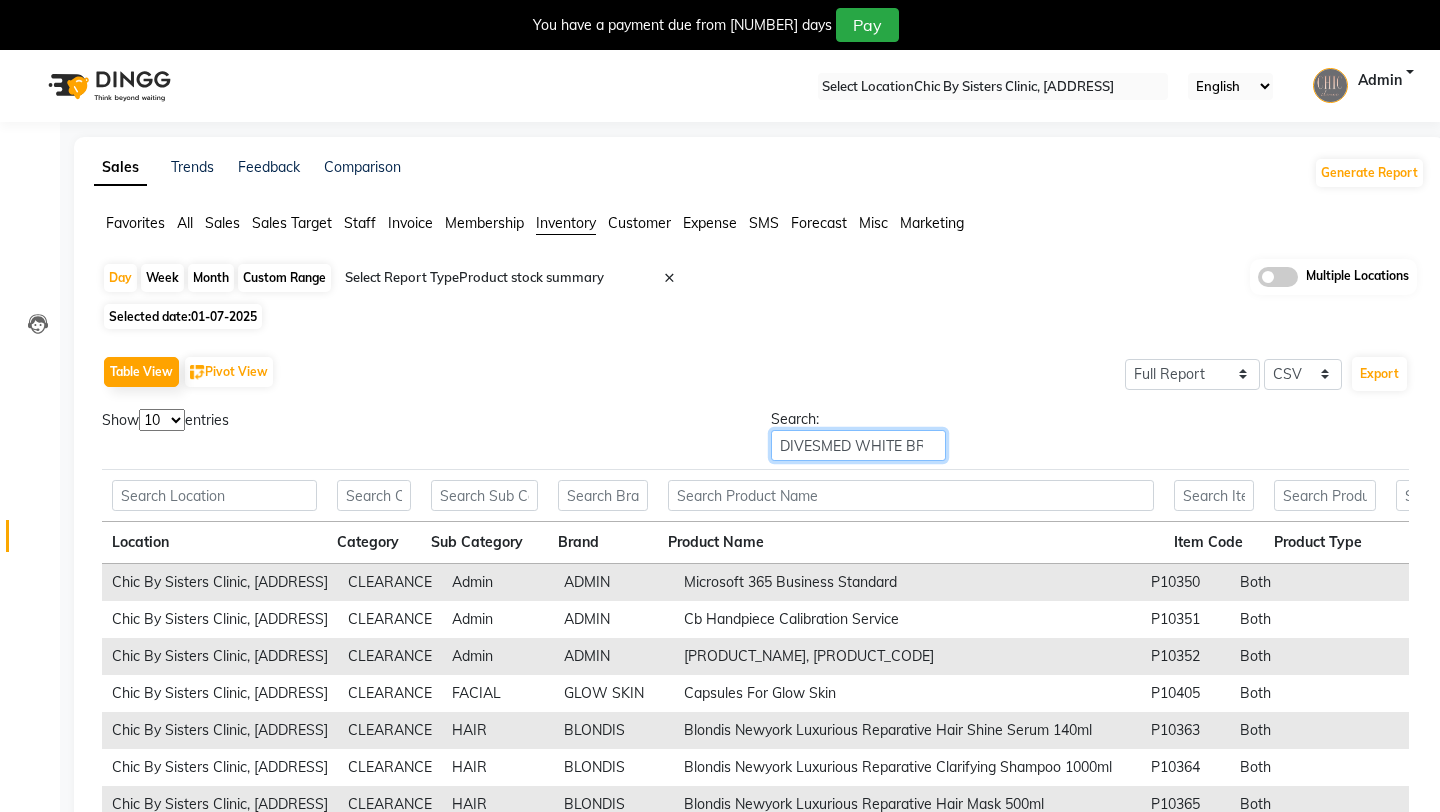 scroll, scrollTop: 0, scrollLeft: 92, axis: horizontal 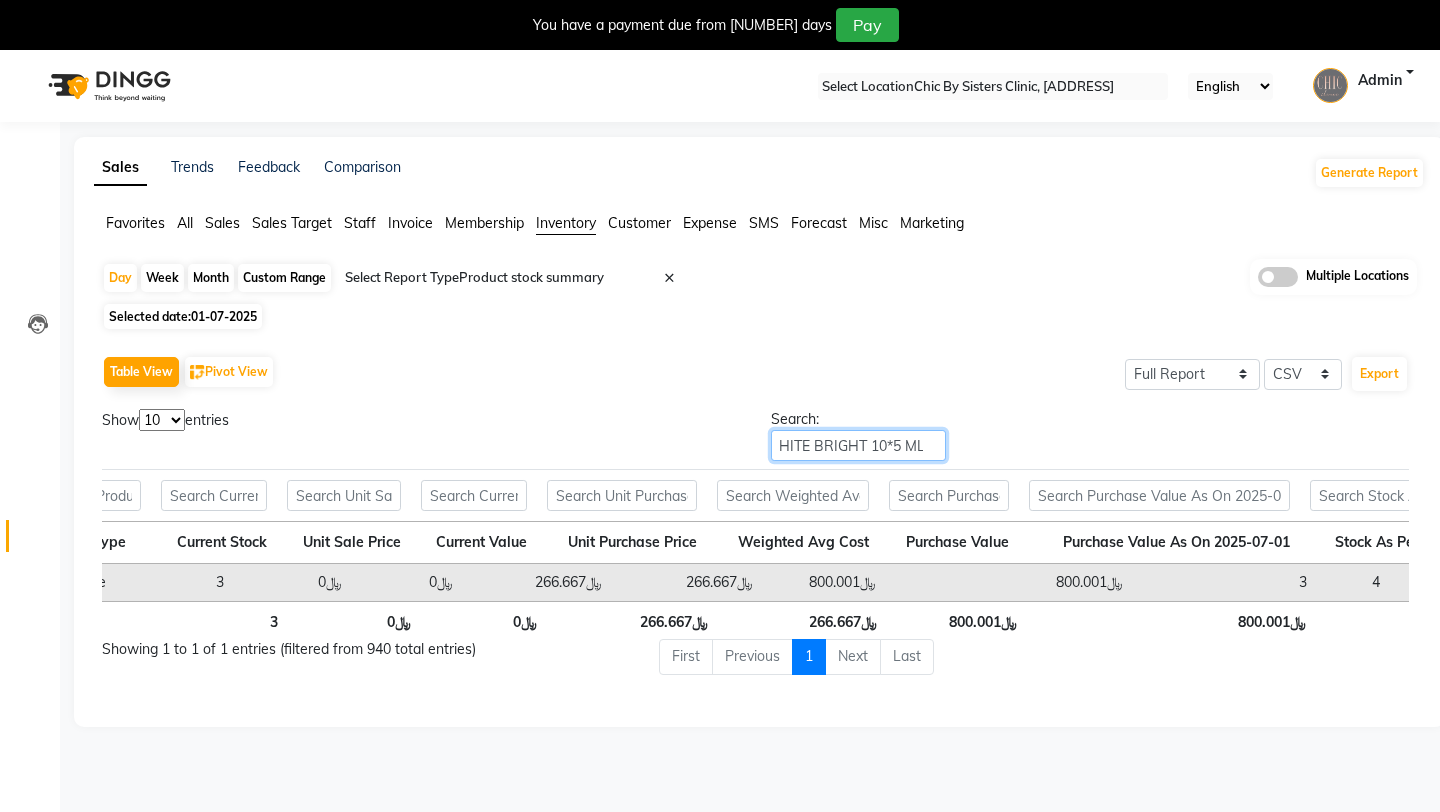 type on "DIVESMED WHITE BRIGHT 10*5 ML" 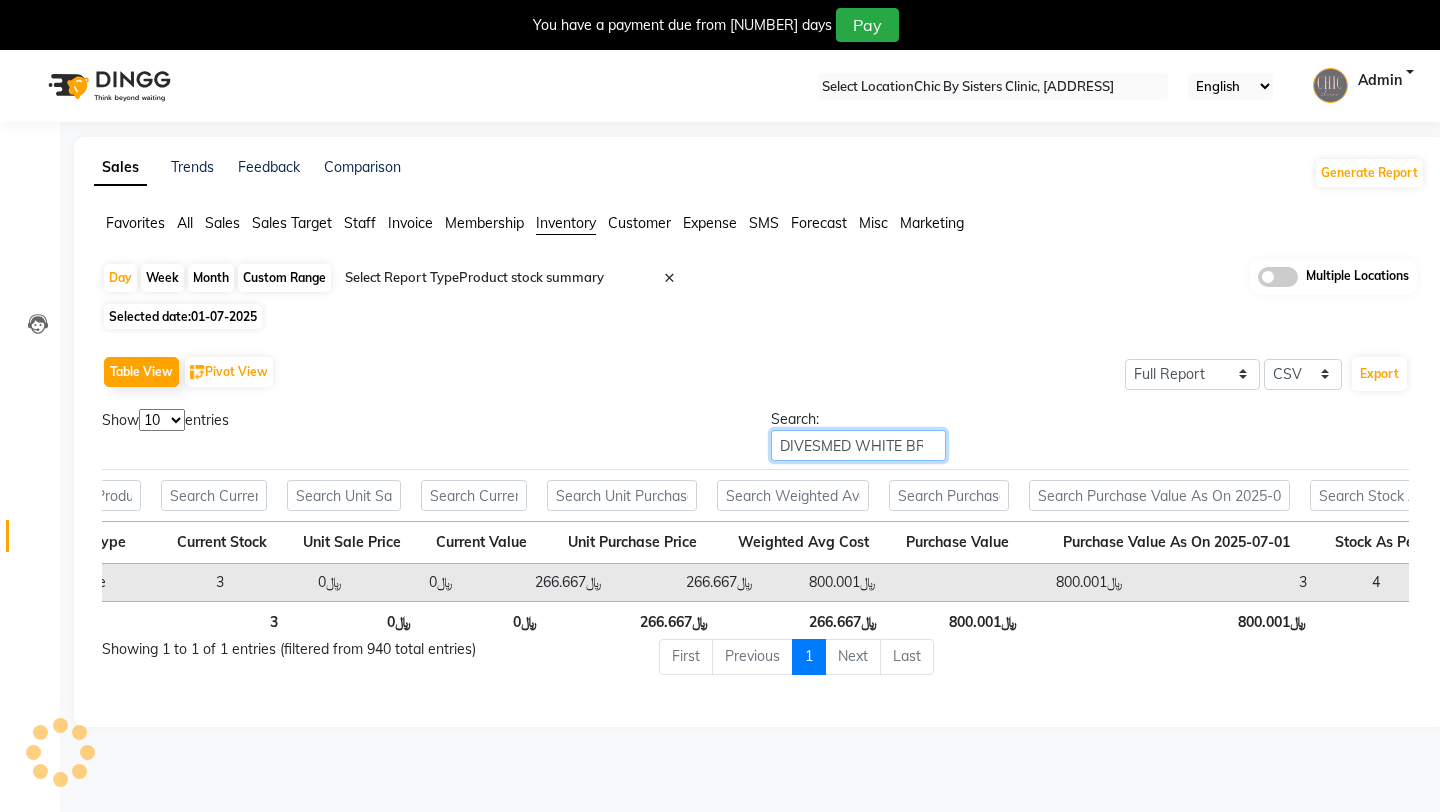 click on "DIVESMED WHITE BRIGHT 10*5 ML" at bounding box center [858, 445] 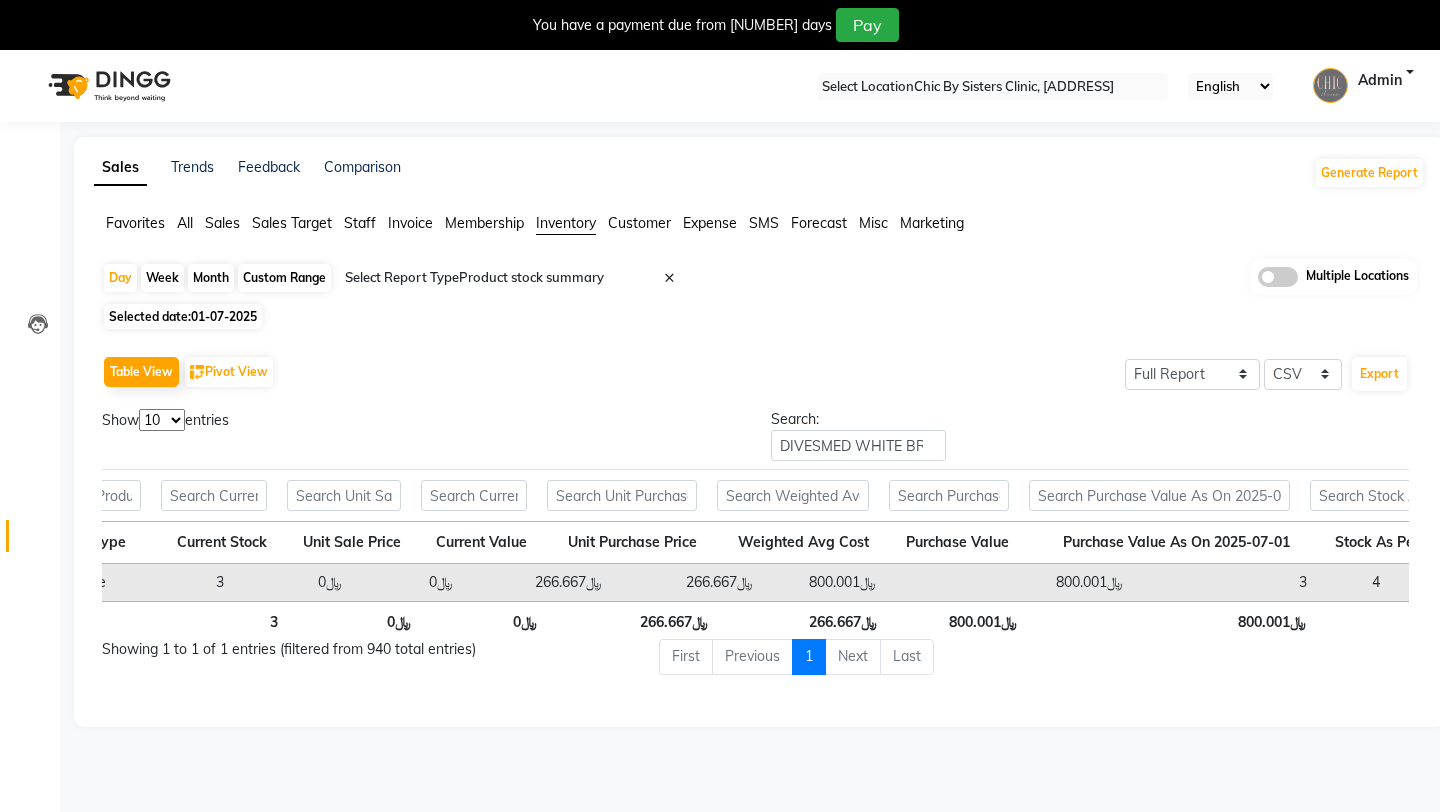 click at bounding box center [1278, 277] 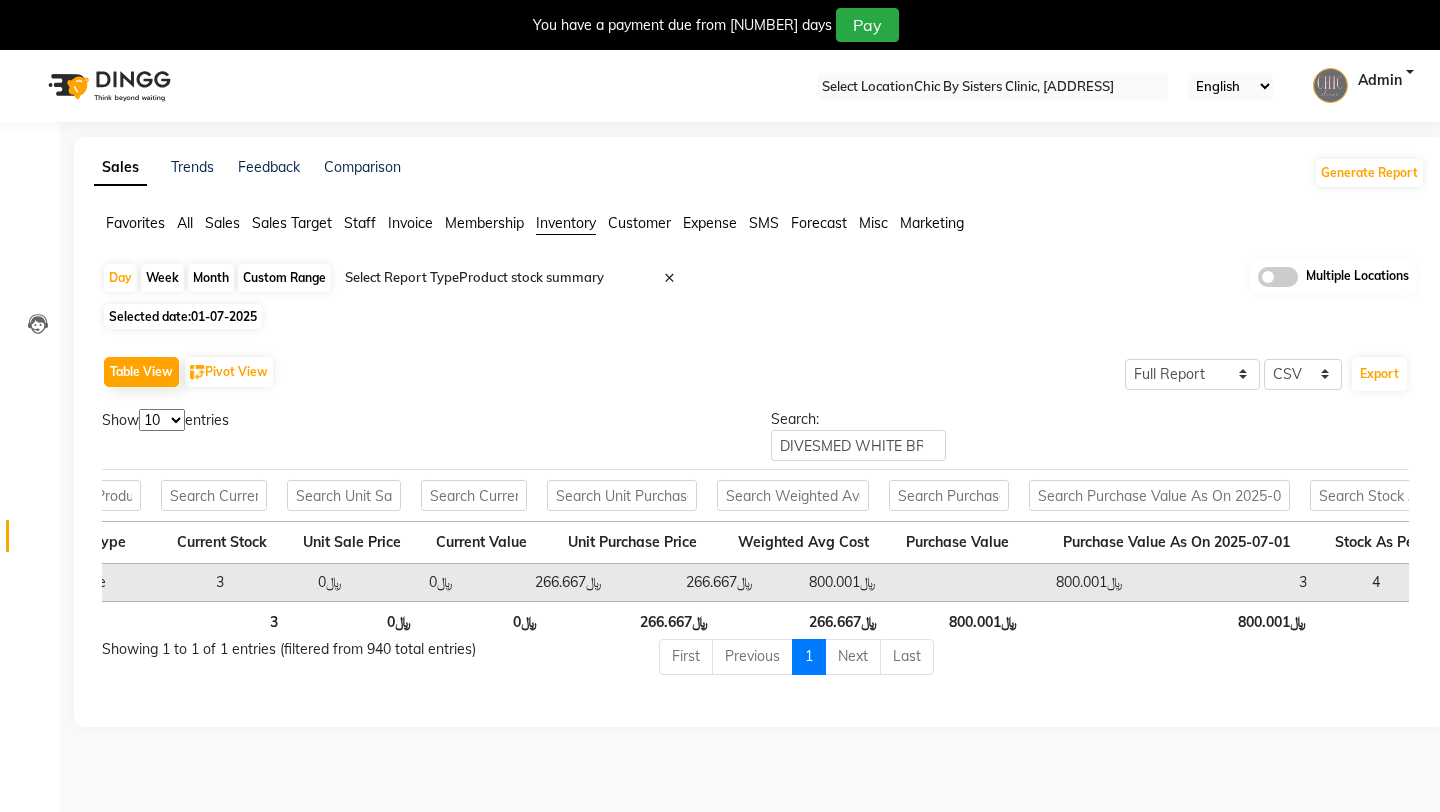 click at bounding box center (1258, 282) 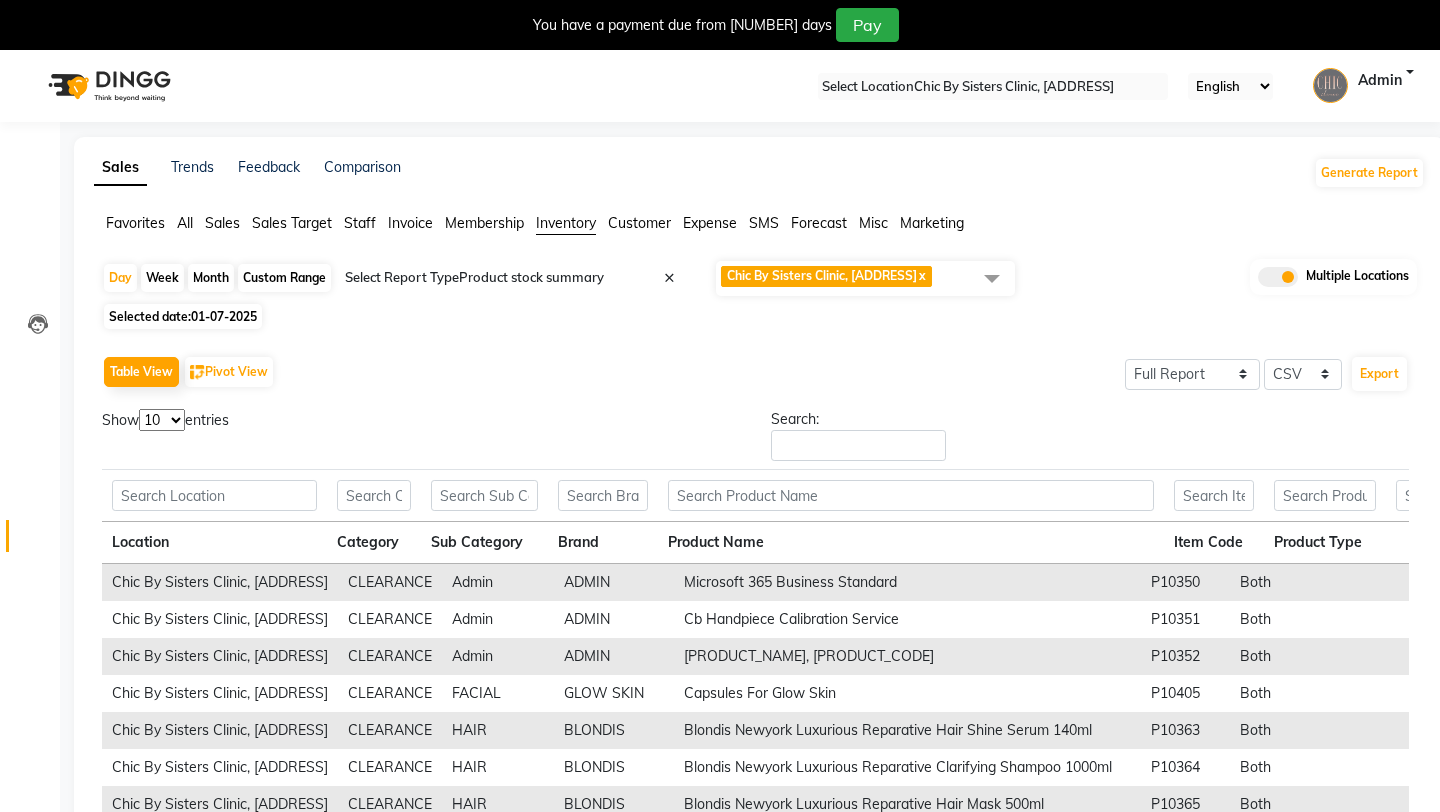 click at bounding box center [992, 278] 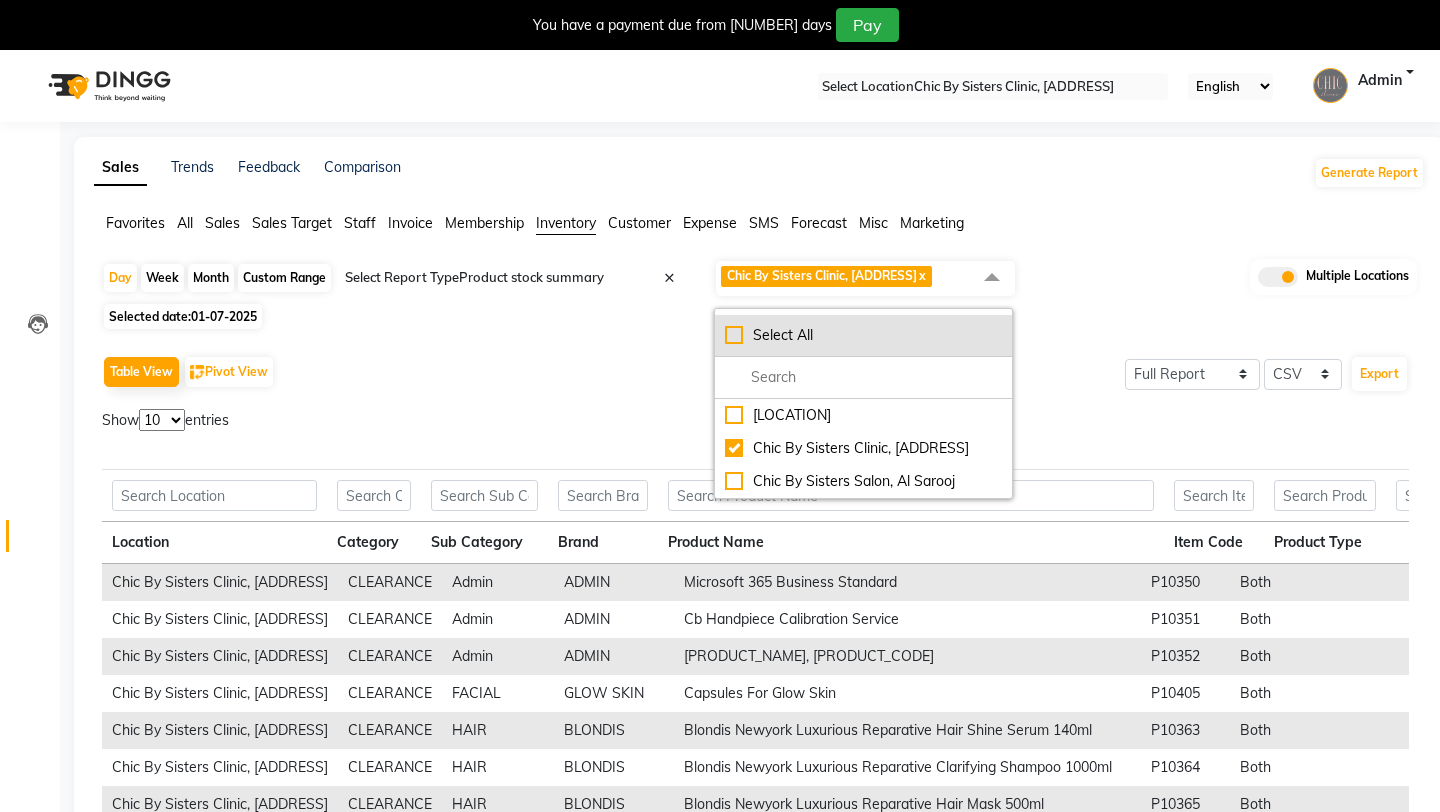 click on "Select All" at bounding box center [863, 335] 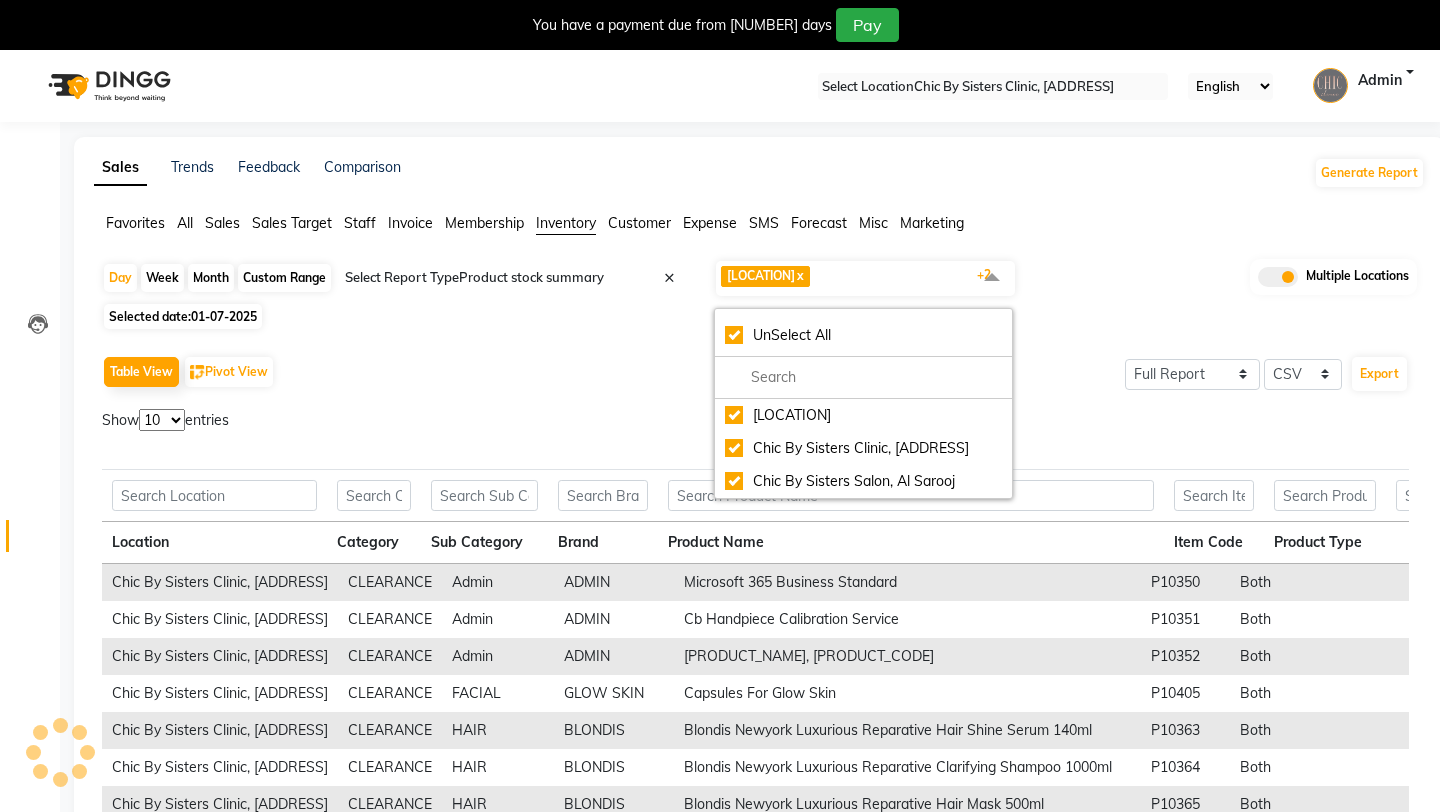 click on "Day   Week   Month   Custom Range  Select Report Type × Product stock summary × Chic by sisters Warehouse, Oman  x Chic By Sisters Clinic, Al Sarooj  x Chic By Sisters Salon, Al Sarooj  x +2 UnSelect All Chic by sisters Warehouse, Oman Chic By Sisters Clinic, Al Sarooj Chic By Sisters Salon, Al Sarooj Multiple Locations Selected date:  01-07-2025   Table View   Pivot View  Select Full Report Filtered Report Select CSV PDF  Export  Show  10 25 50 100  entries Search: Location Category Sub Category Brand Product Name Item Code Product Type Current Stock Unit Sale Price Current Value Unit Purchase Price Weighted Avg Cost Purchase Value Purchase Value As On 2025-07-01 Stock As Per 2025-07-01 Stock In Stock Out Detail Low Quality Measurement Tax Inclusive Sac Code Tax (%) Location Category Sub Category Brand Product Name Item Code Product Type Current Stock Unit Sale Price Current Value Unit Purchase Price Weighted Avg Cost Purchase Value Purchase Value As On 2025-07-01 Stock As Per 2025-07-01 Stock In 799" at bounding box center (759, 649) 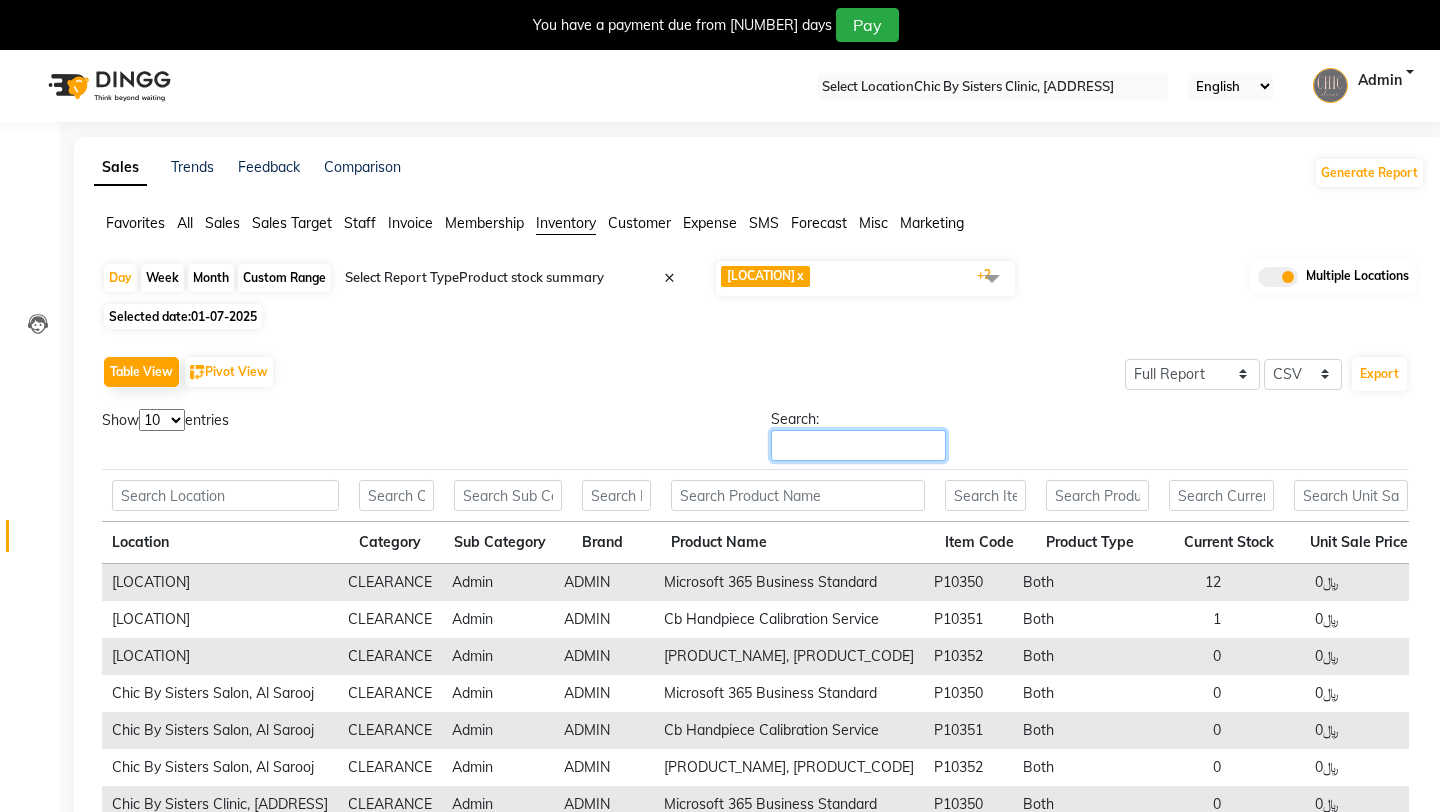 click on "Search:" at bounding box center [858, 445] 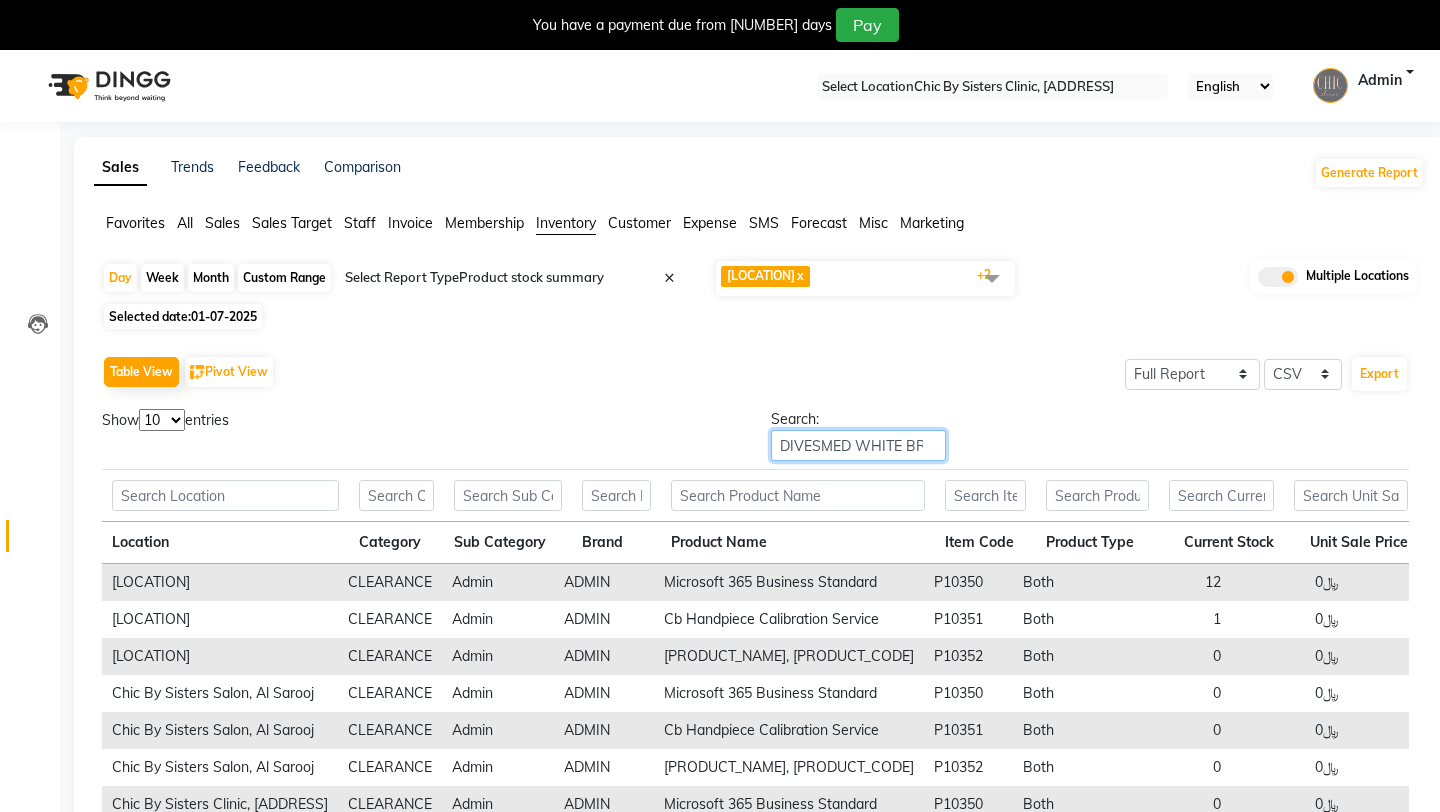 scroll, scrollTop: 0, scrollLeft: 92, axis: horizontal 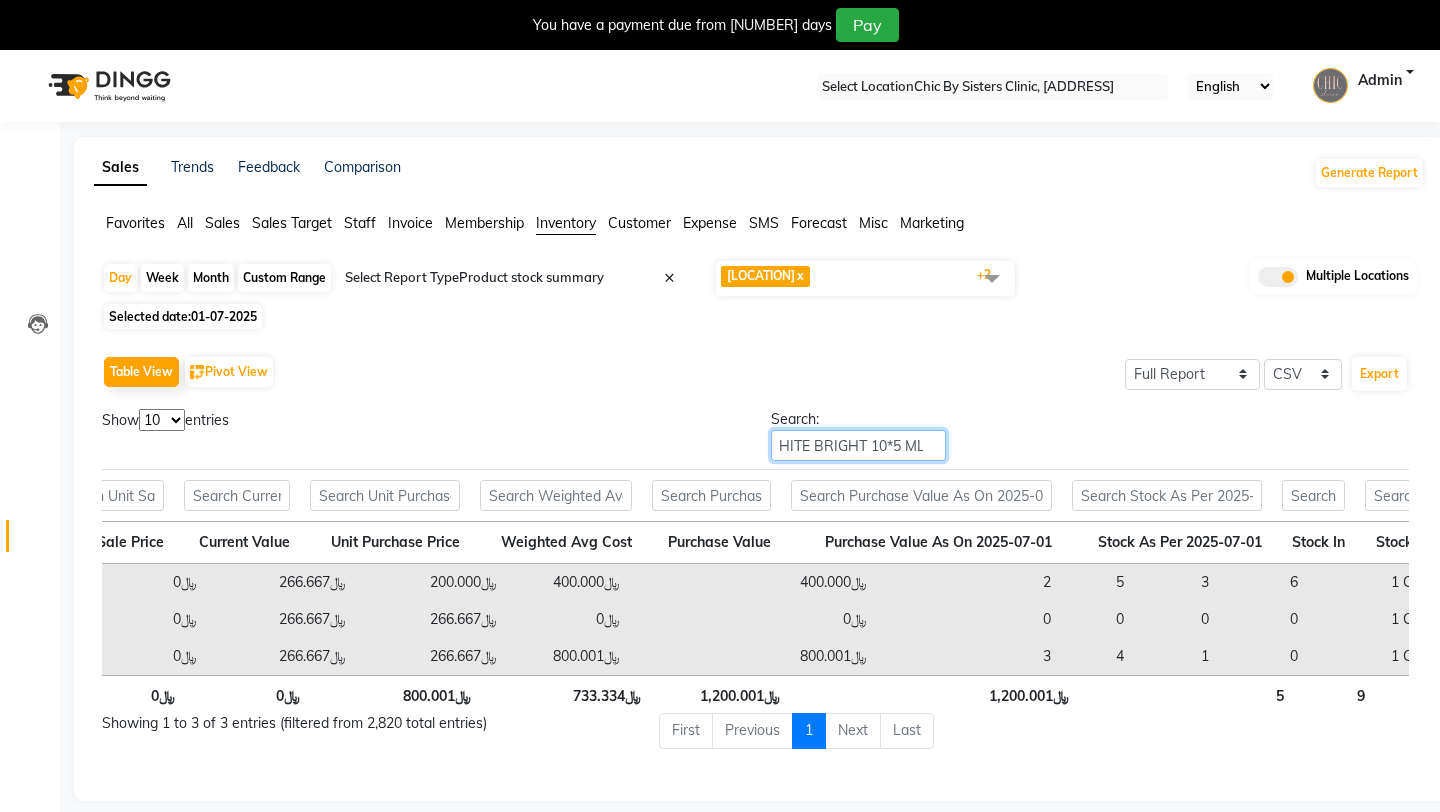 type on "DIVESMED WHITE BRIGHT 10*5 ML" 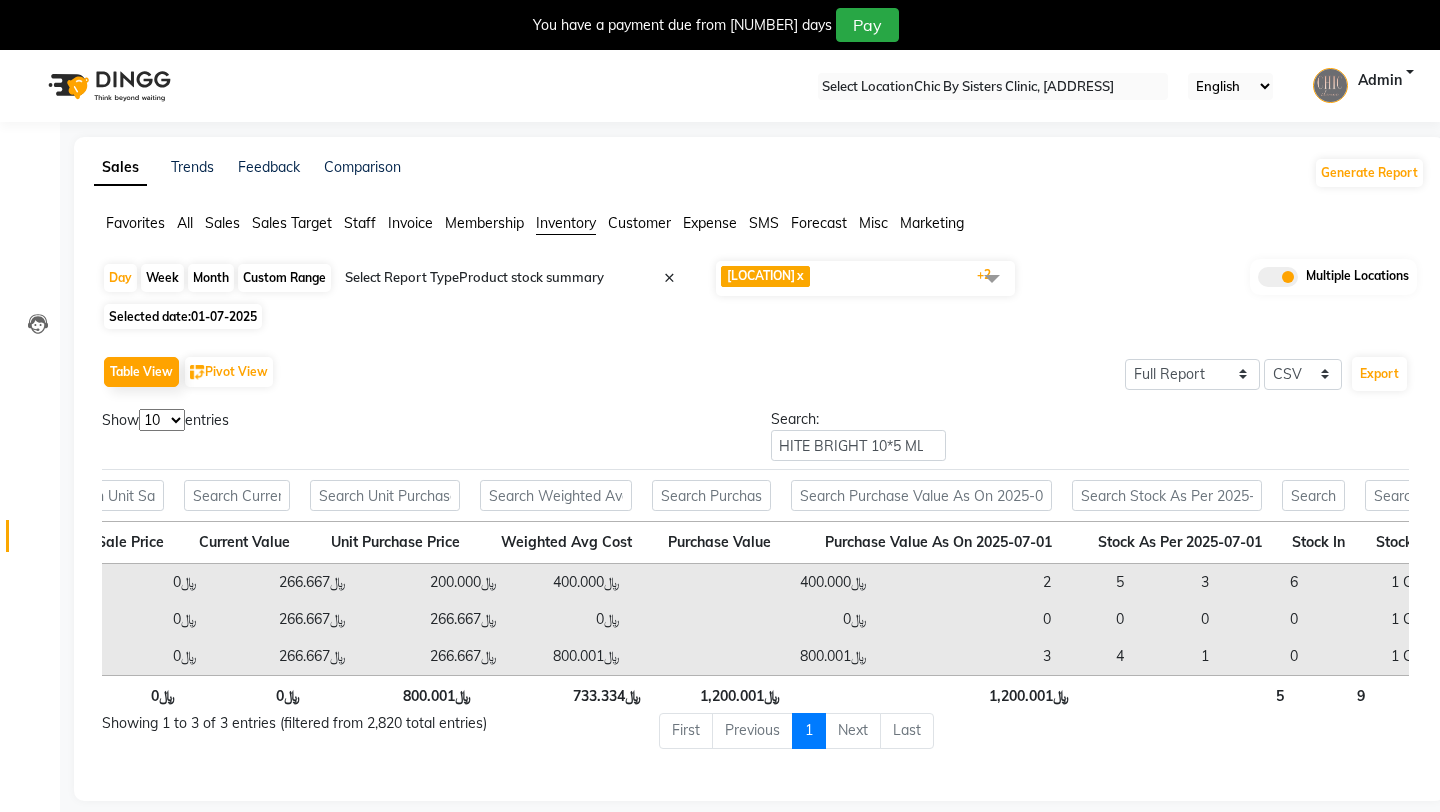 scroll, scrollTop: 0, scrollLeft: 0, axis: both 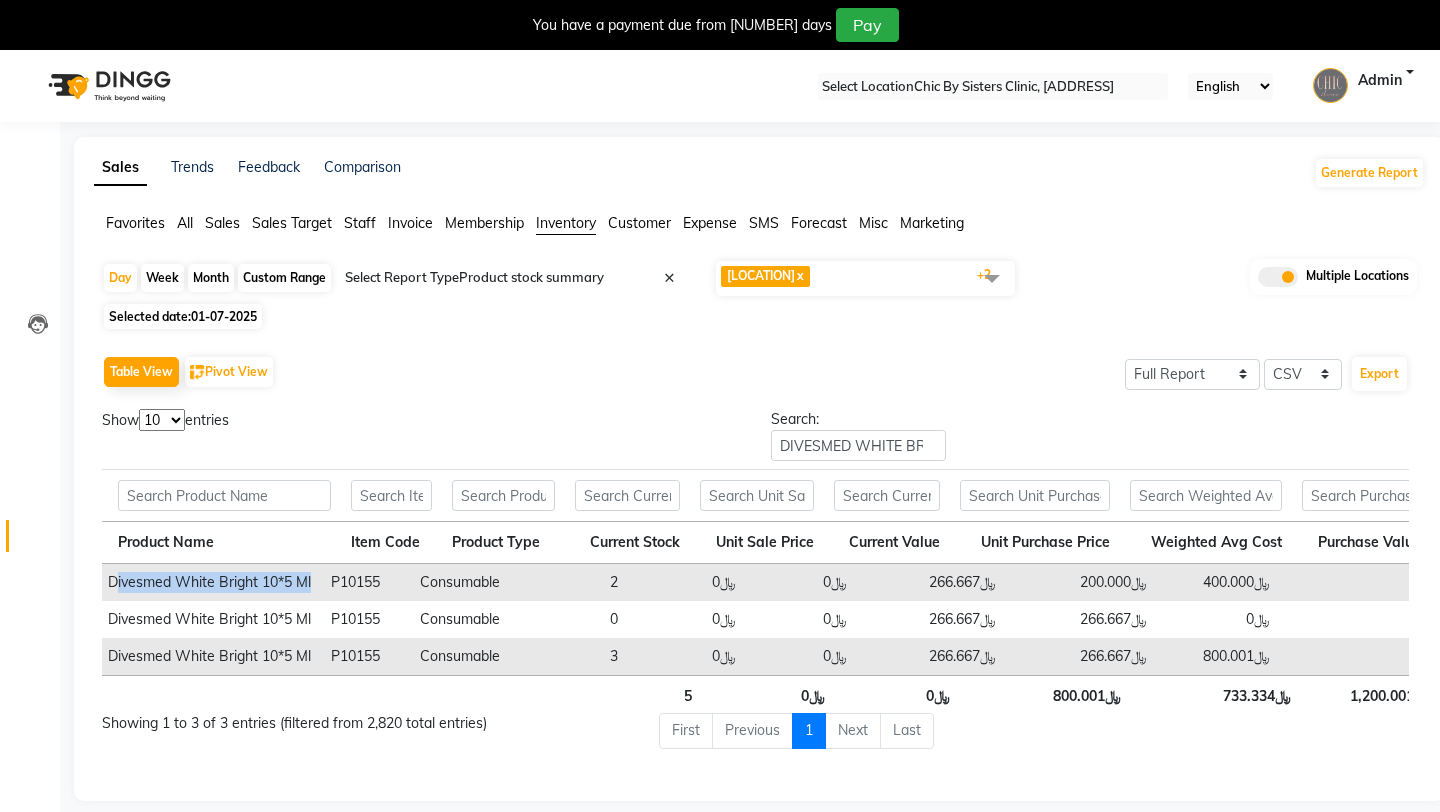 drag, startPoint x: 341, startPoint y: 567, endPoint x: 148, endPoint y: 560, distance: 193.1269 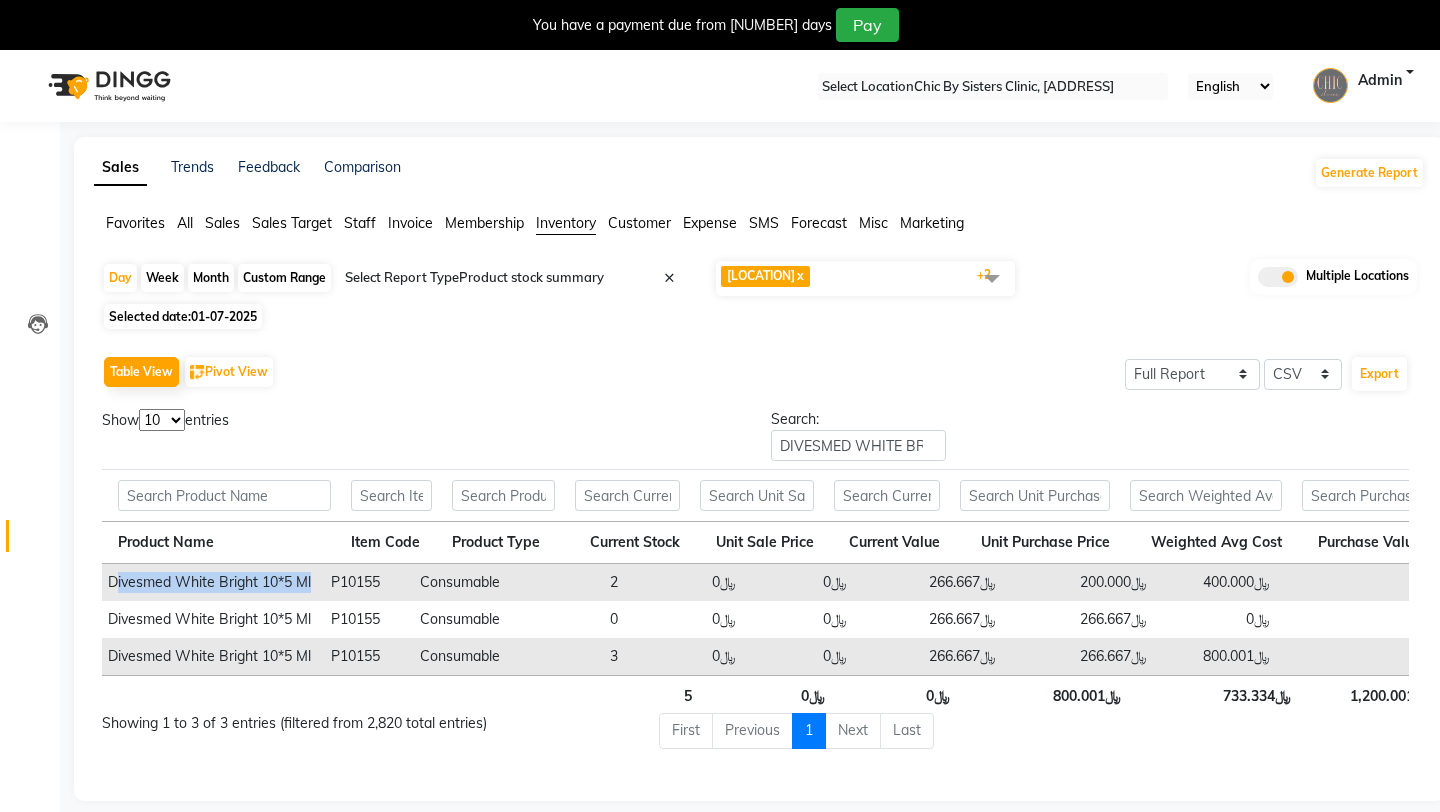 click on "[BRAND] [PRODUCT] [NUMBER]*[NUMBER] Ml" at bounding box center (209, 582) 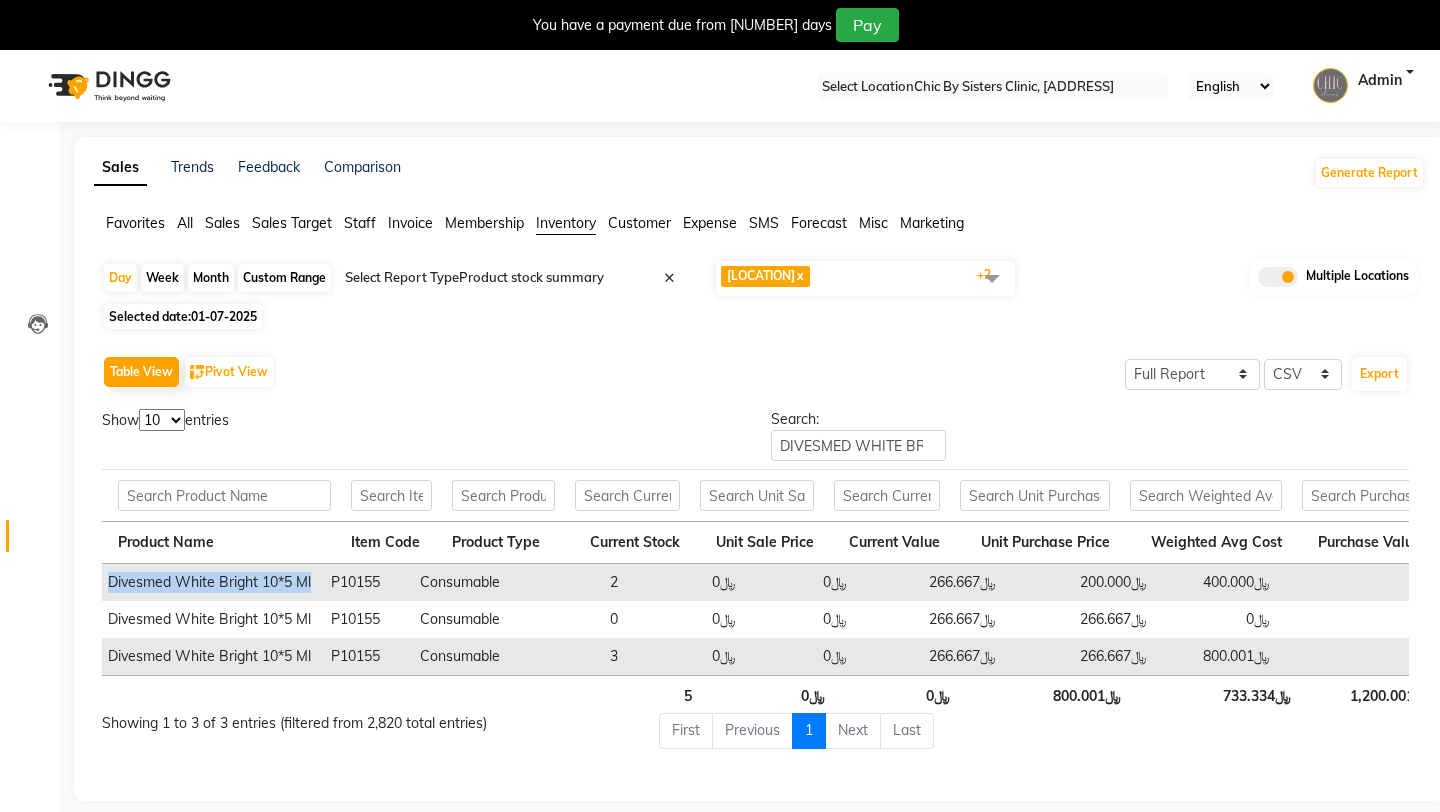 drag, startPoint x: 137, startPoint y: 567, endPoint x: 339, endPoint y: 574, distance: 202.12125 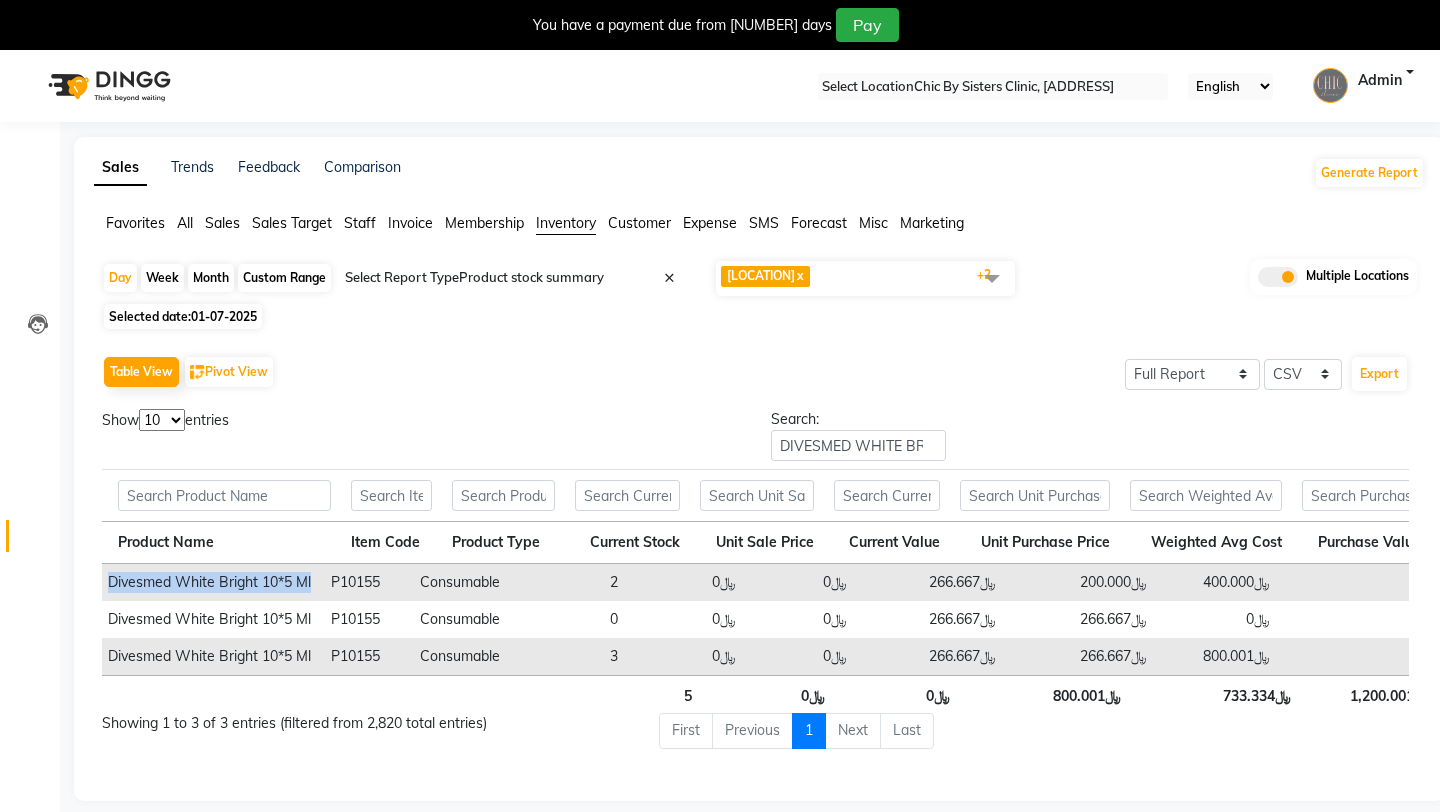 click on "[BRAND] [PRODUCT] [NUMBER]*[NUMBER] Ml" at bounding box center (209, 582) 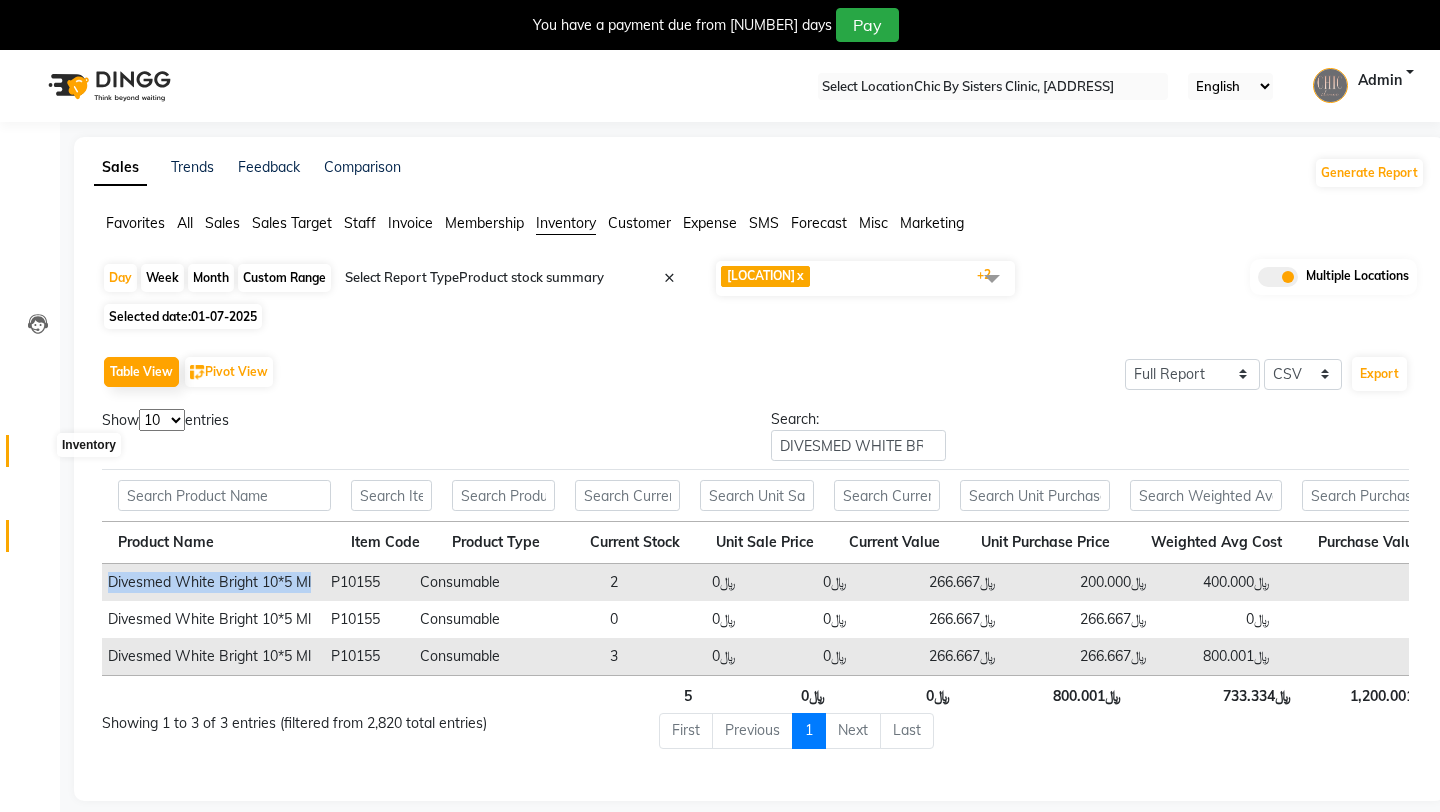 click at bounding box center (38, 456) 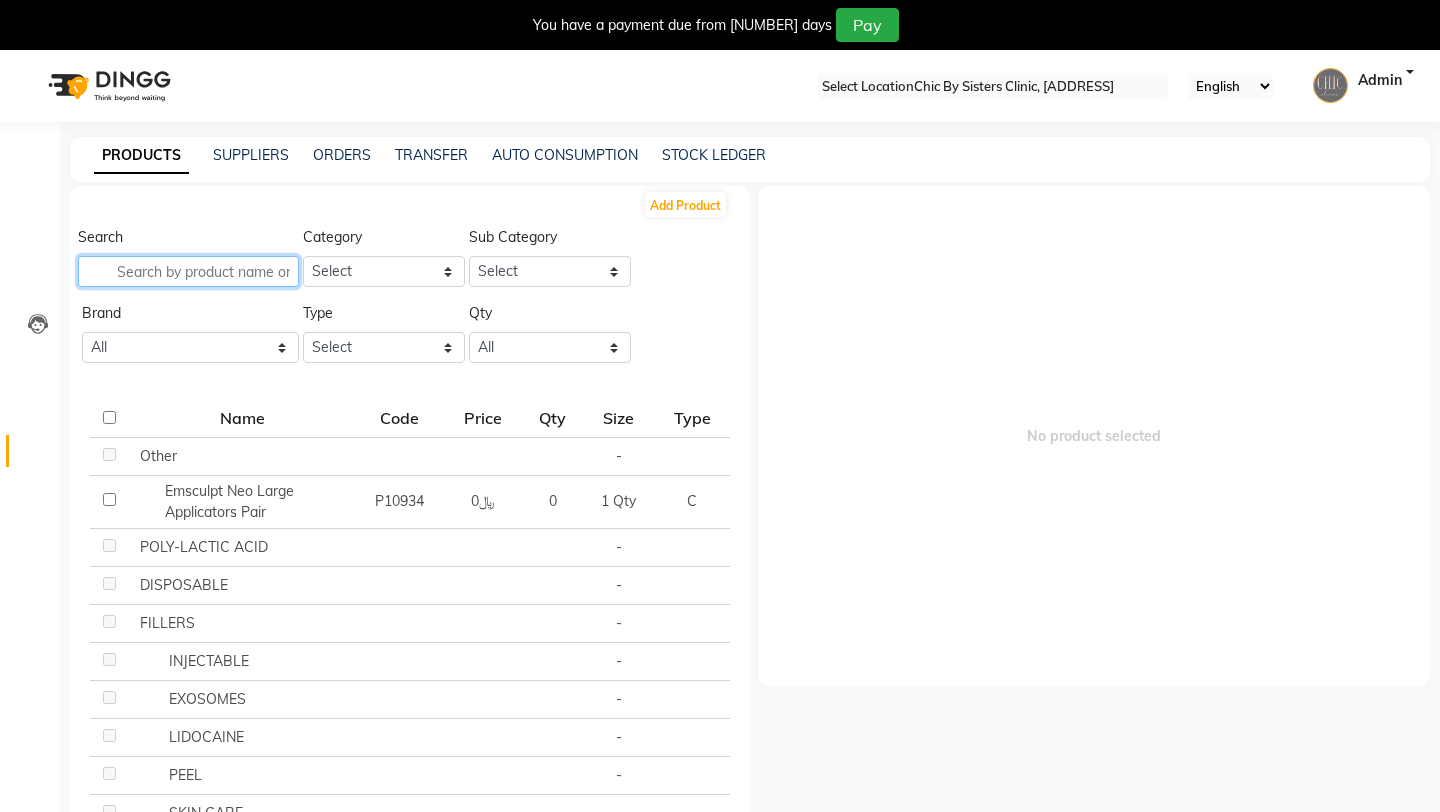 click at bounding box center [188, 271] 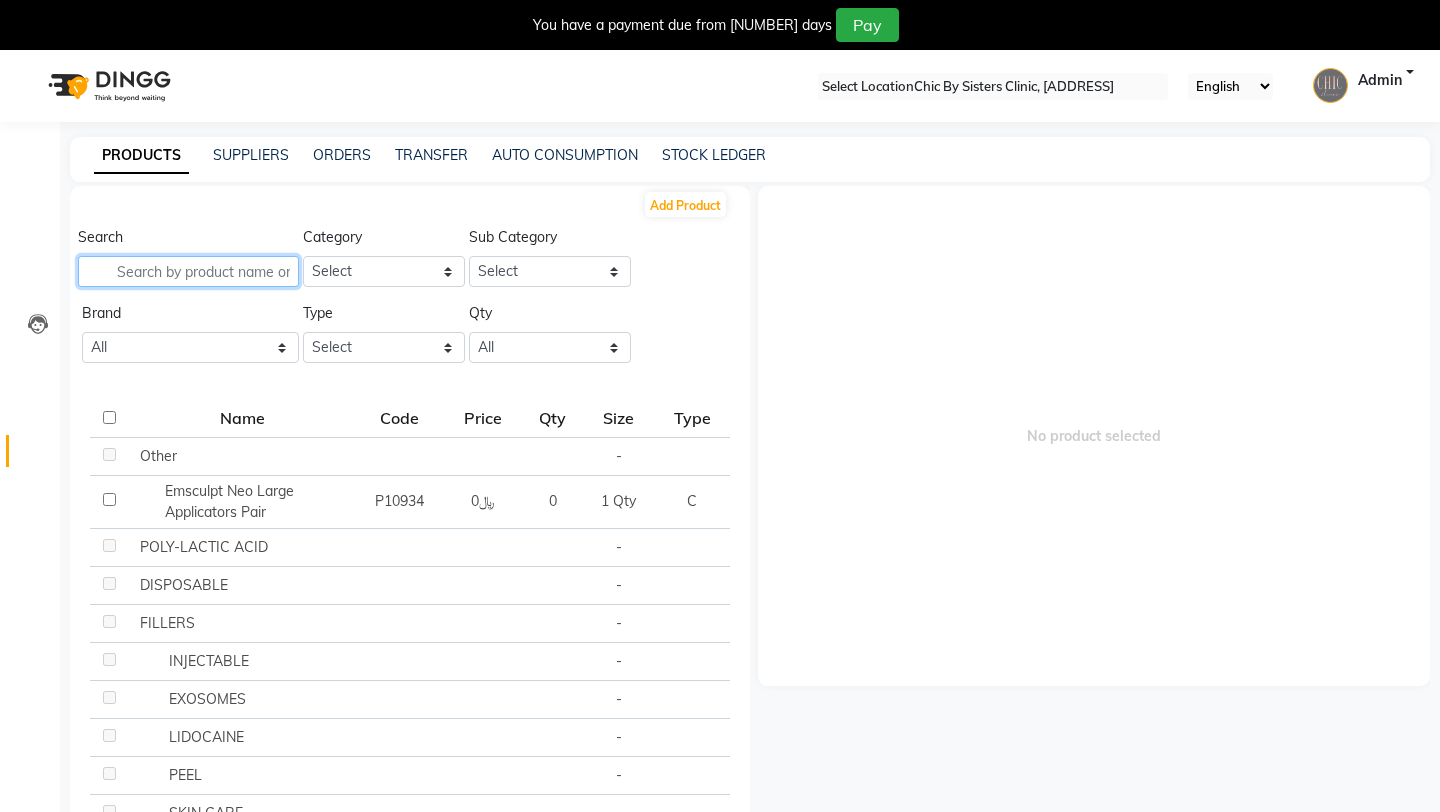paste on "[BRAND] [PRODUCT] [NUMBER]*[NUMBER] Ml" 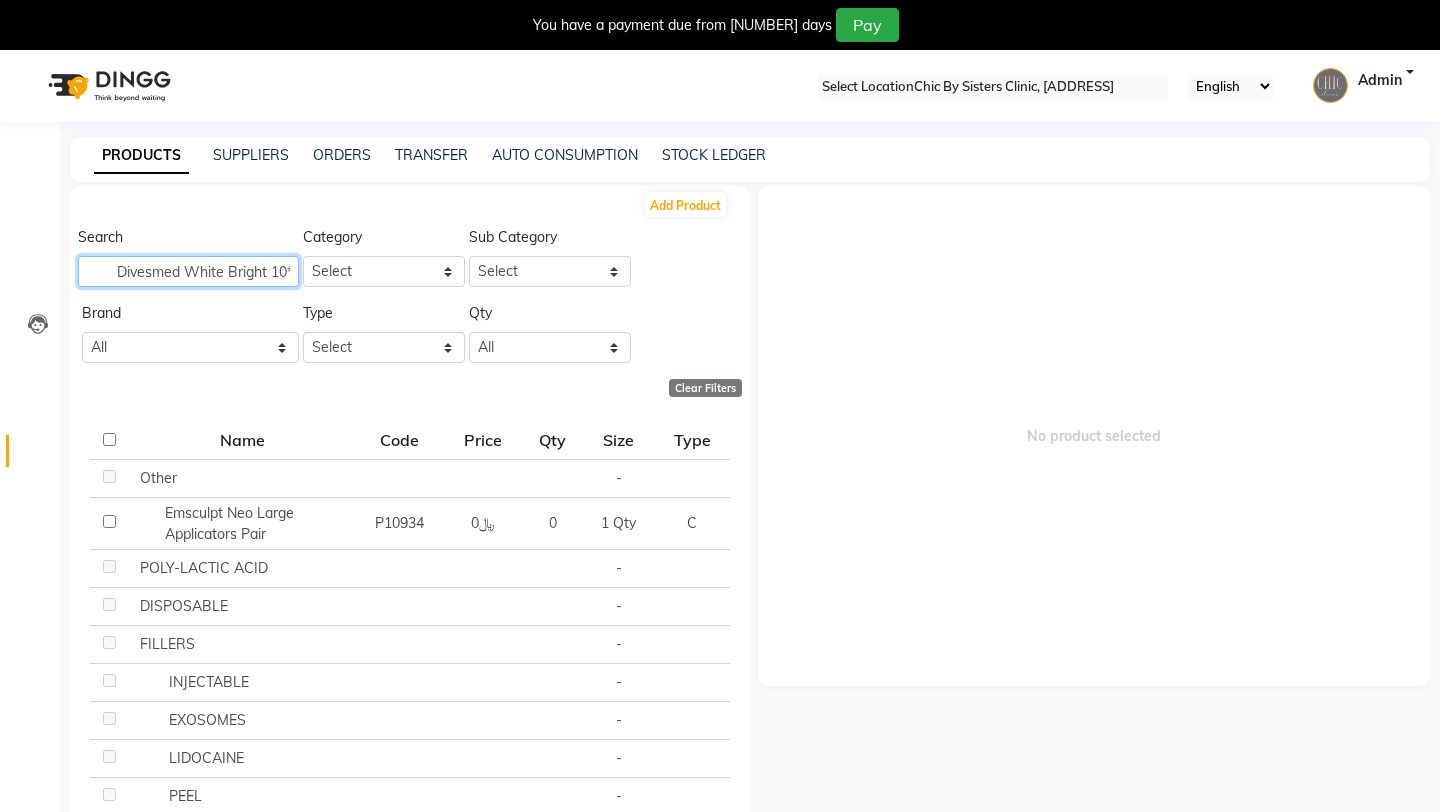 scroll, scrollTop: 0, scrollLeft: 31, axis: horizontal 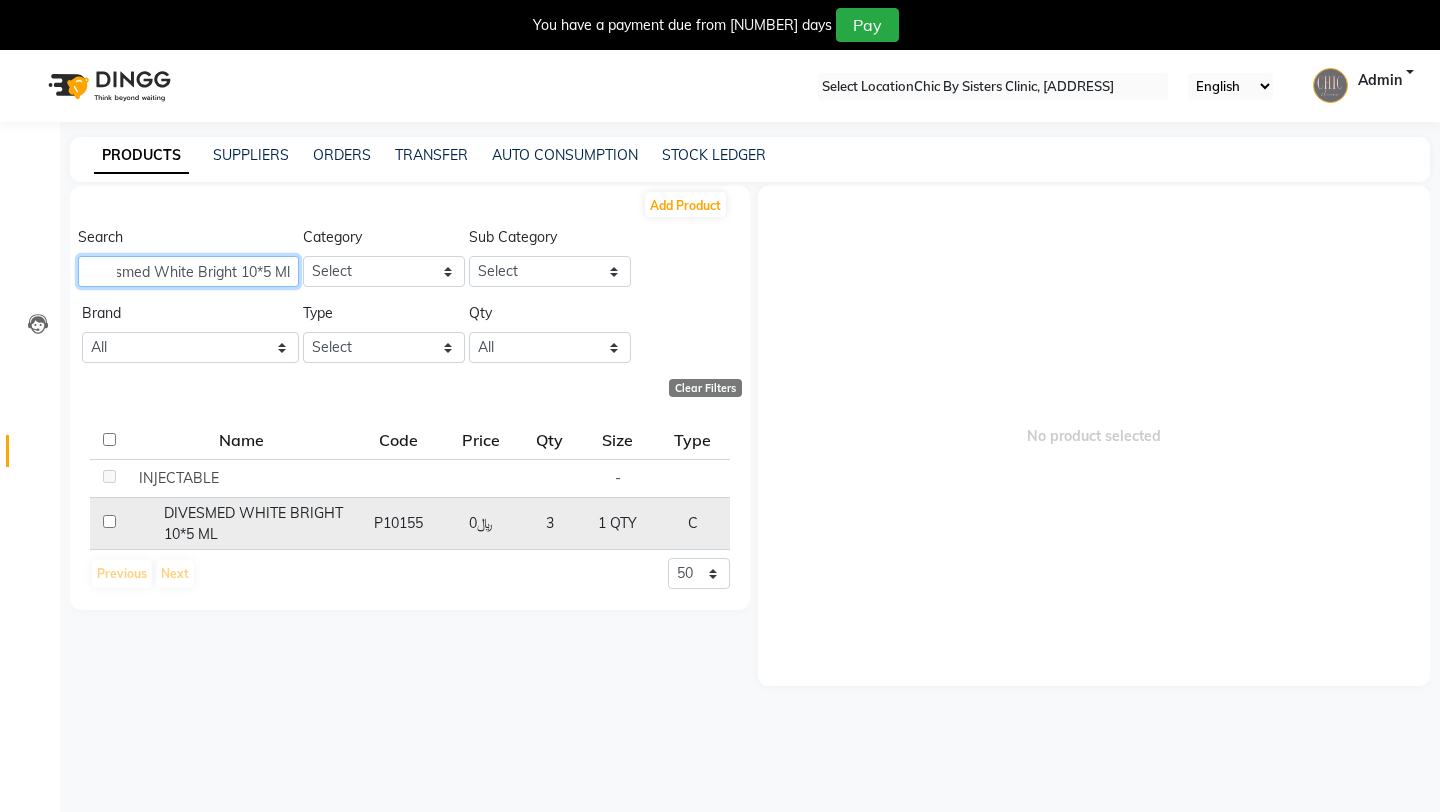 type on "[BRAND] [PRODUCT] [NUMBER]*[NUMBER] Ml" 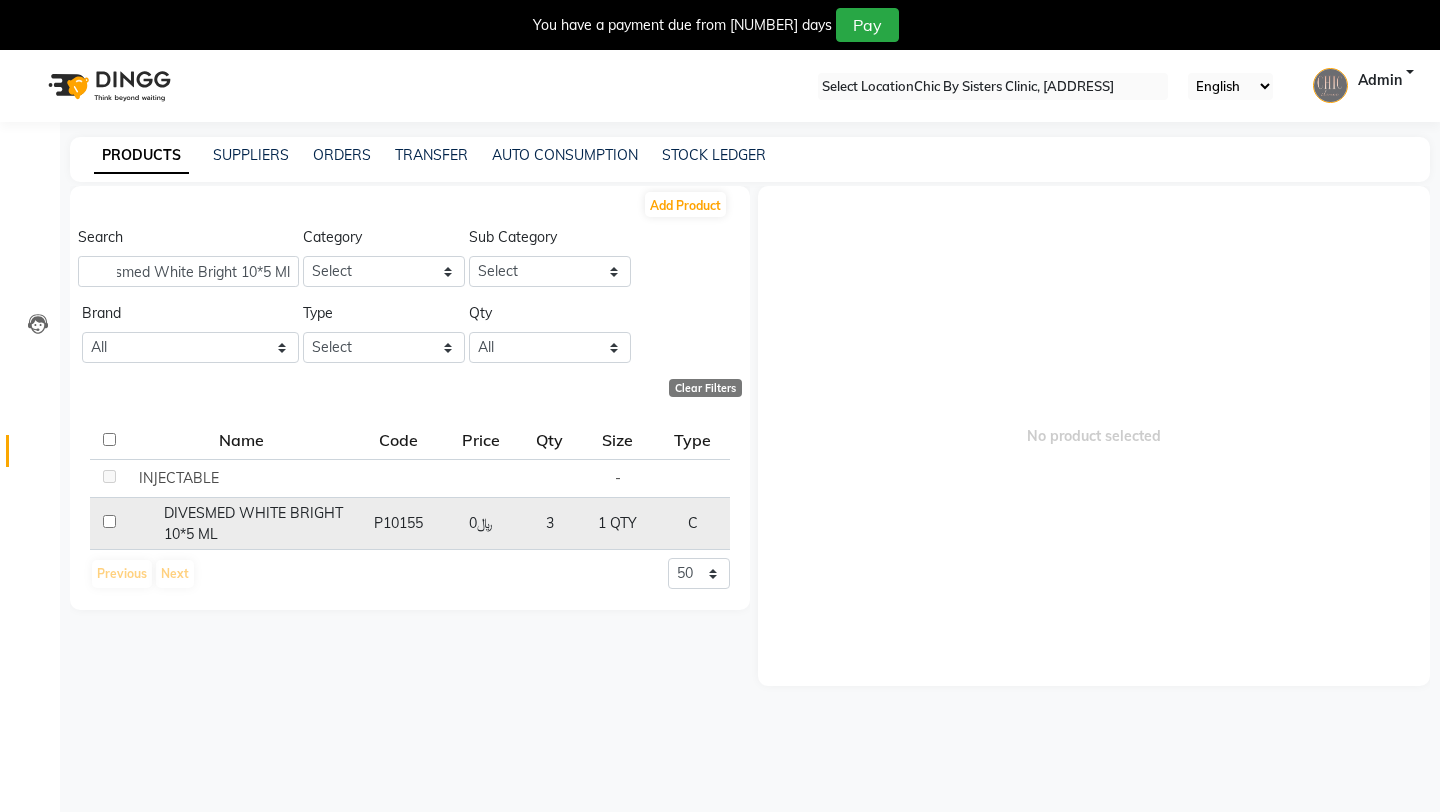 scroll, scrollTop: 0, scrollLeft: 0, axis: both 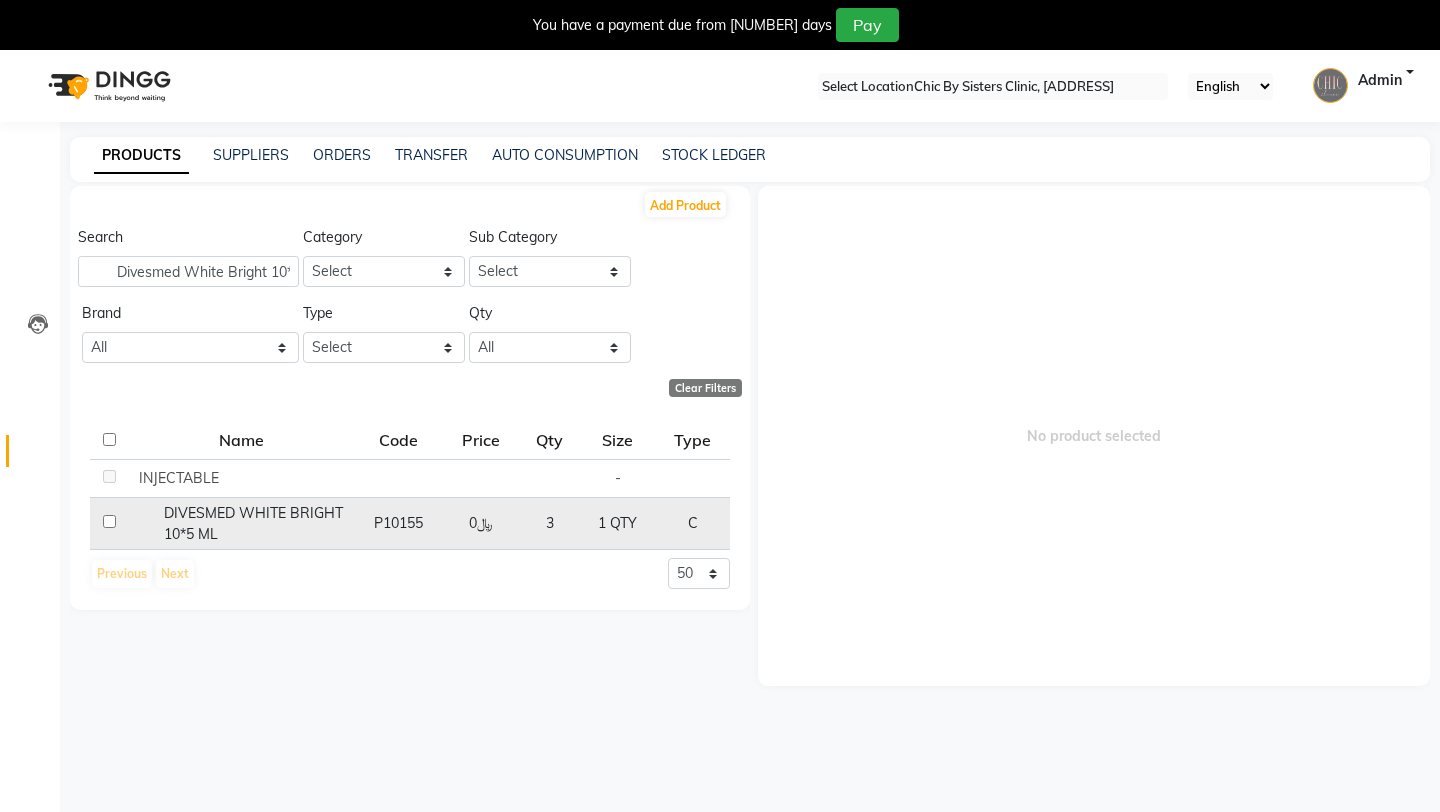 click on "DIVESMED WHITE BRIGHT 10*5 ML" at bounding box center [241, 478] 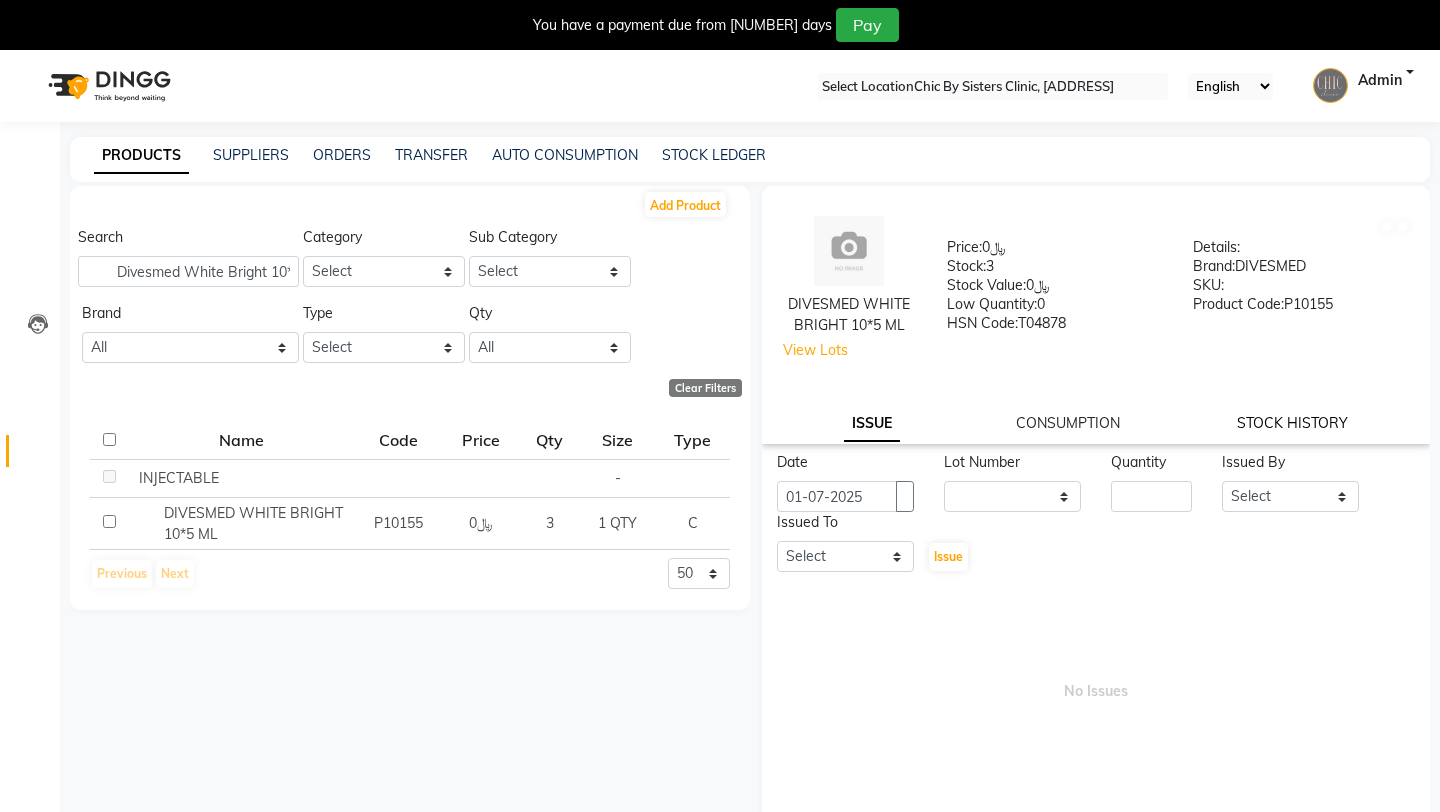 click on "STOCK HISTORY" at bounding box center (872, 424) 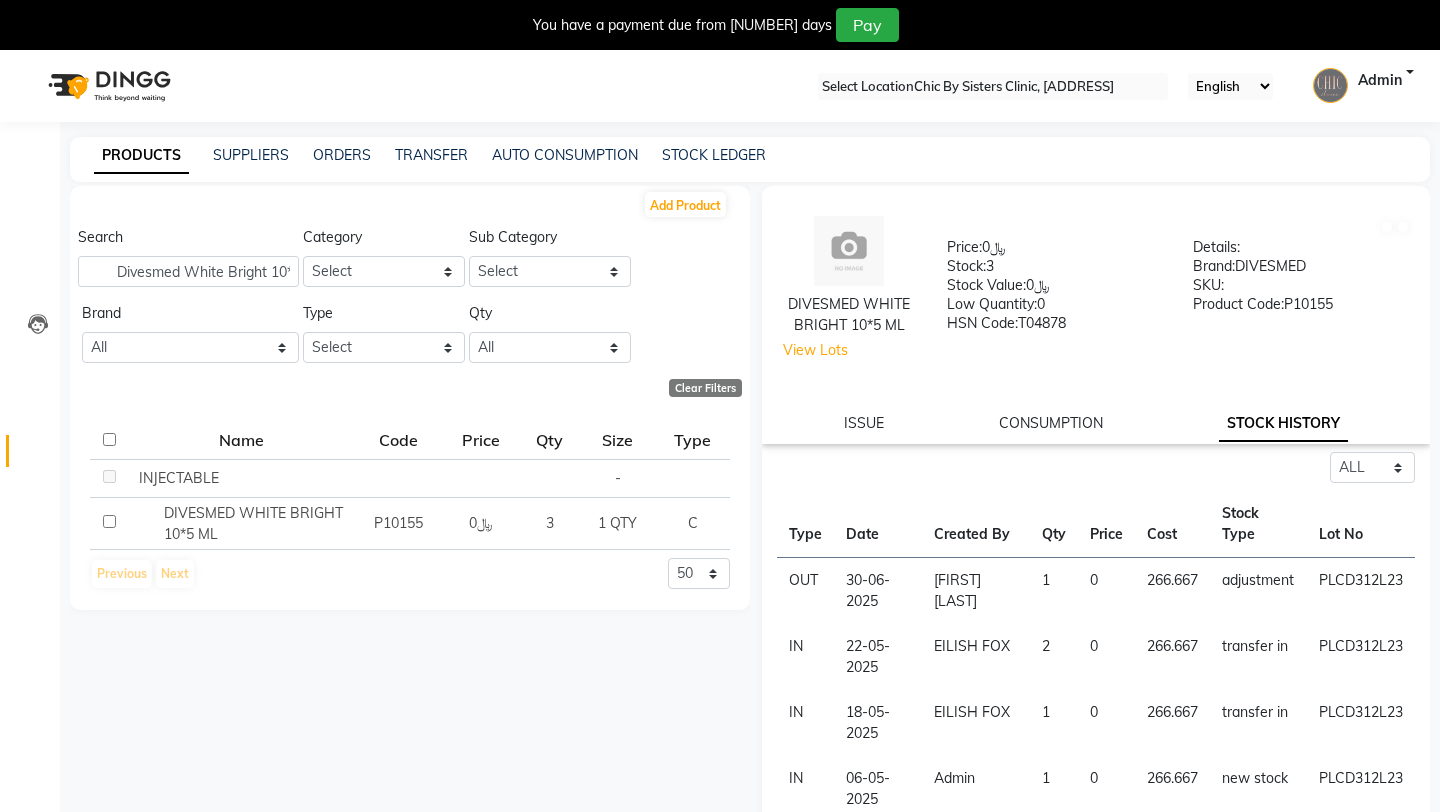 scroll, scrollTop: 8, scrollLeft: 0, axis: vertical 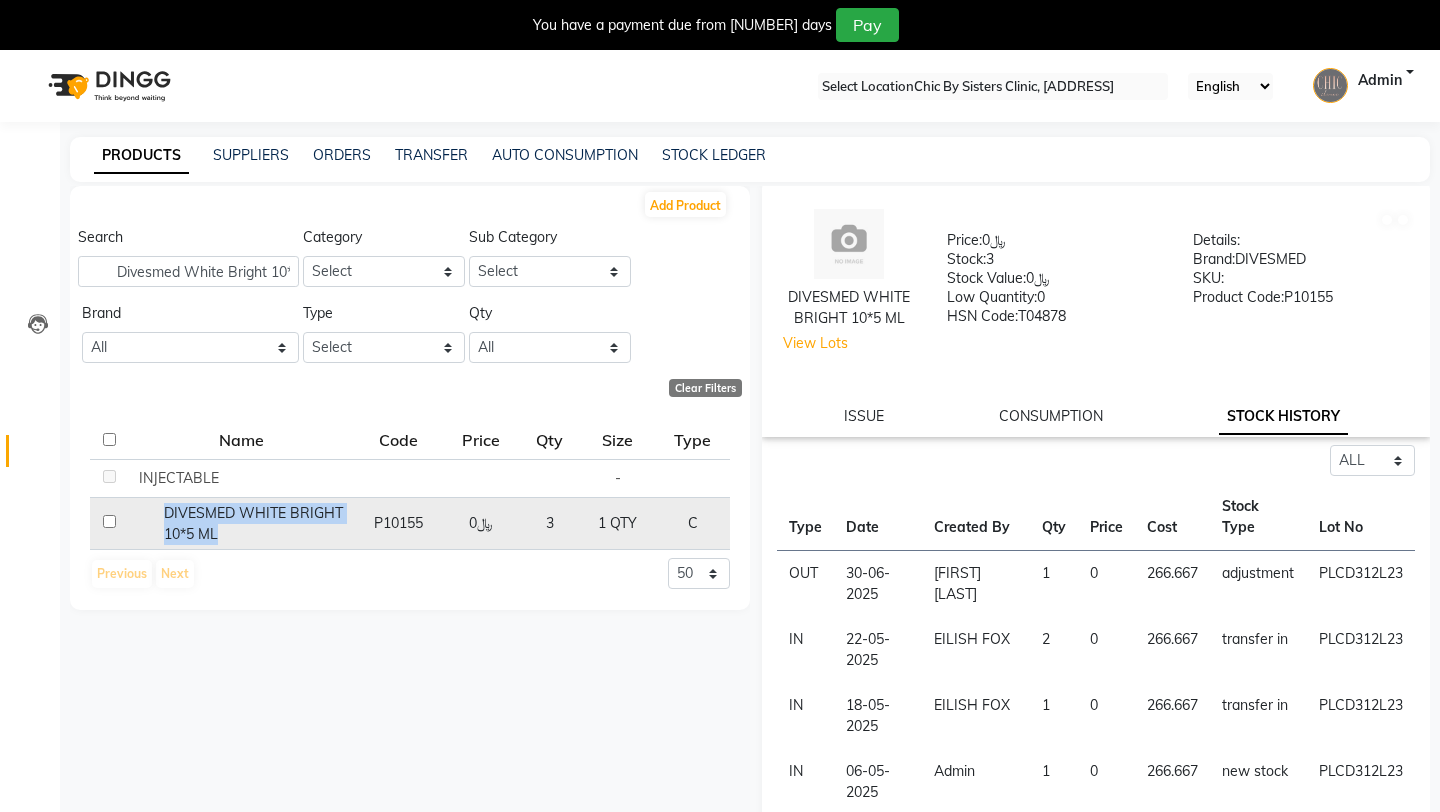 drag, startPoint x: 259, startPoint y: 536, endPoint x: 157, endPoint y: 502, distance: 107.51744 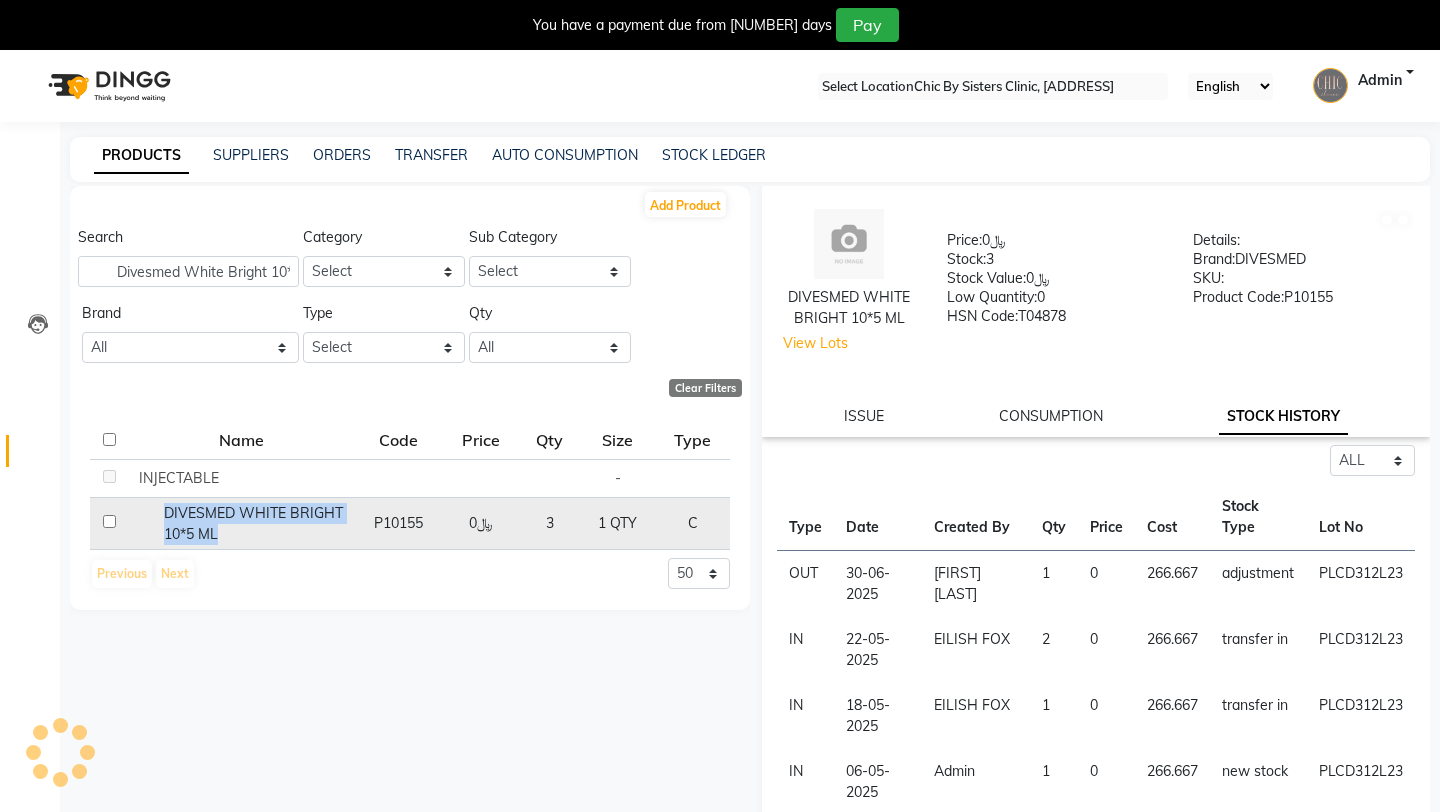 copy on "DIVESMED WHITE BRIGHT 10*5 ML" 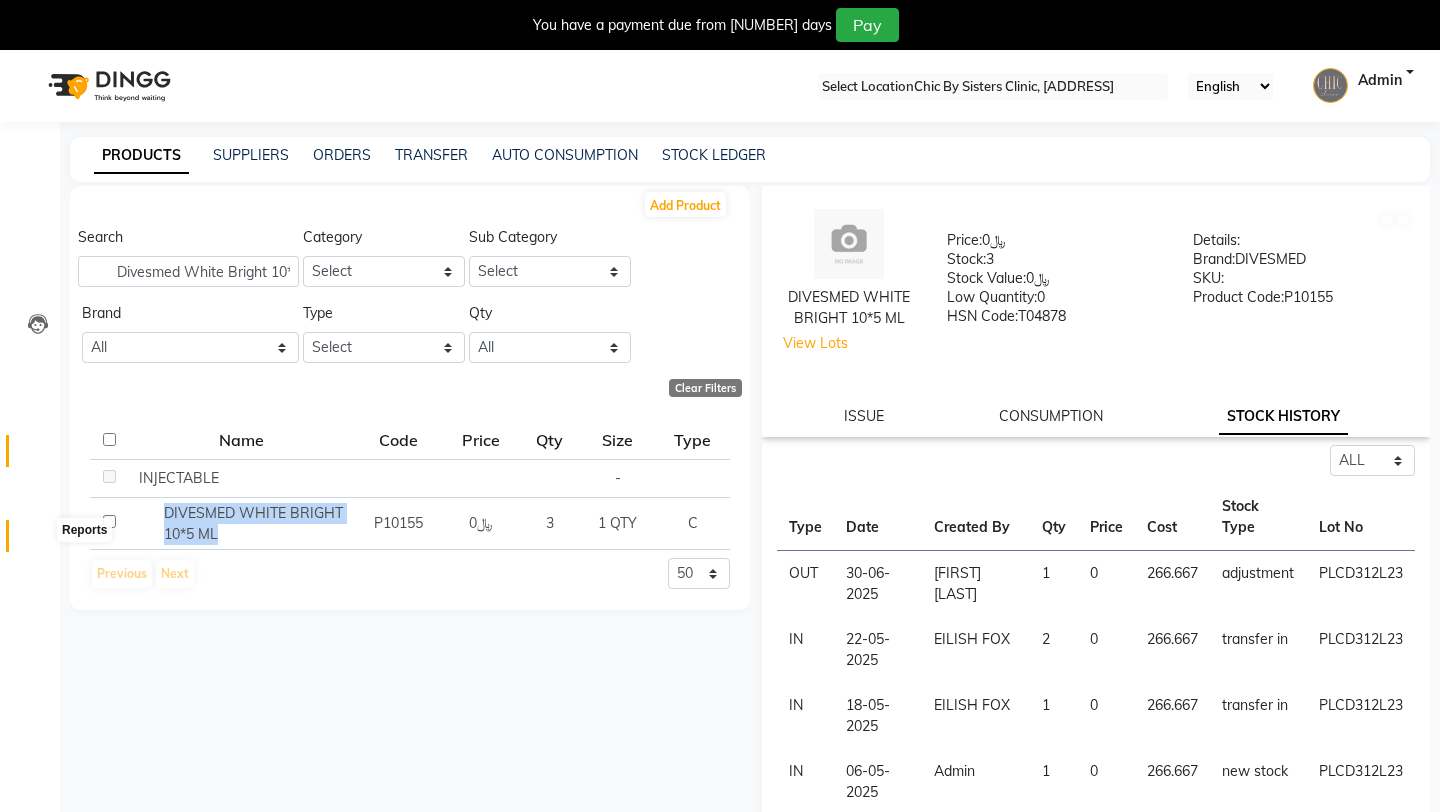 click at bounding box center [38, 541] 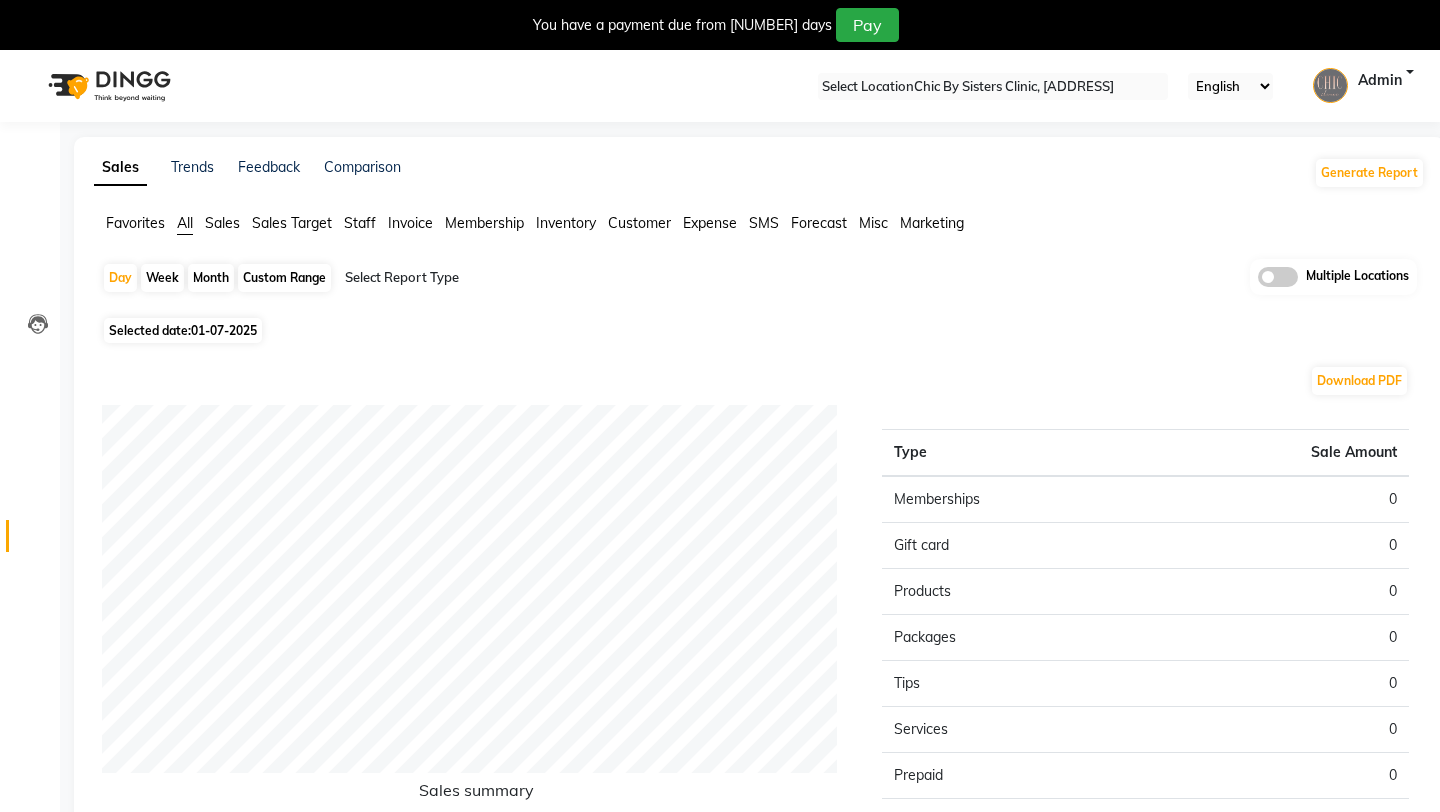 click on "Download PDF" at bounding box center [755, 381] 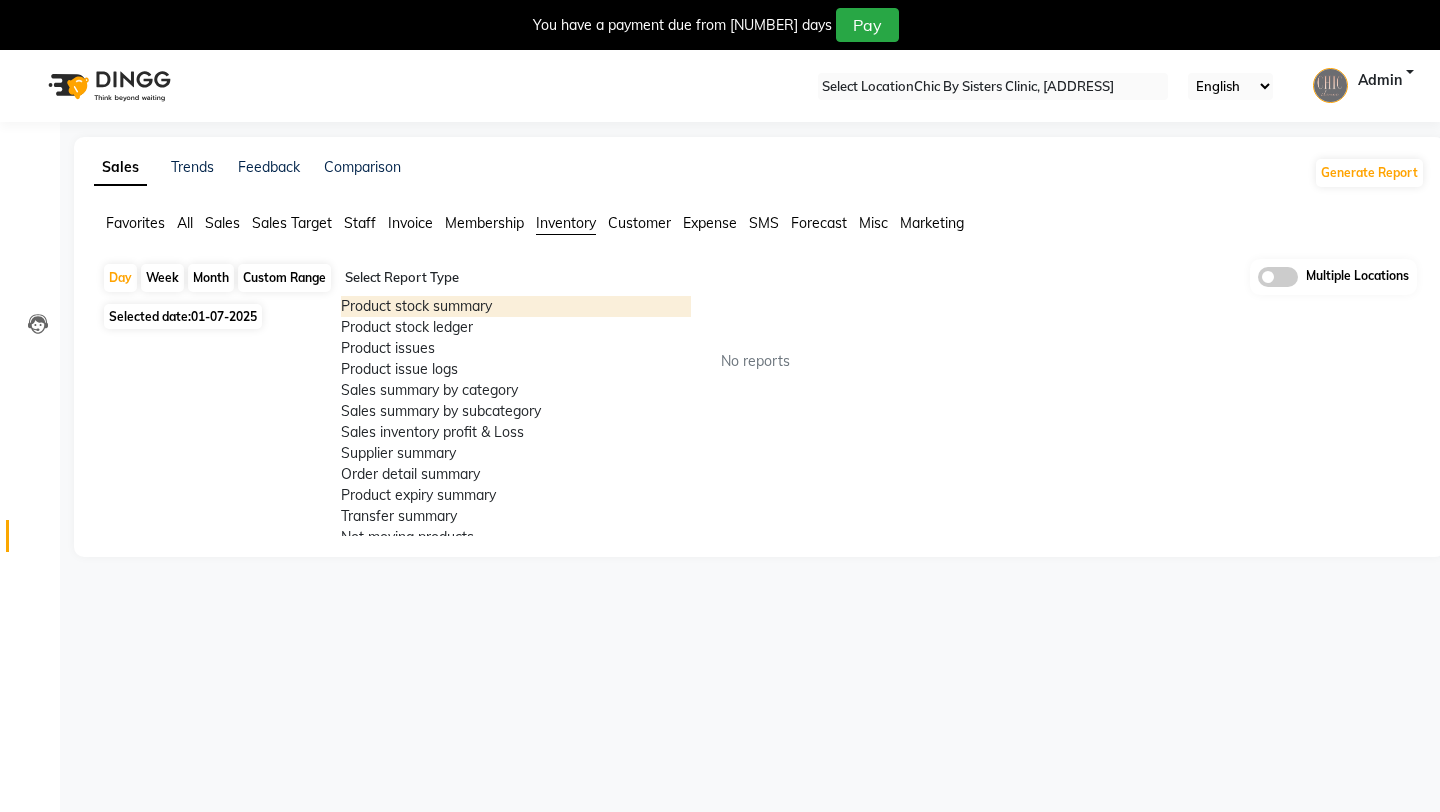 click at bounding box center (516, 278) 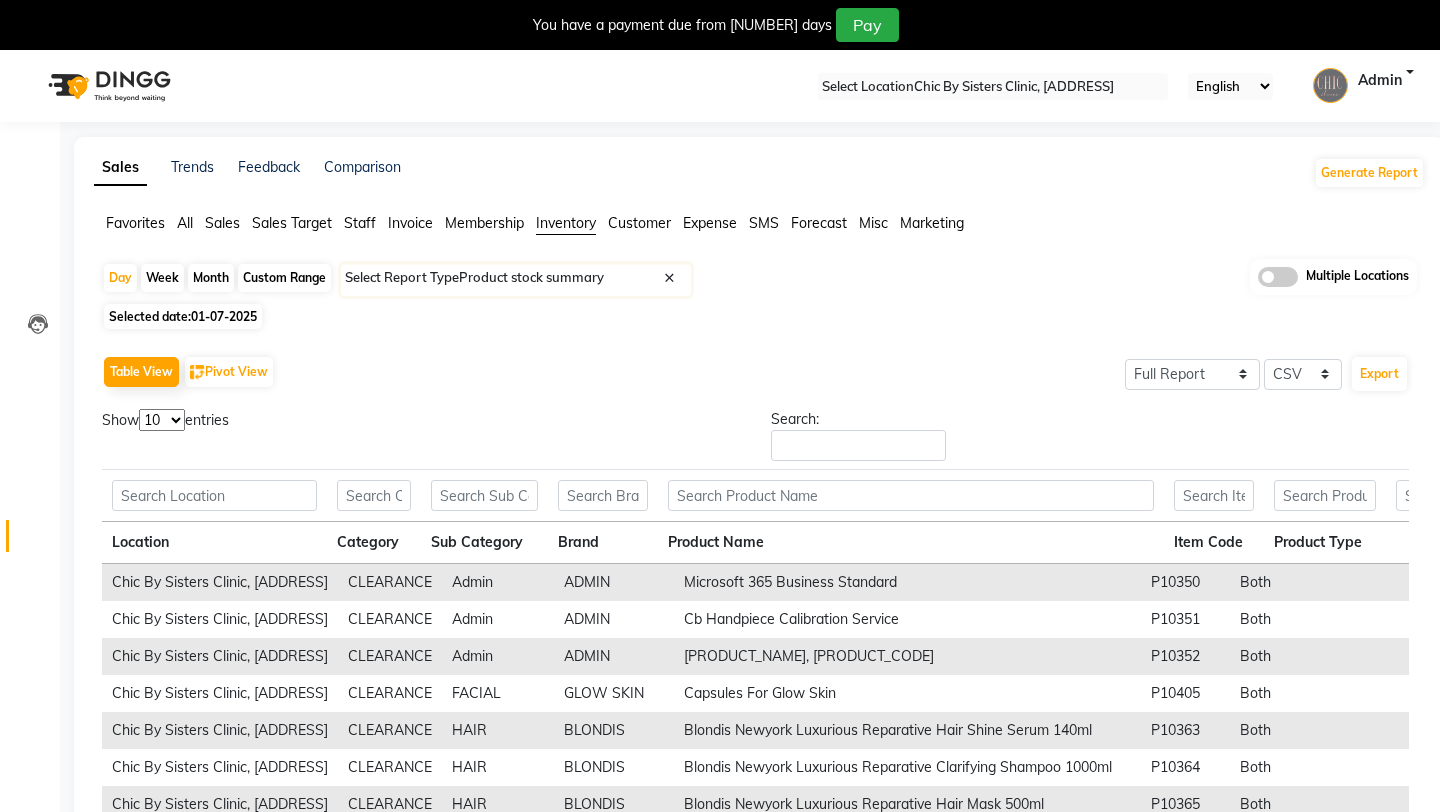 click at bounding box center [1278, 277] 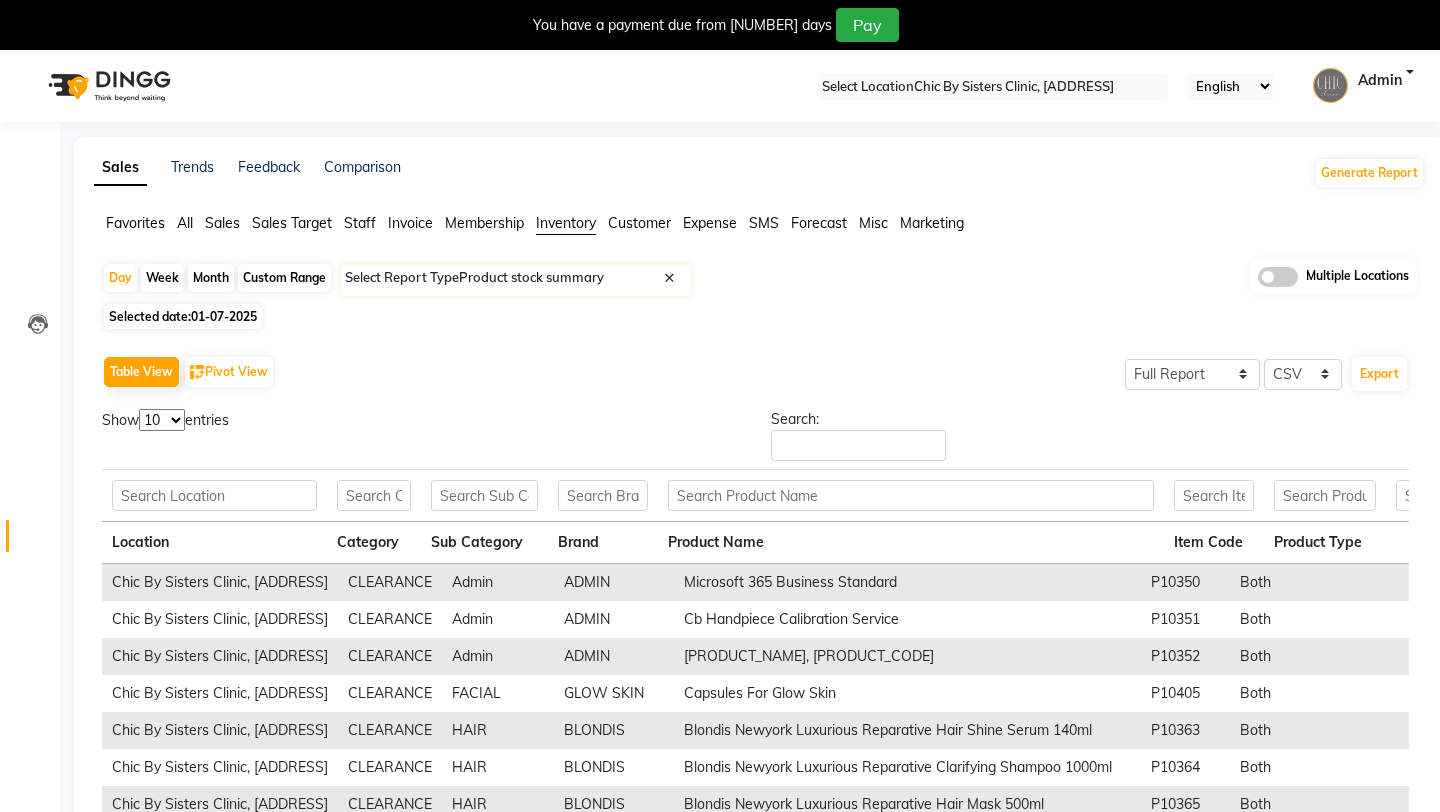 click at bounding box center (1258, 282) 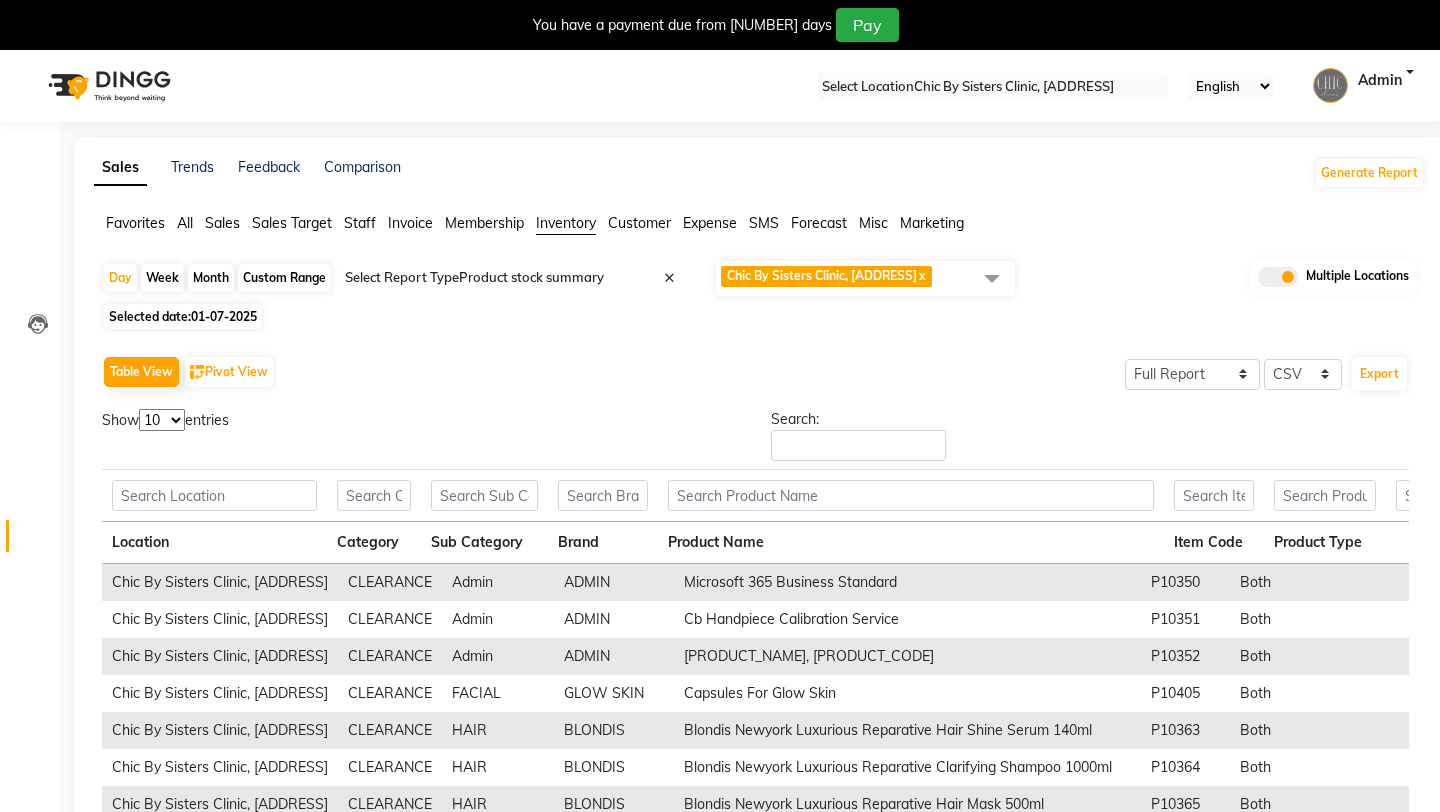 click on "[LOCATION] x" at bounding box center [865, 278] 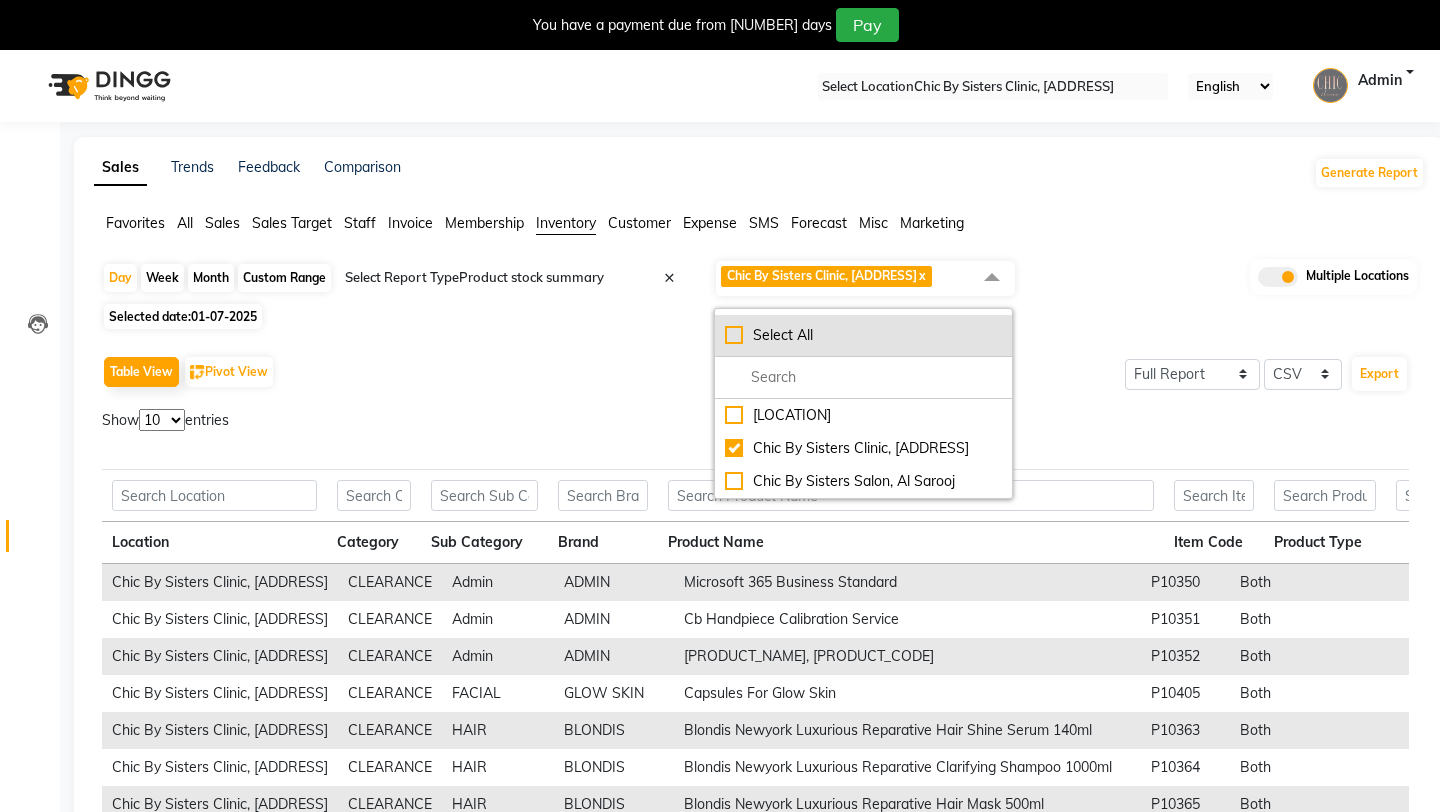 click on "Select All" at bounding box center (863, 335) 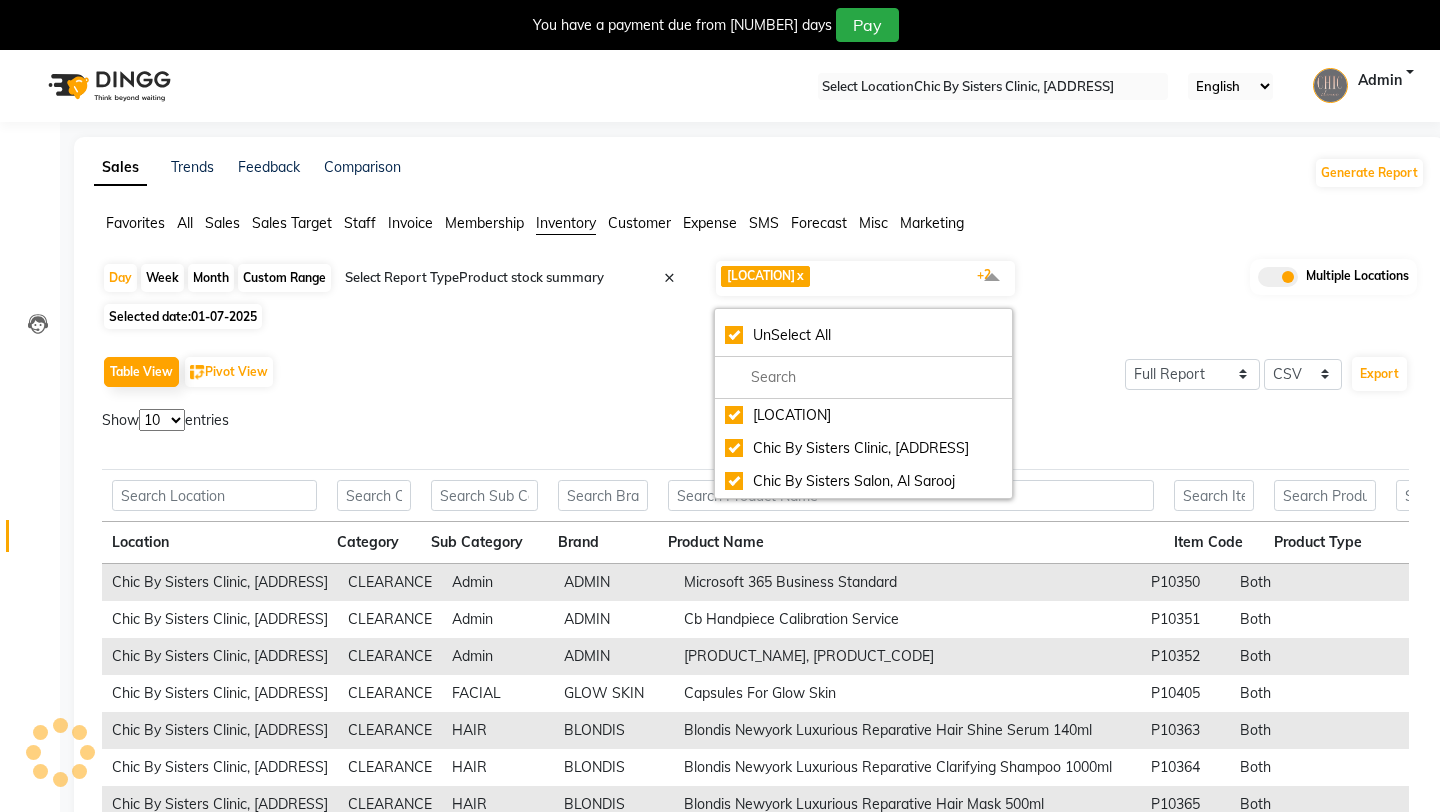 click on "Search:" at bounding box center [858, 445] 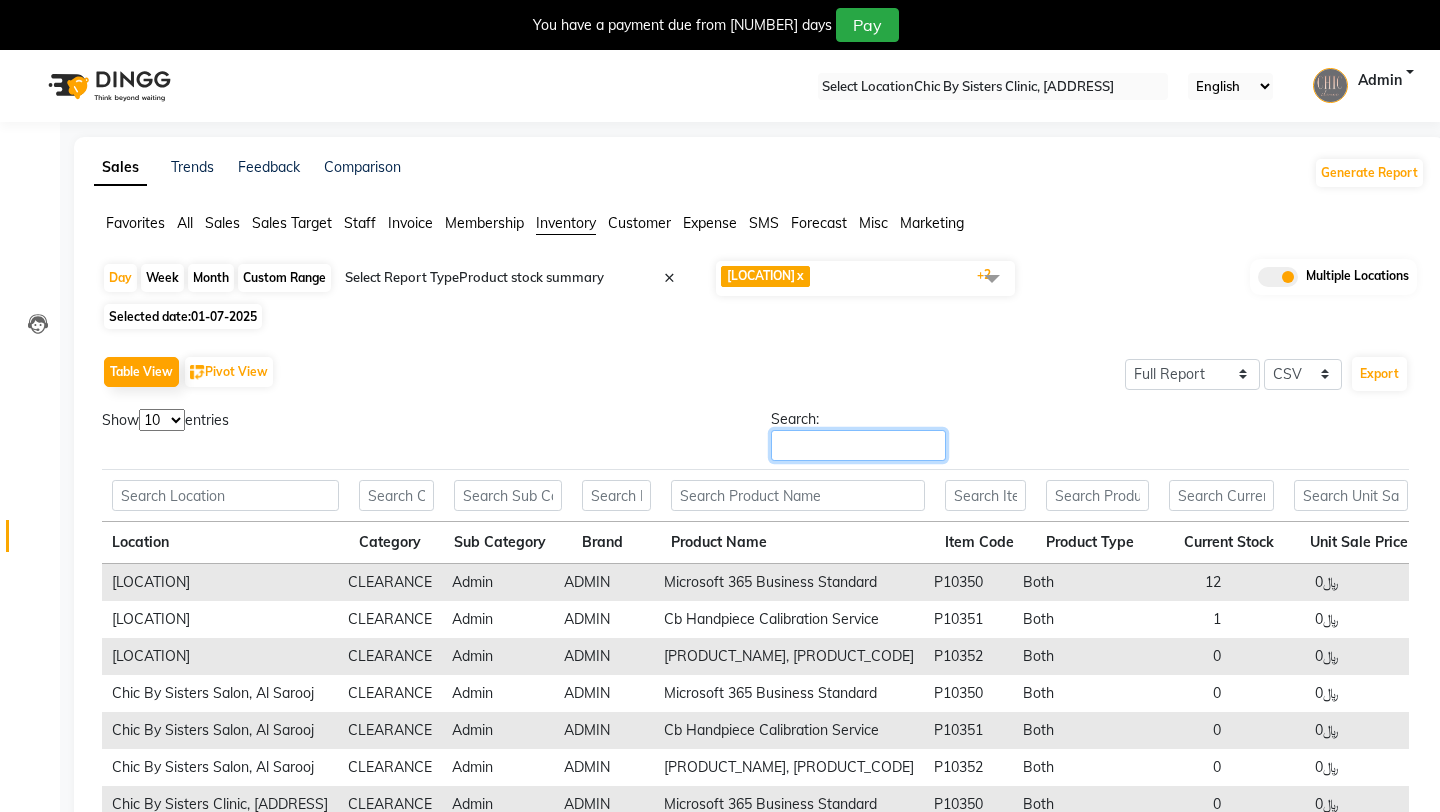 click on "Search:" at bounding box center [858, 445] 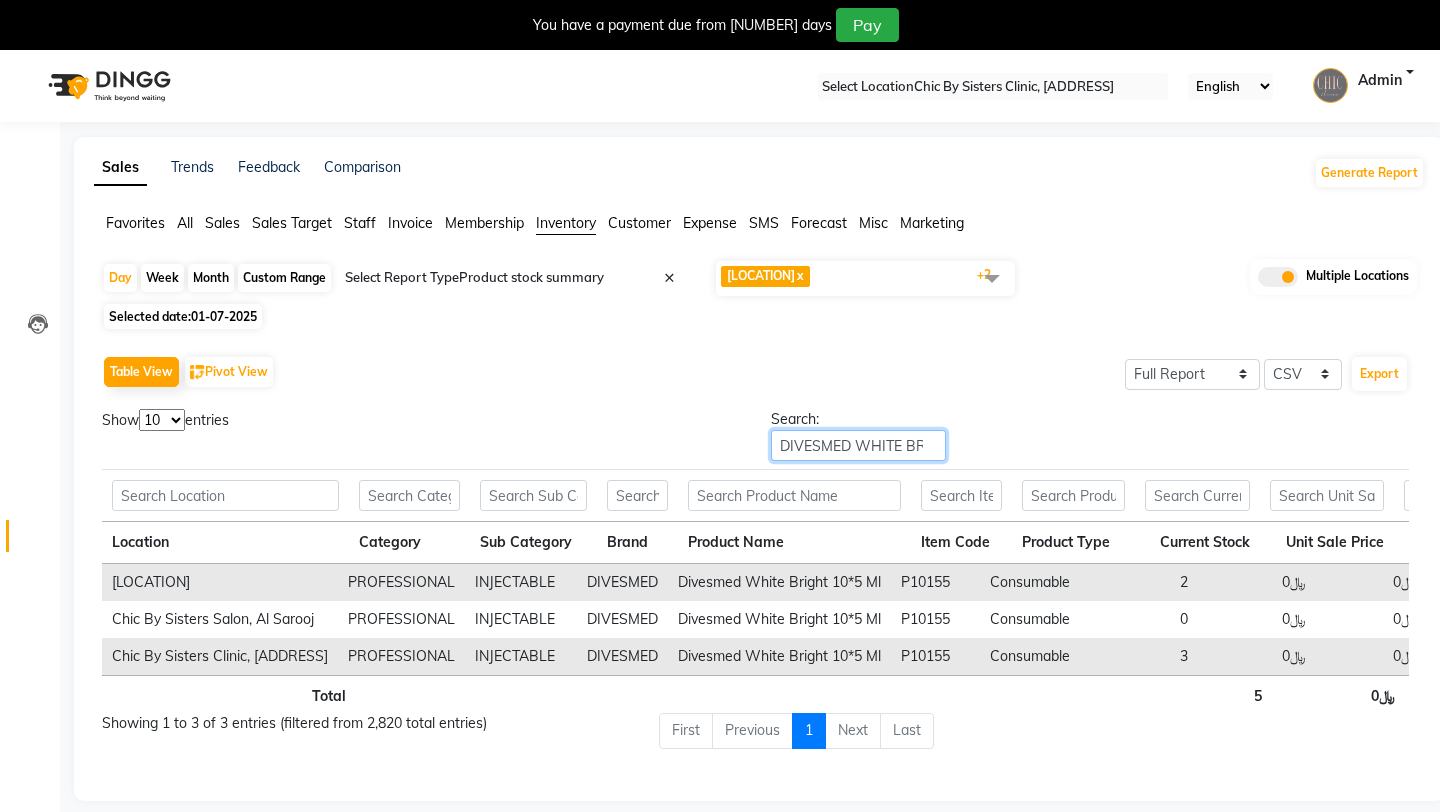 scroll, scrollTop: 0, scrollLeft: 92, axis: horizontal 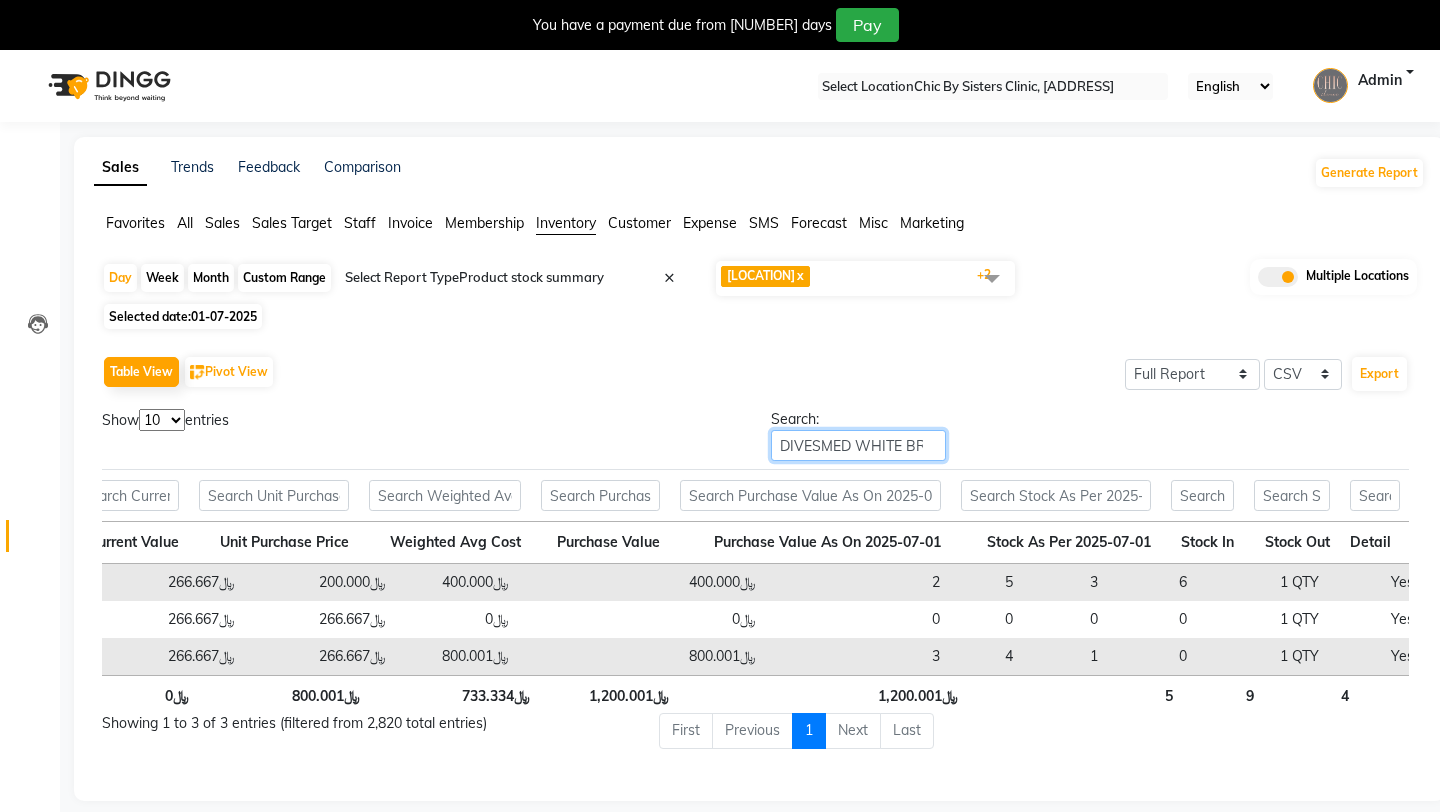 click on "DIVESMED WHITE BRIGHT 10*5 ML" at bounding box center (858, 445) 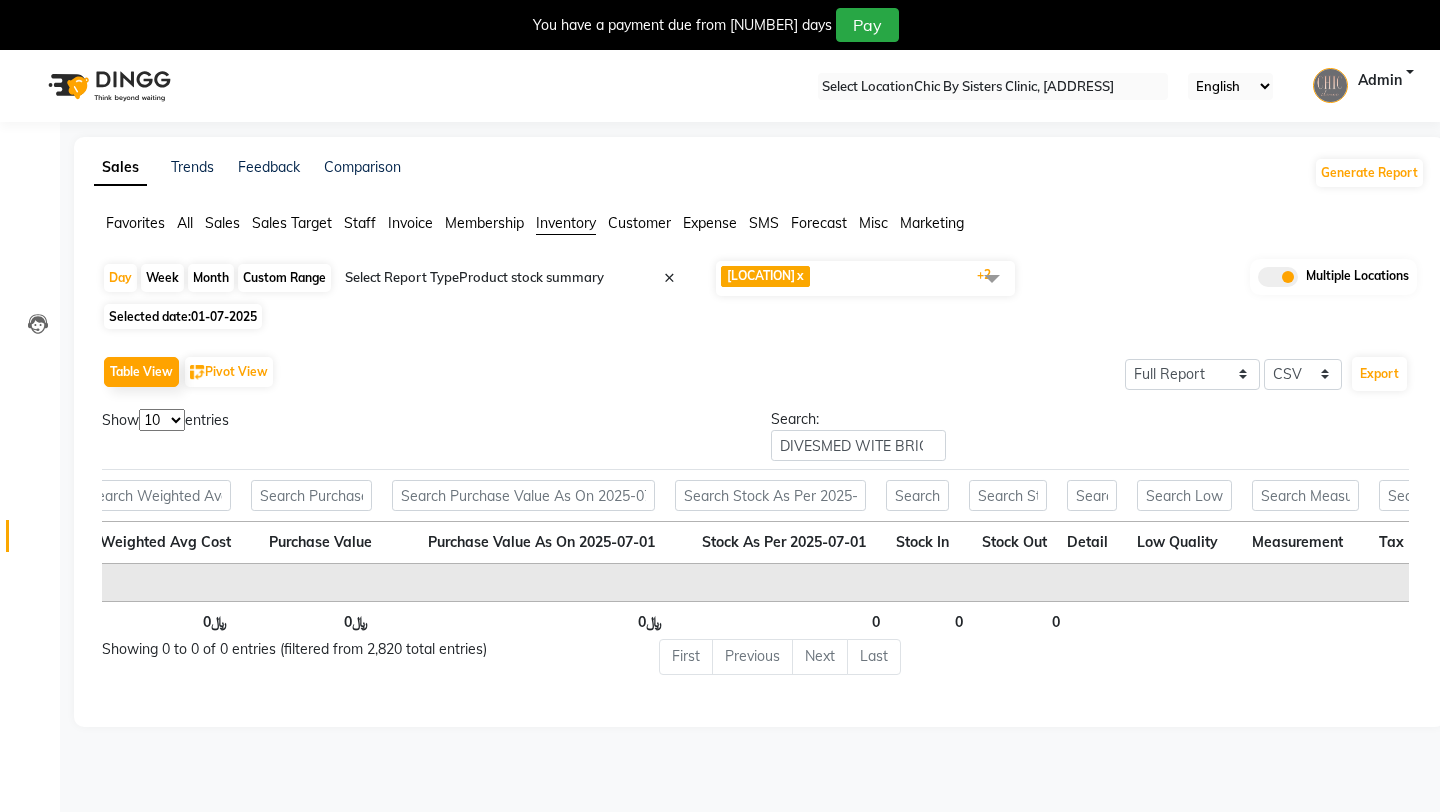click at bounding box center [516, 278] 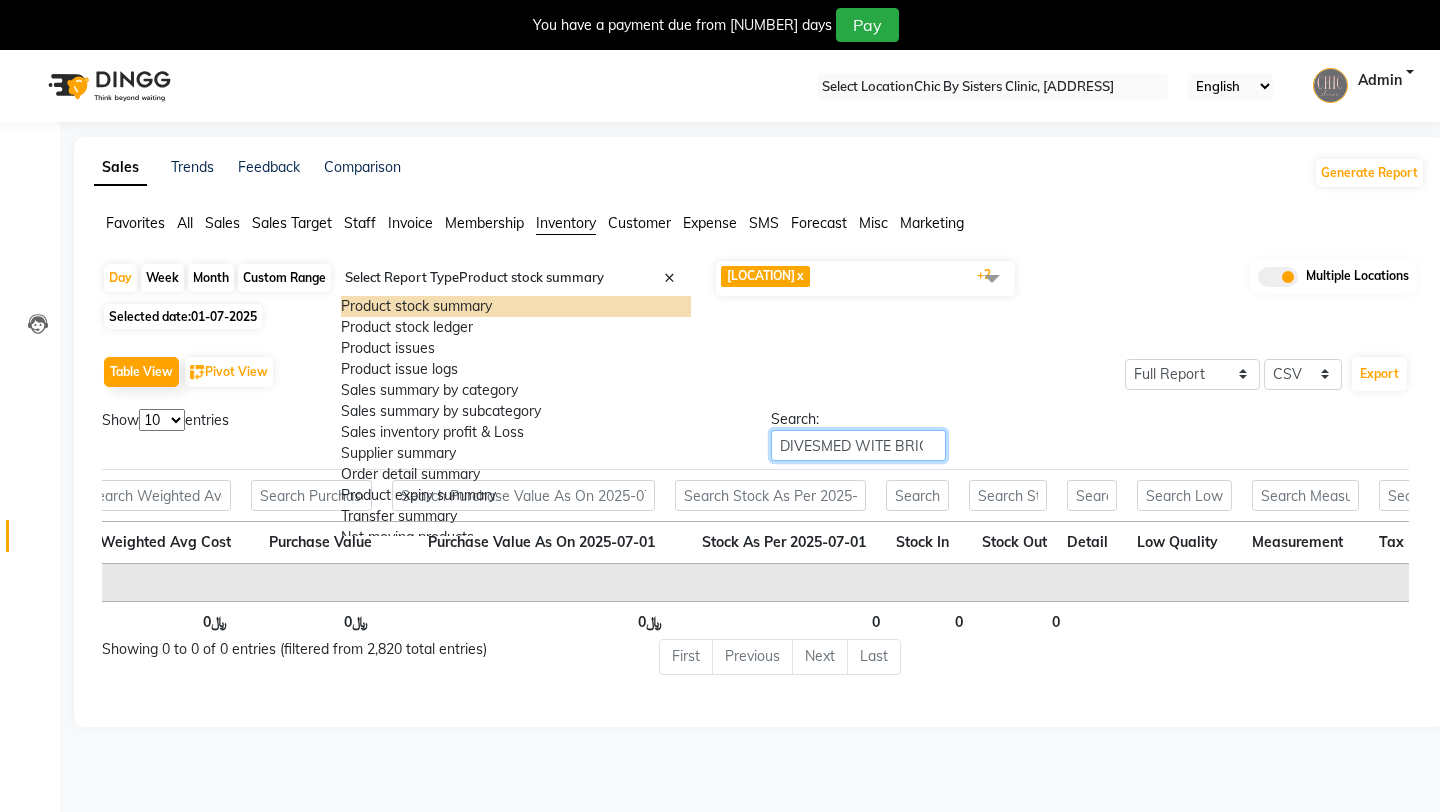 click on "DIVESMED WITE BRIGHT 10*5 ML" at bounding box center [858, 445] 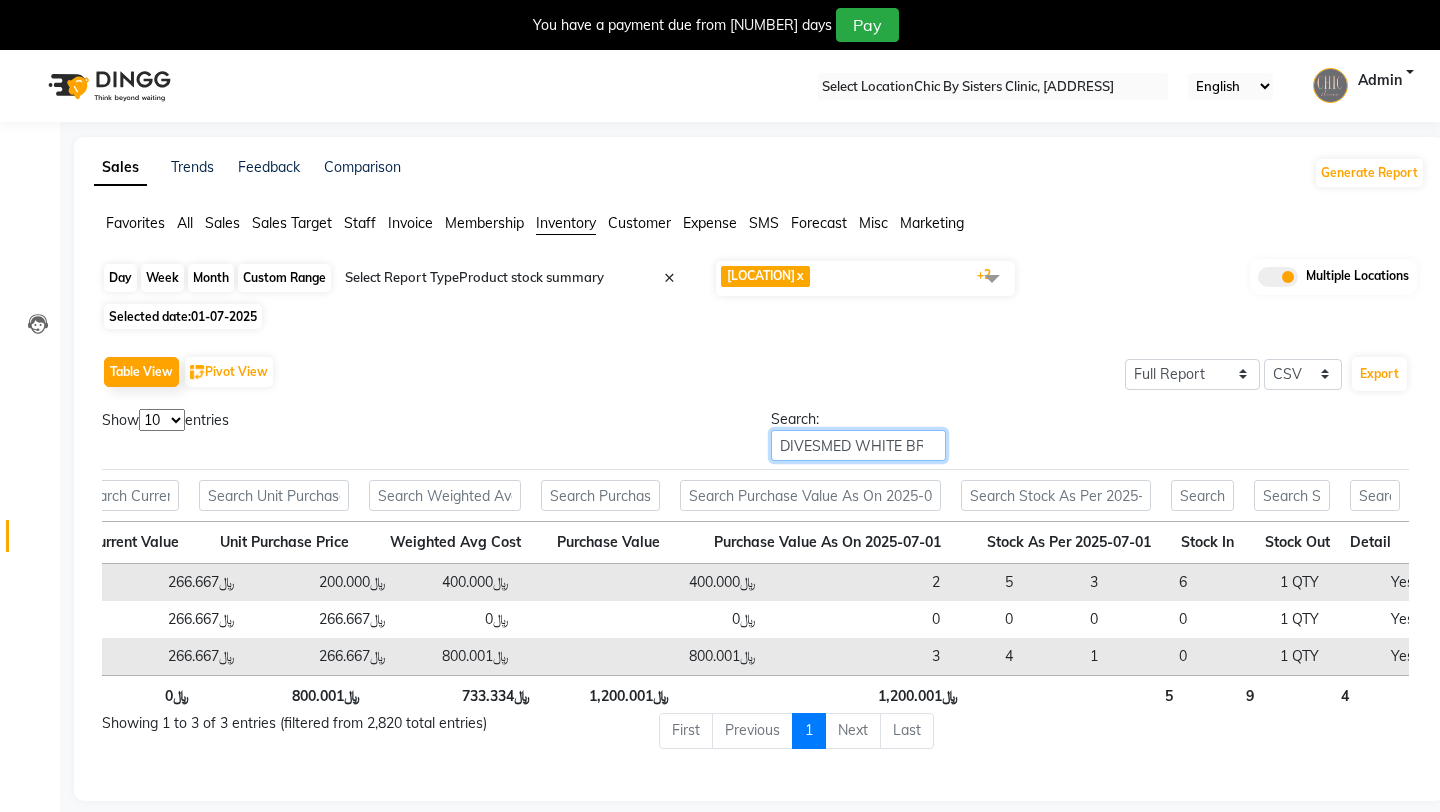type on "DIVESMED WHITE BRIGHT 10*5 ML" 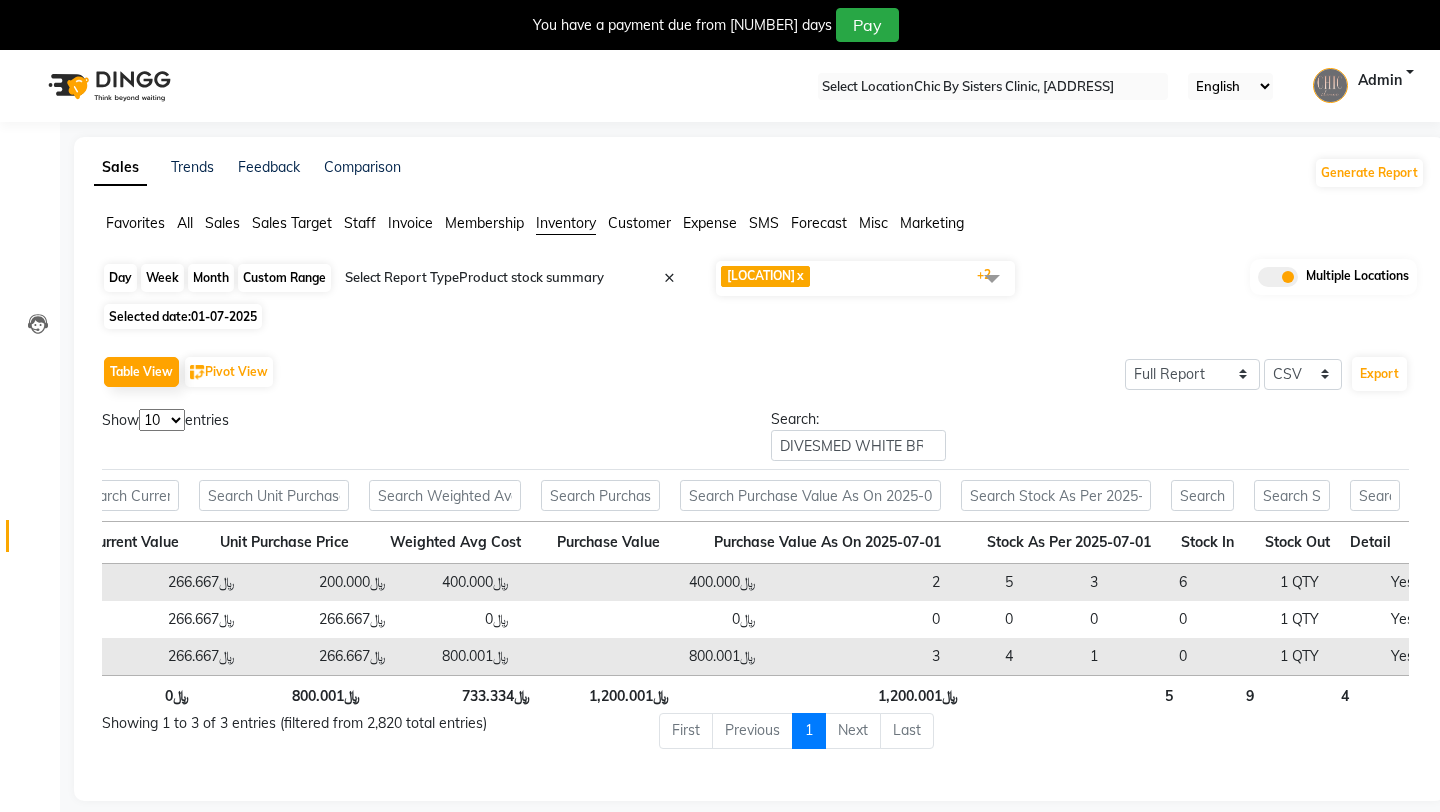 click on "Day" at bounding box center (120, 278) 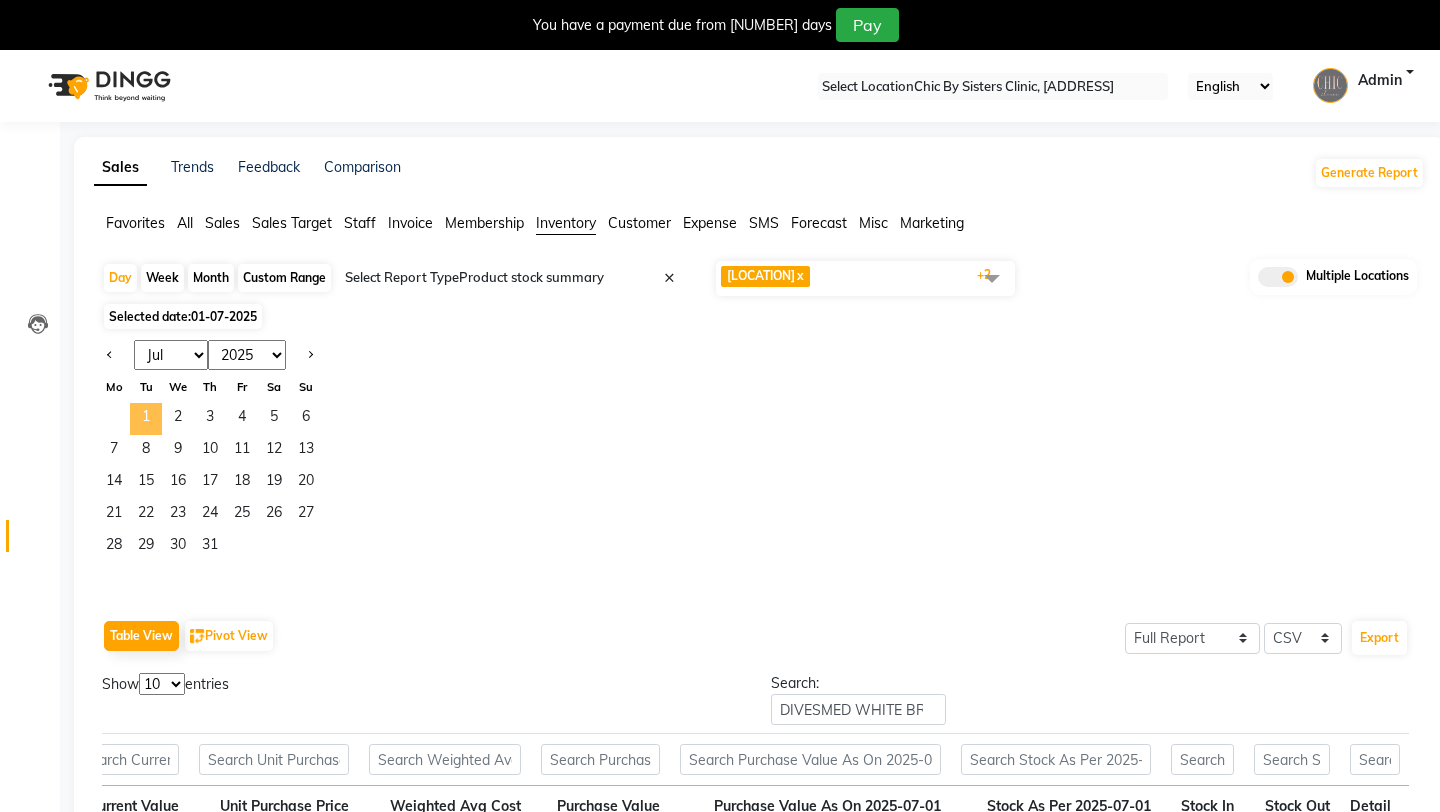 click on "1" at bounding box center [146, 419] 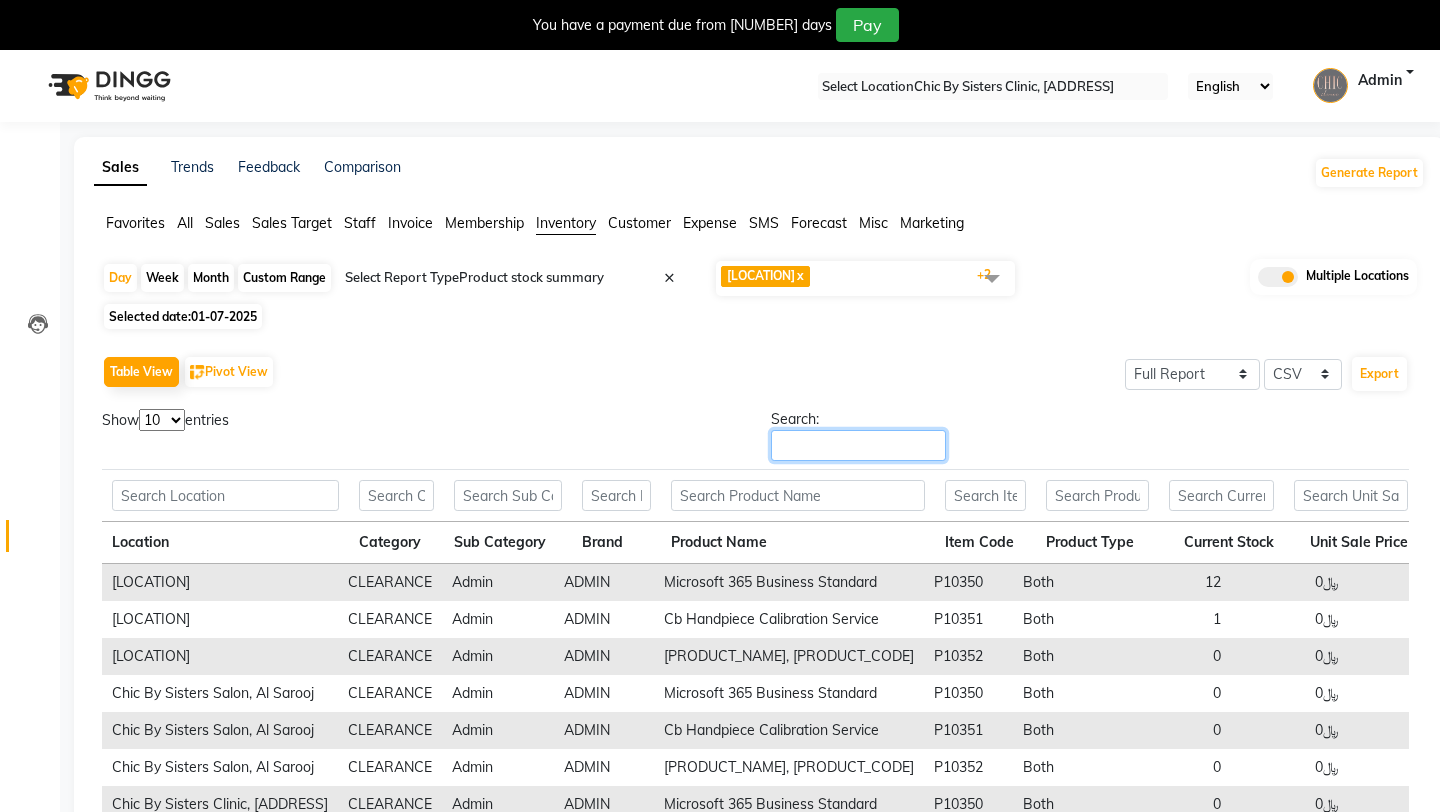 click on "Search:" at bounding box center (858, 445) 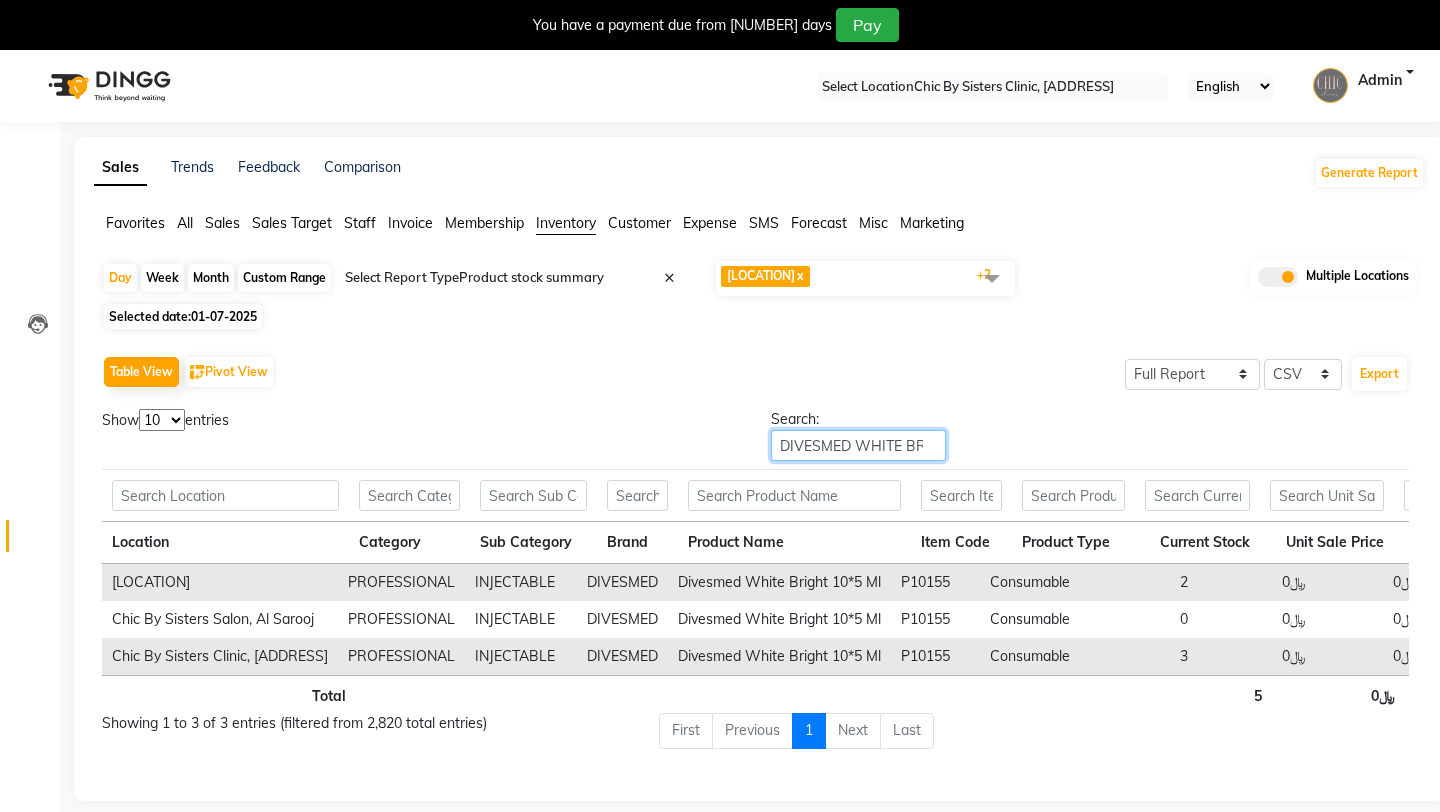 scroll, scrollTop: 0, scrollLeft: 92, axis: horizontal 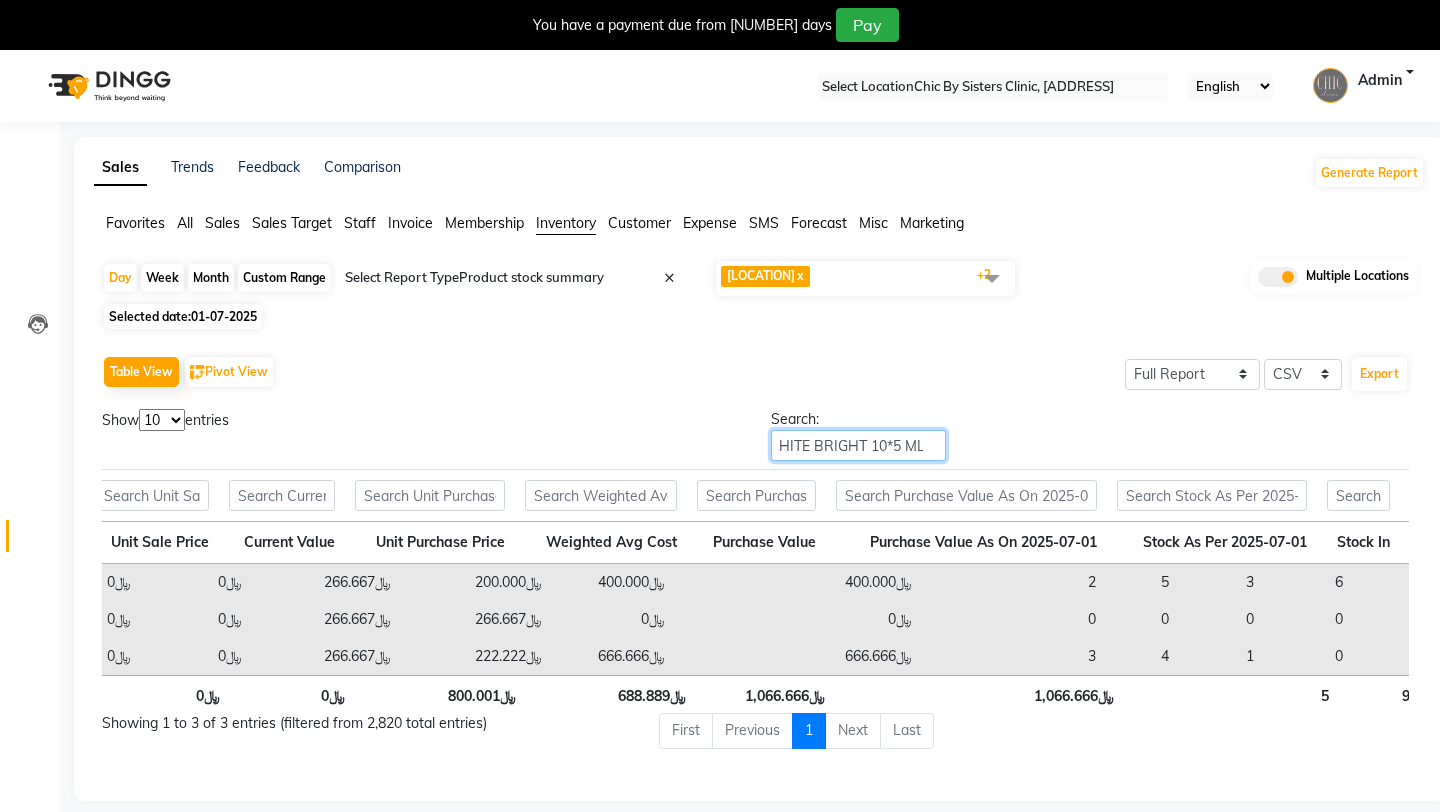 type on "DIVESMED WHITE BRIGHT 10*5 ML" 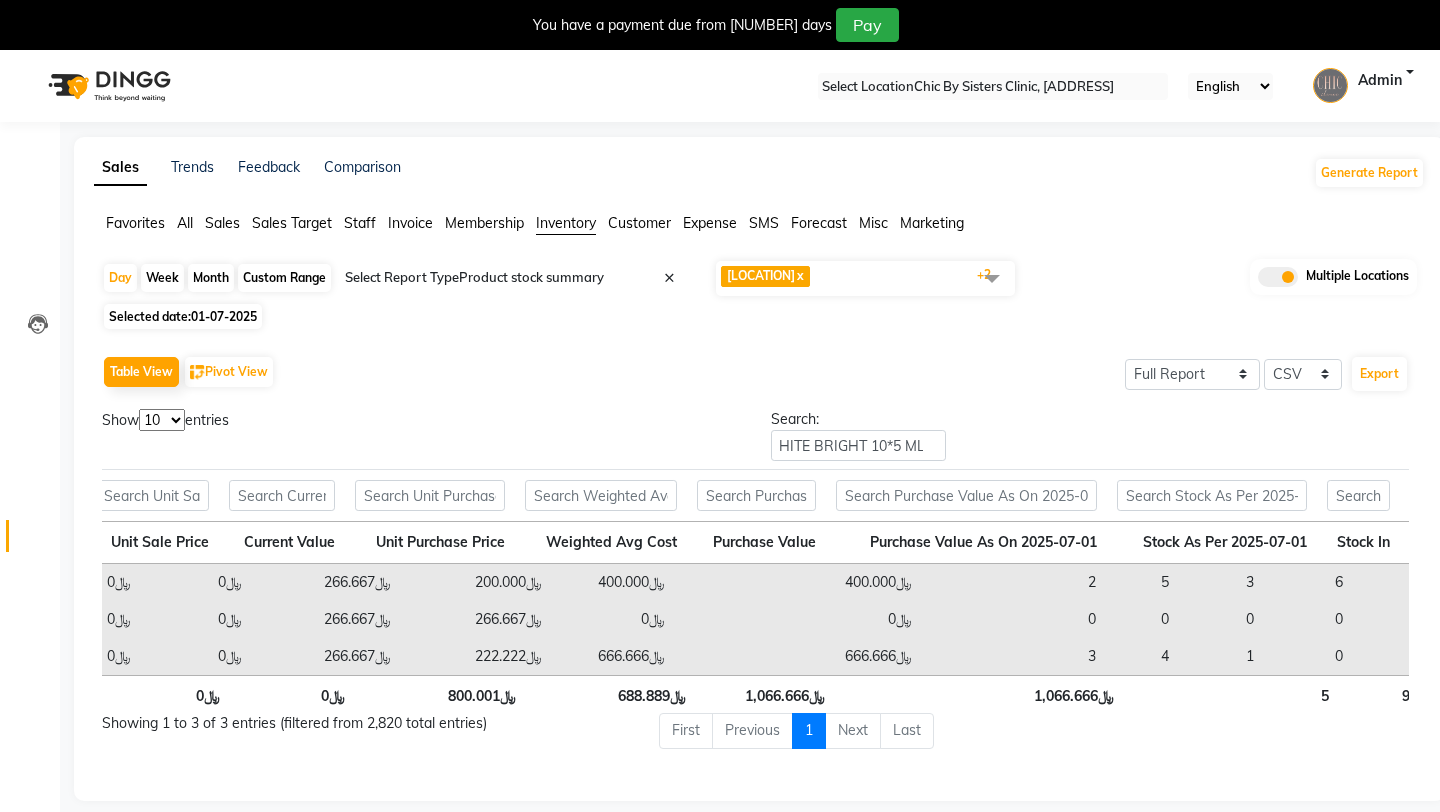scroll, scrollTop: 0, scrollLeft: 0, axis: both 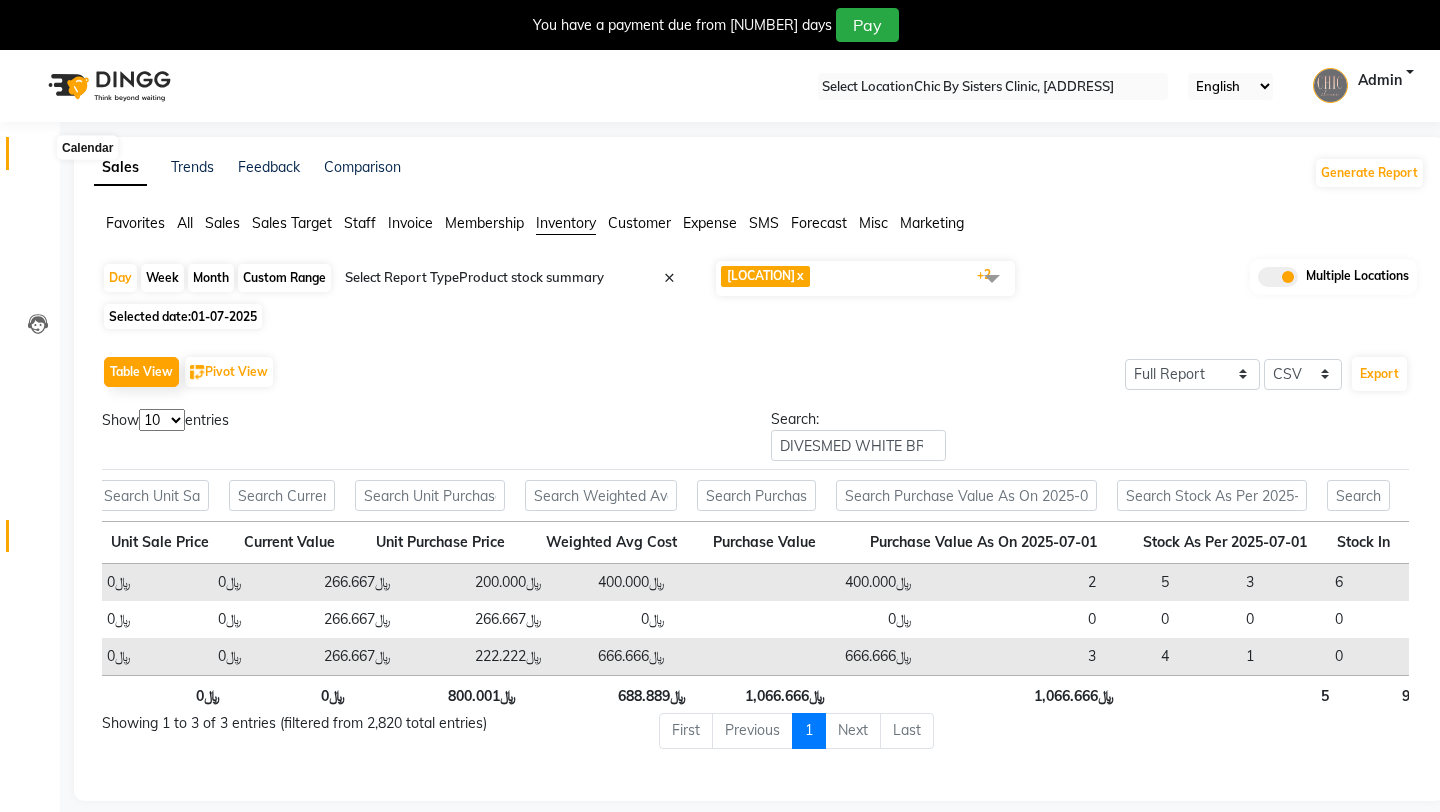 click at bounding box center (37, 158) 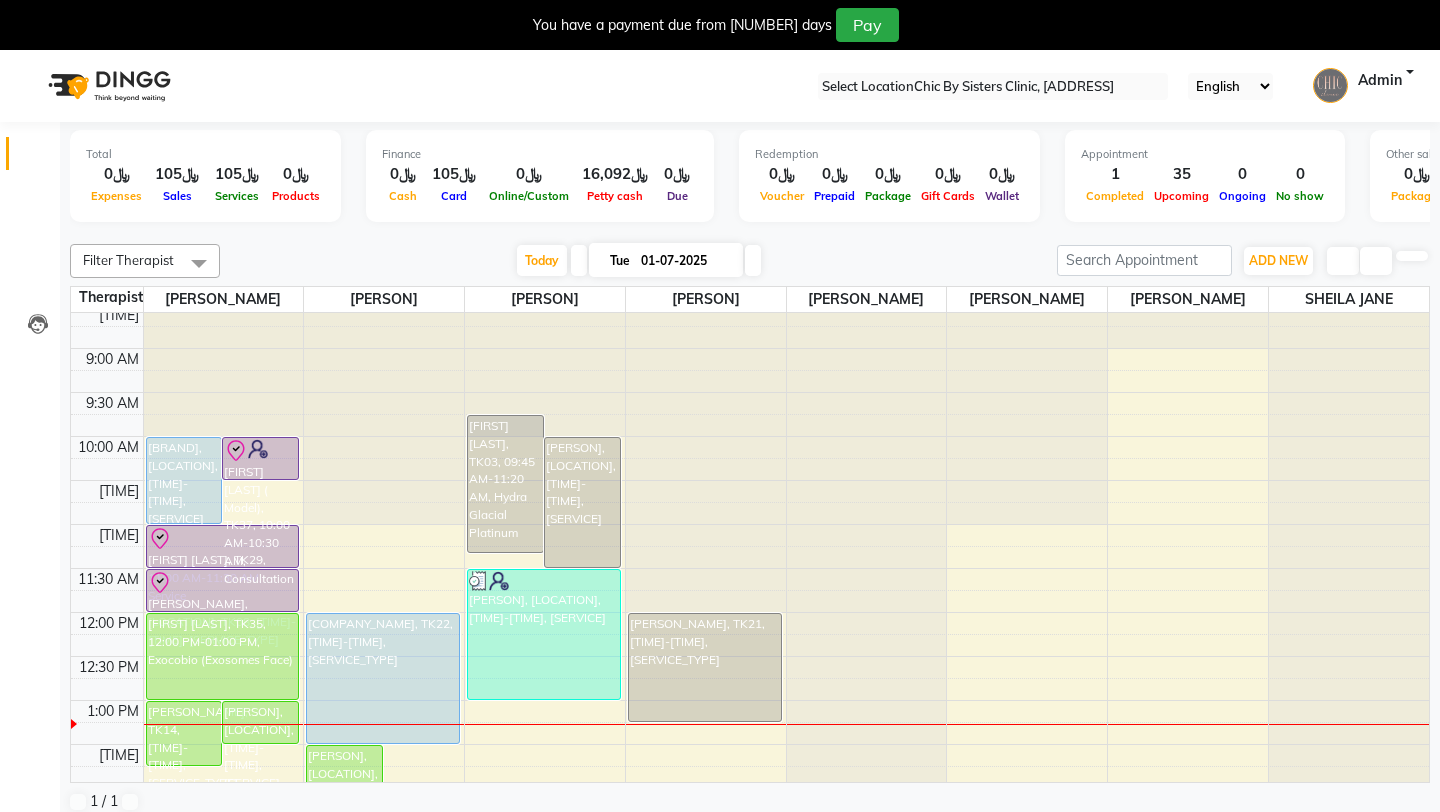 scroll, scrollTop: 48, scrollLeft: 0, axis: vertical 